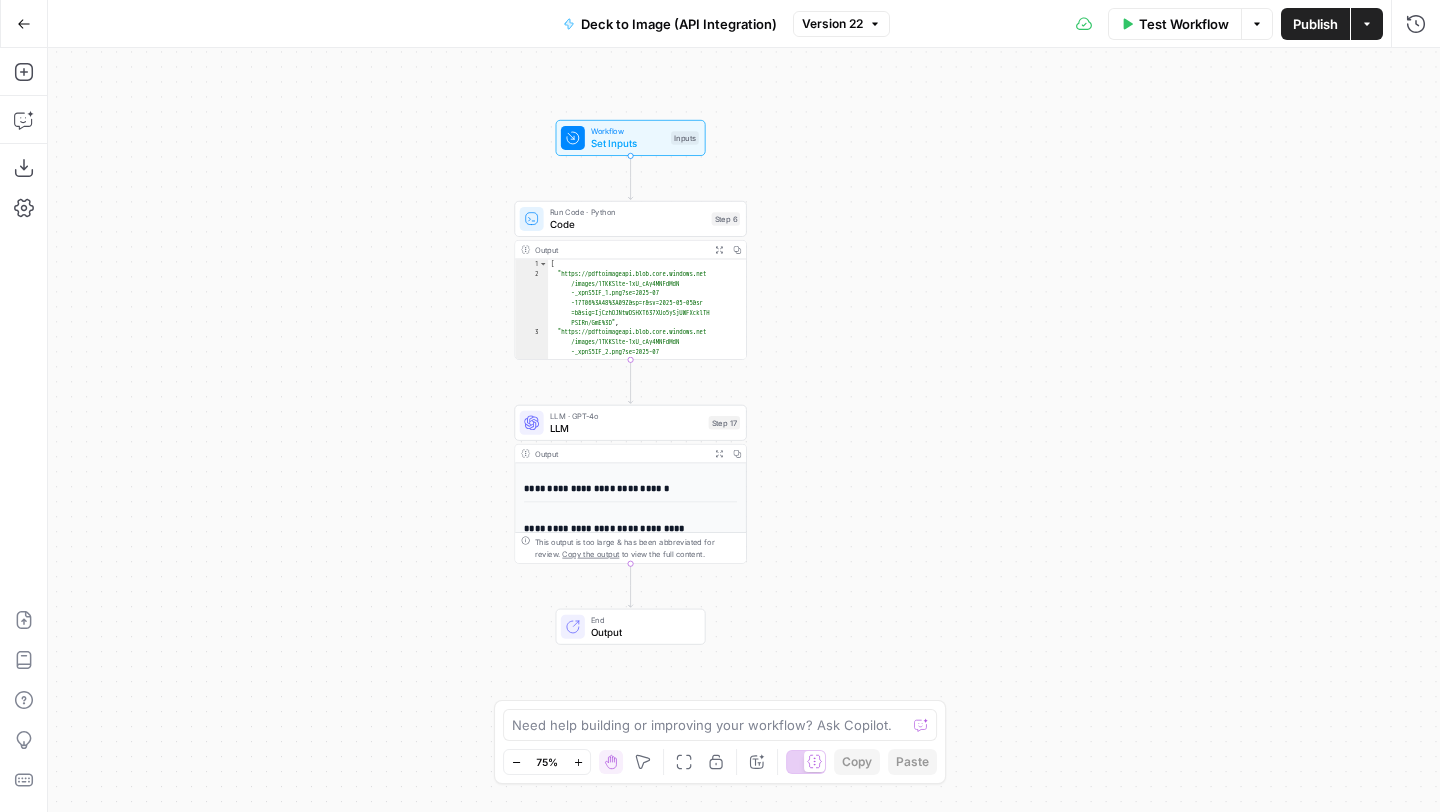 scroll, scrollTop: 0, scrollLeft: 0, axis: both 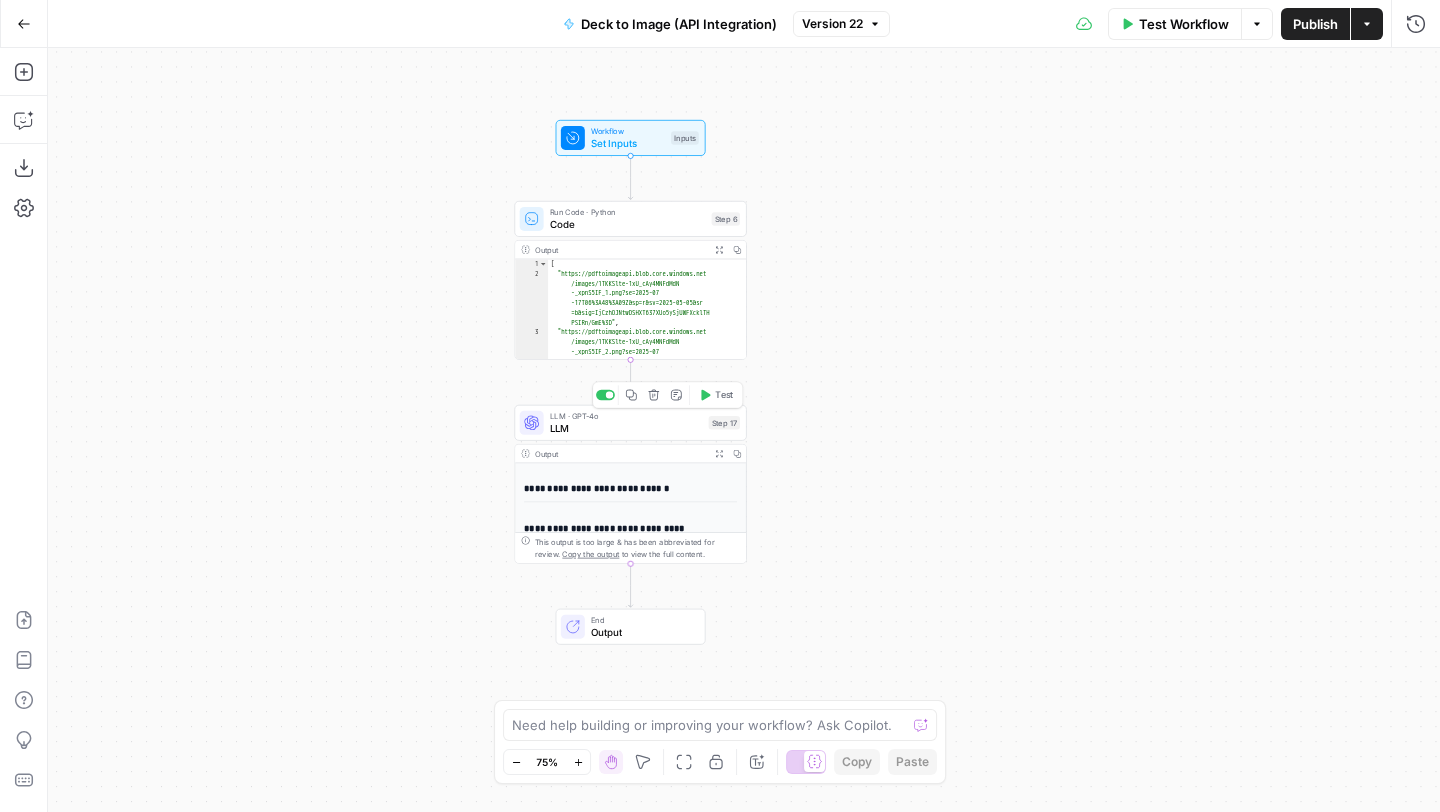 click on "LLM" at bounding box center [626, 428] 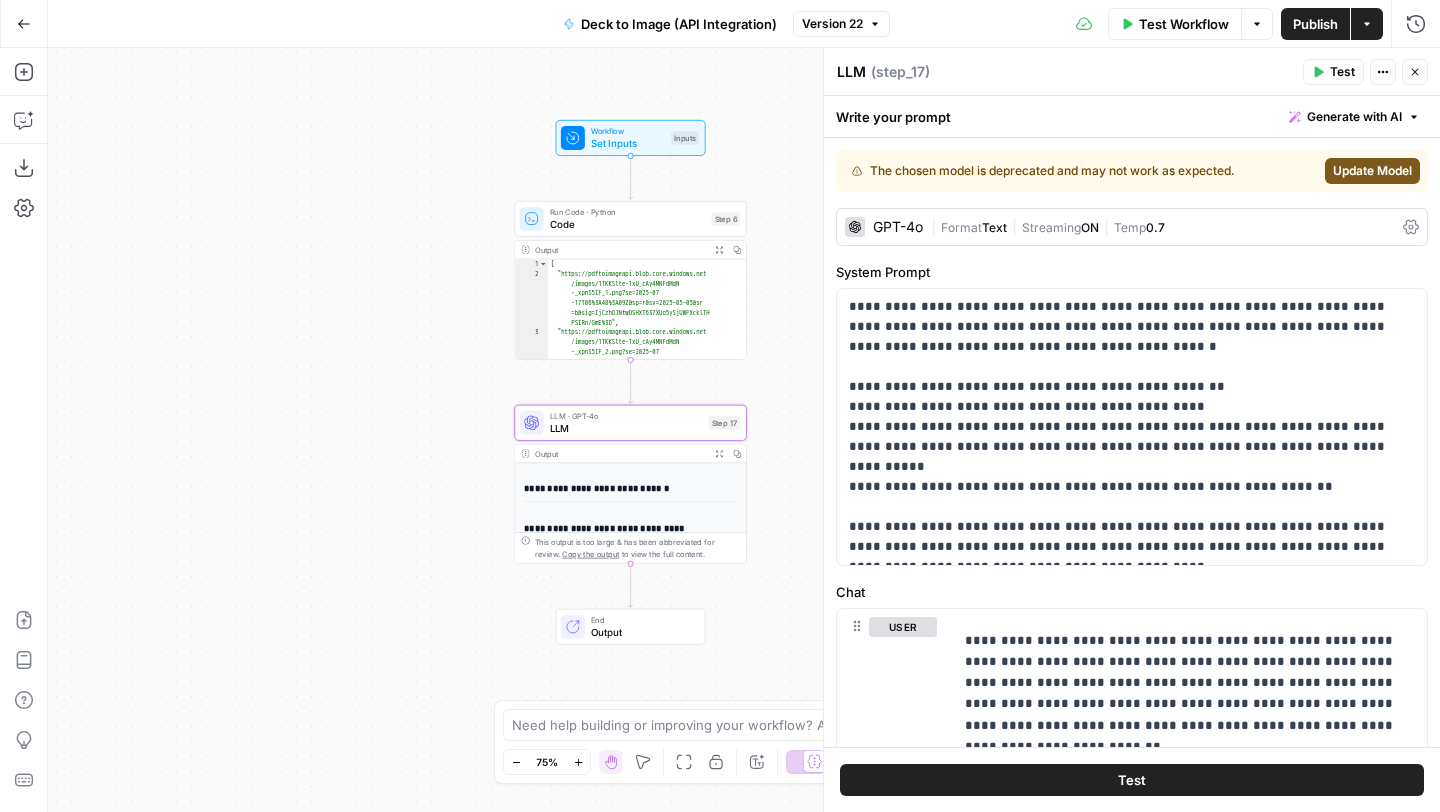 click on "|   Format  Text   |   Streaming  ON   |   Temp  0.7" at bounding box center (1163, 227) 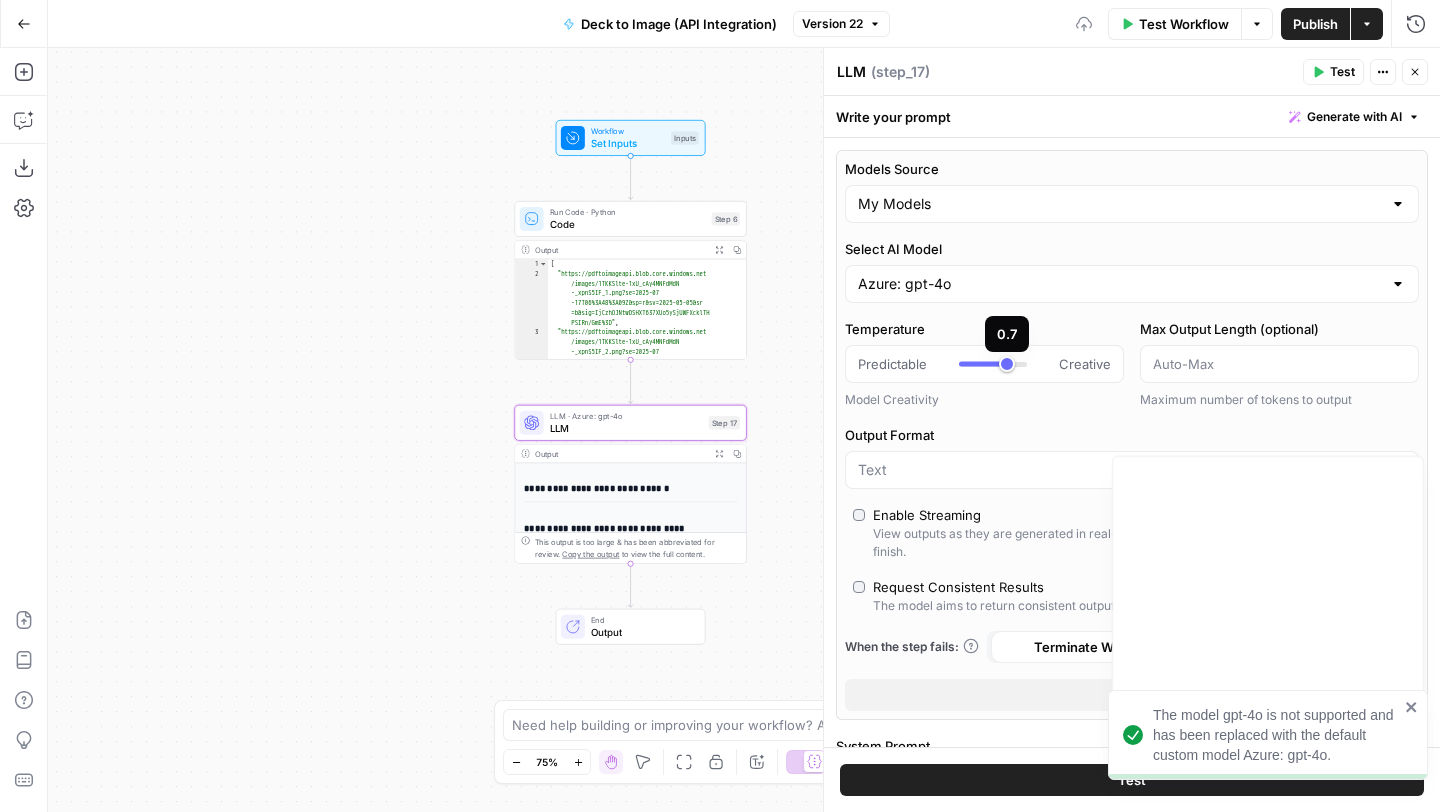 type on "***" 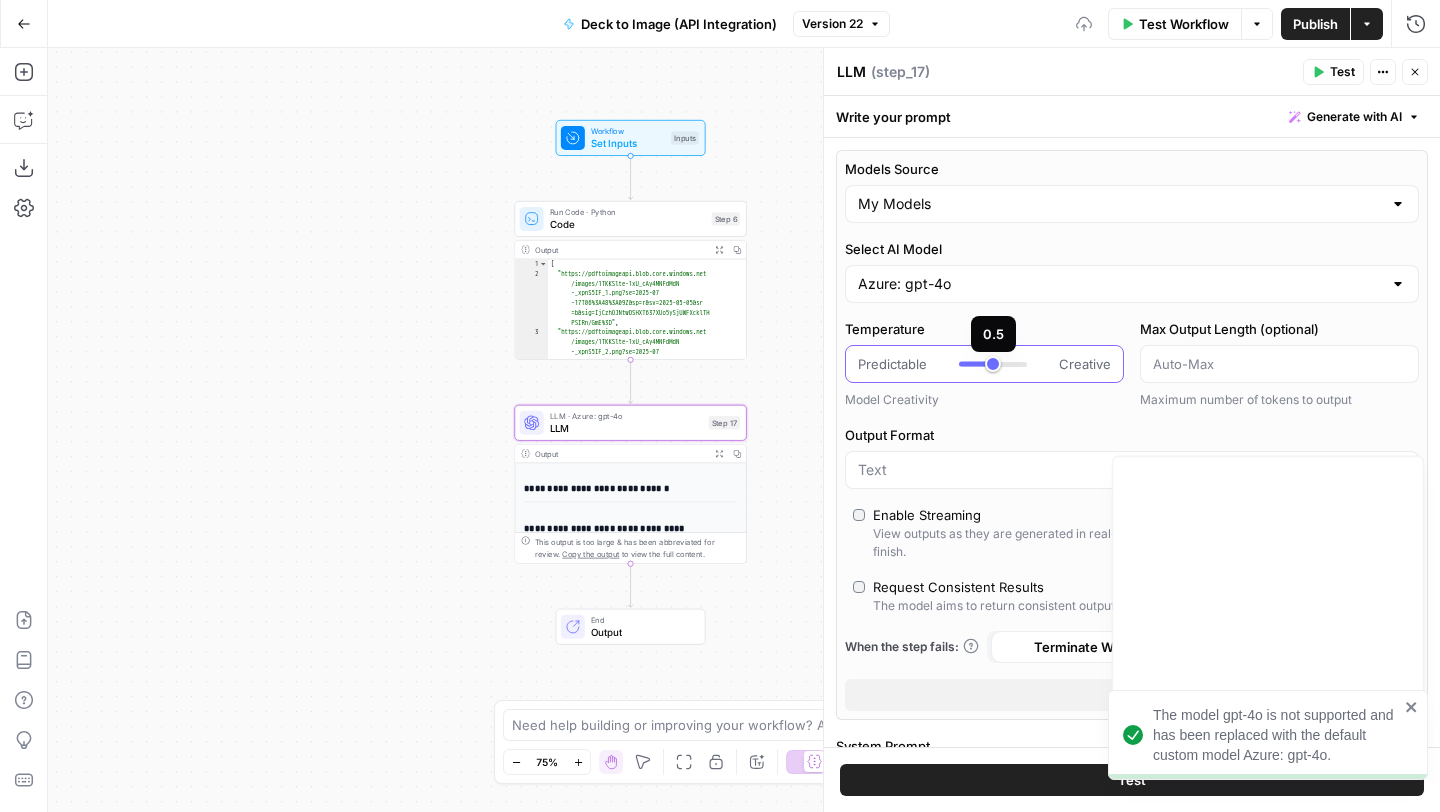 drag, startPoint x: 1005, startPoint y: 362, endPoint x: 992, endPoint y: 362, distance: 13 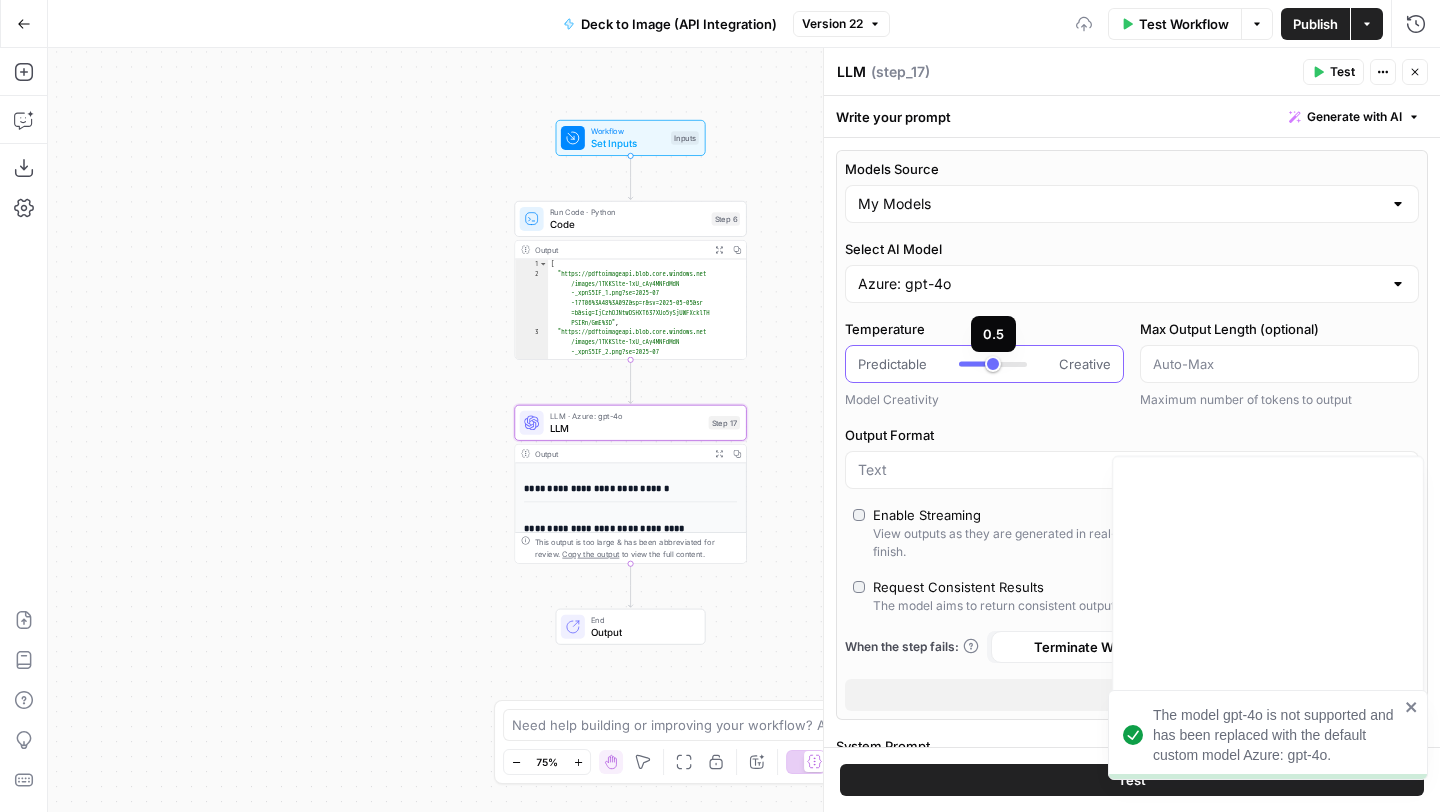 click at bounding box center (976, 364) 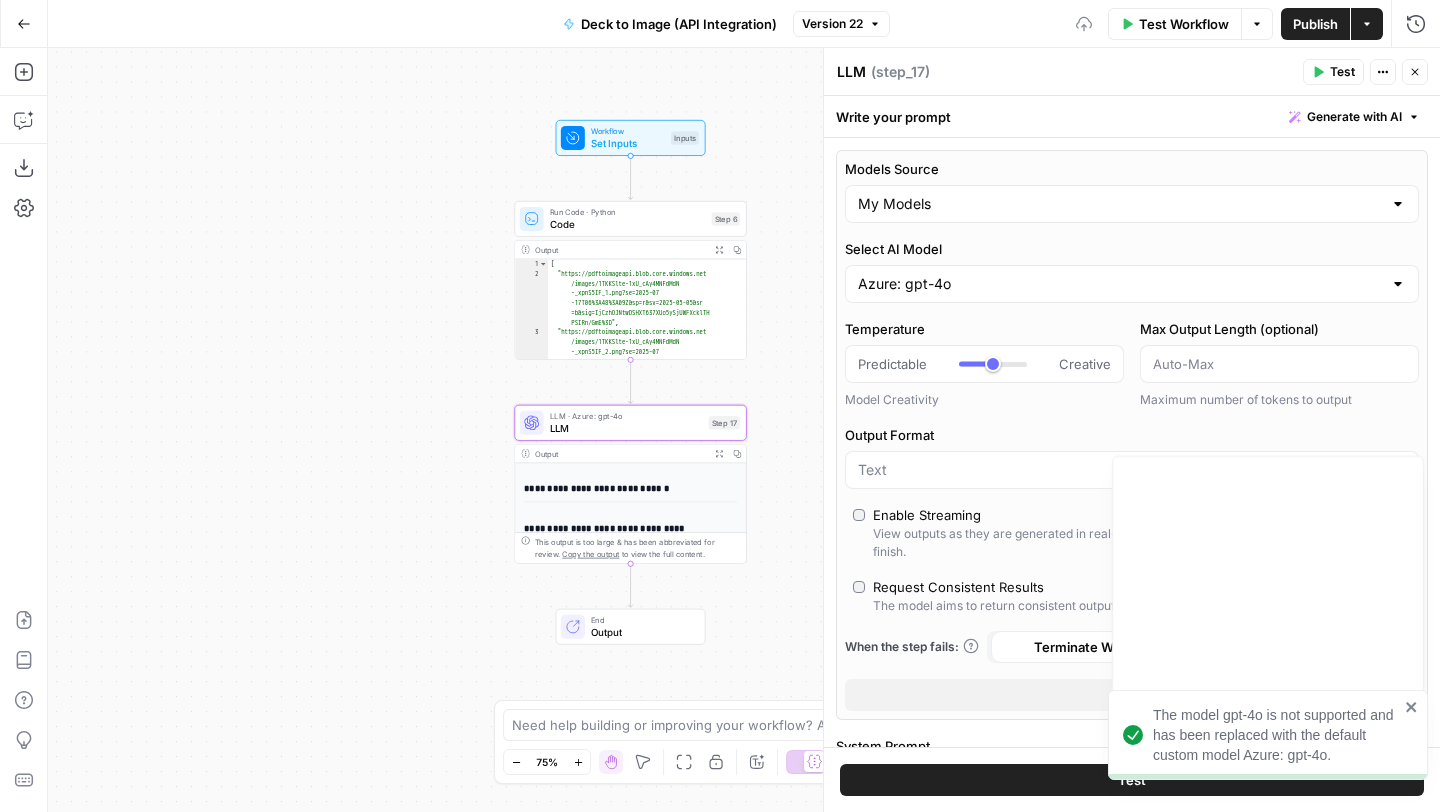 click on "Output Format" at bounding box center (1132, 435) 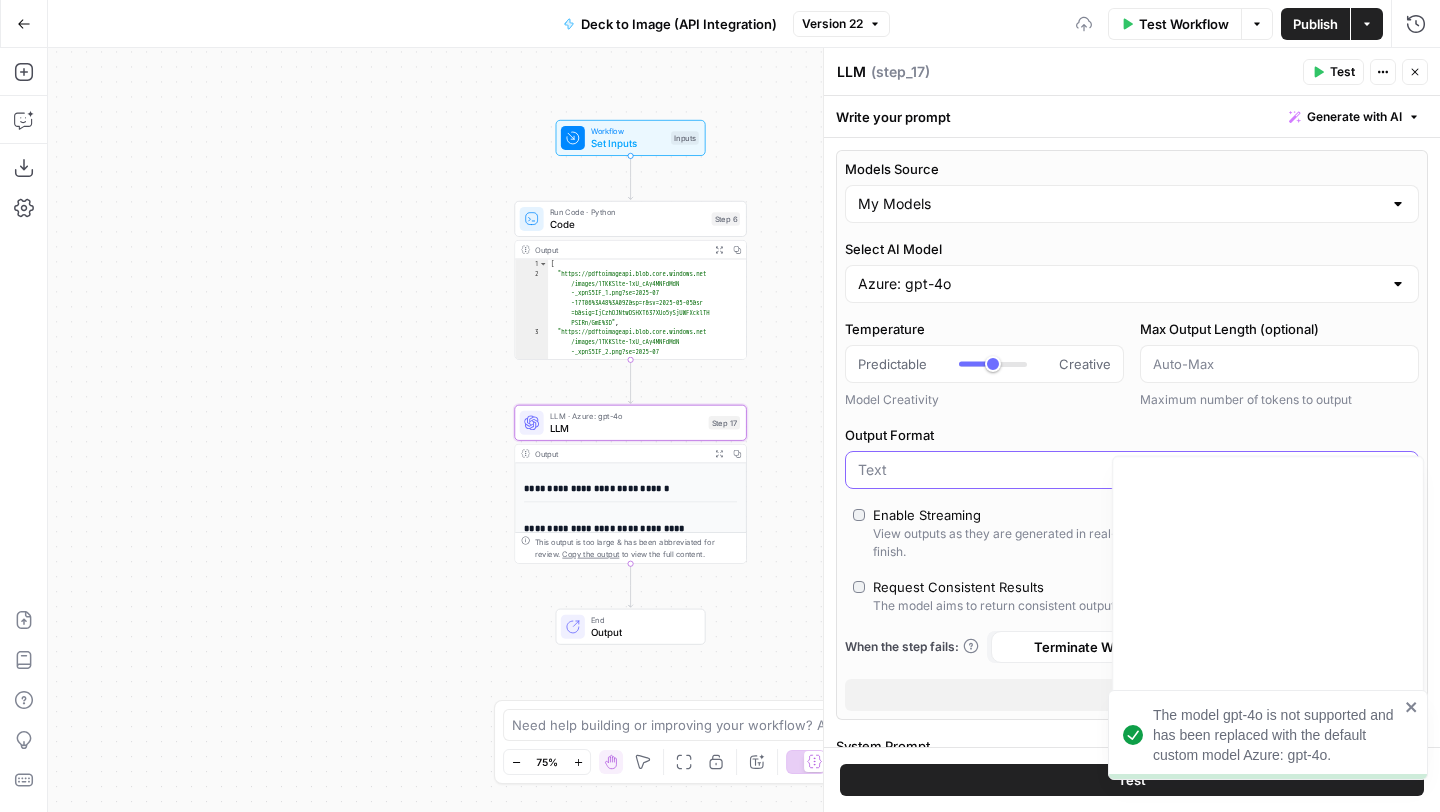 click on "Output Format" at bounding box center (1120, 470) 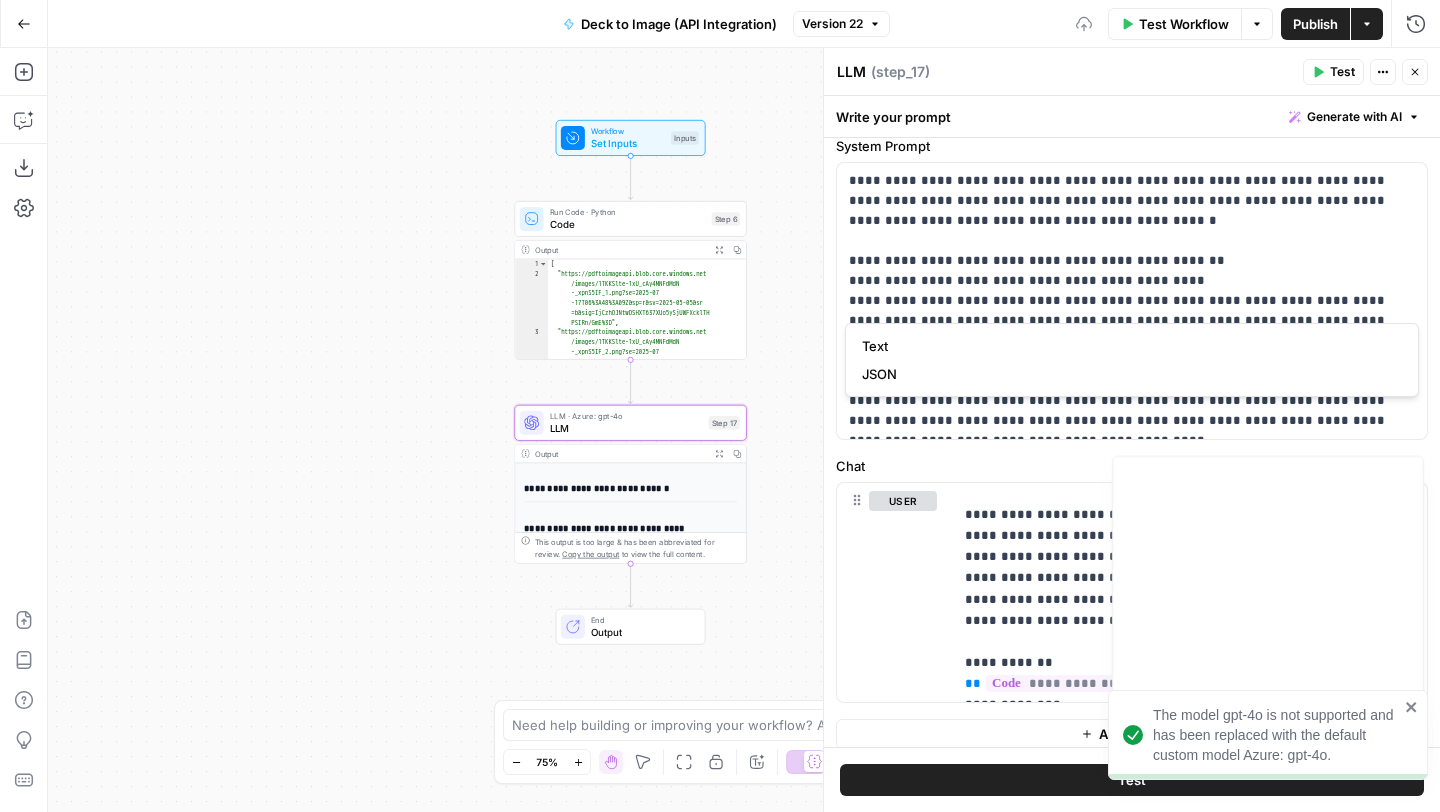 scroll, scrollTop: 646, scrollLeft: 0, axis: vertical 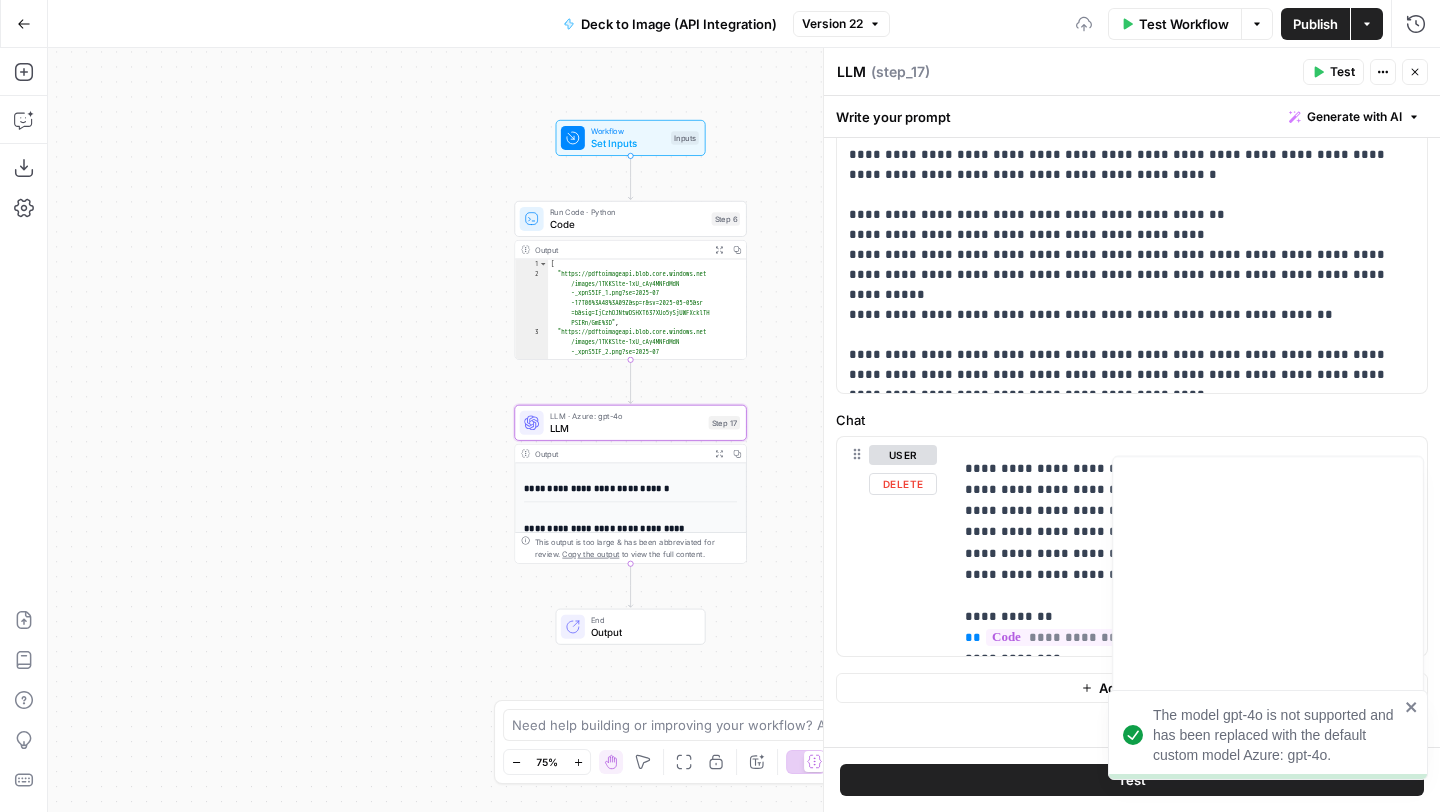 click on "**********" at bounding box center (1132, 546) 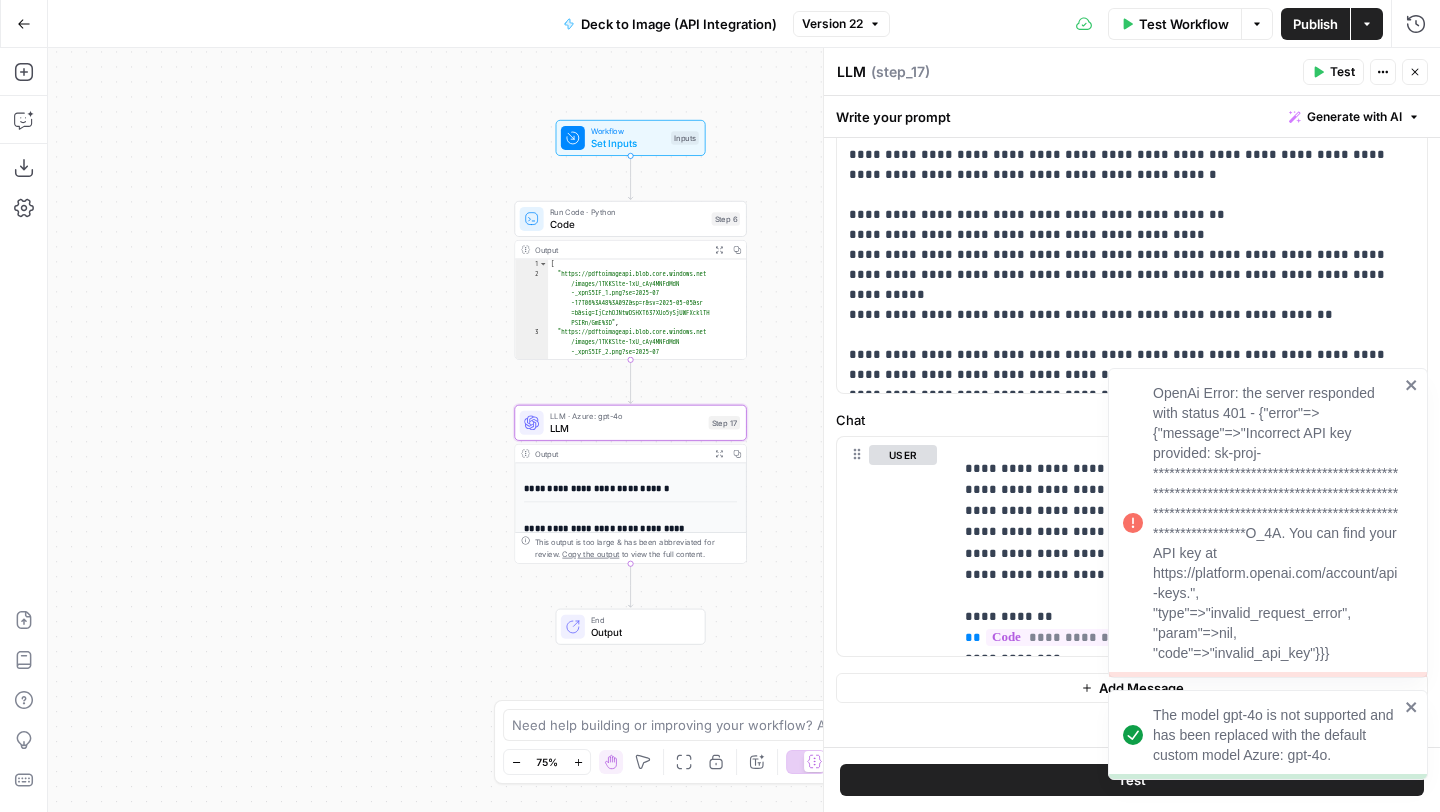 click on "**********" at bounding box center [1268, 523] 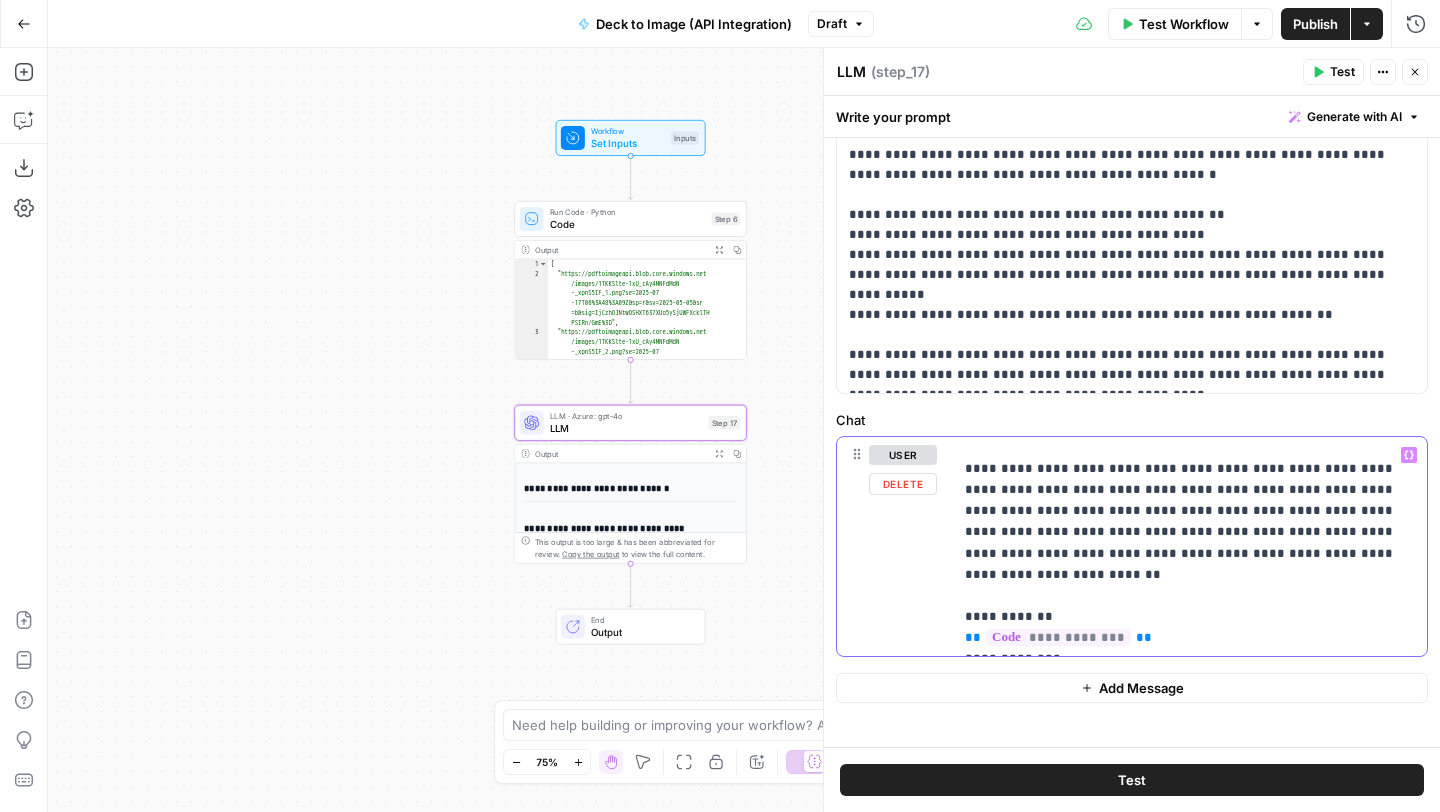 click on "**********" at bounding box center (1190, 553) 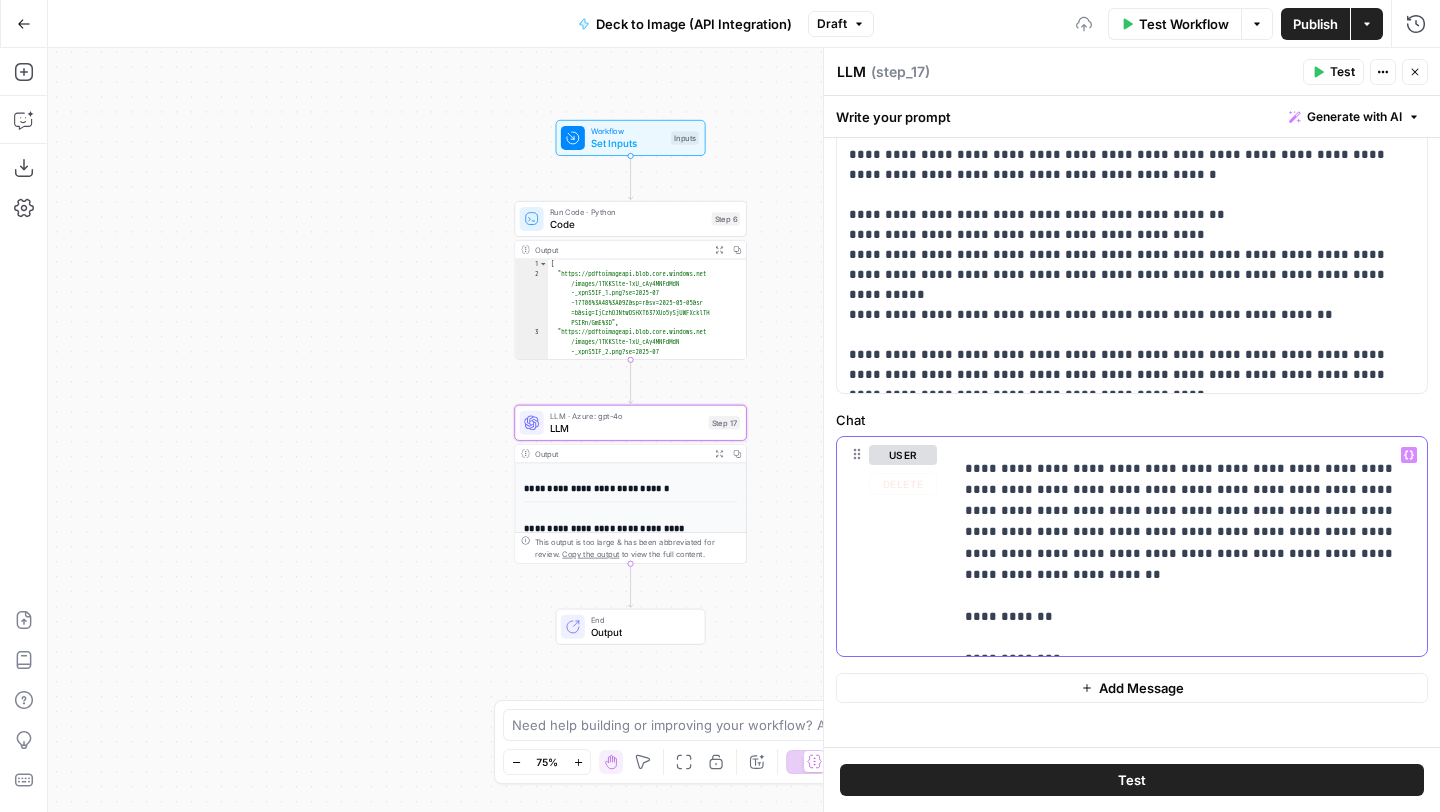 click on "**********" at bounding box center (1190, 546) 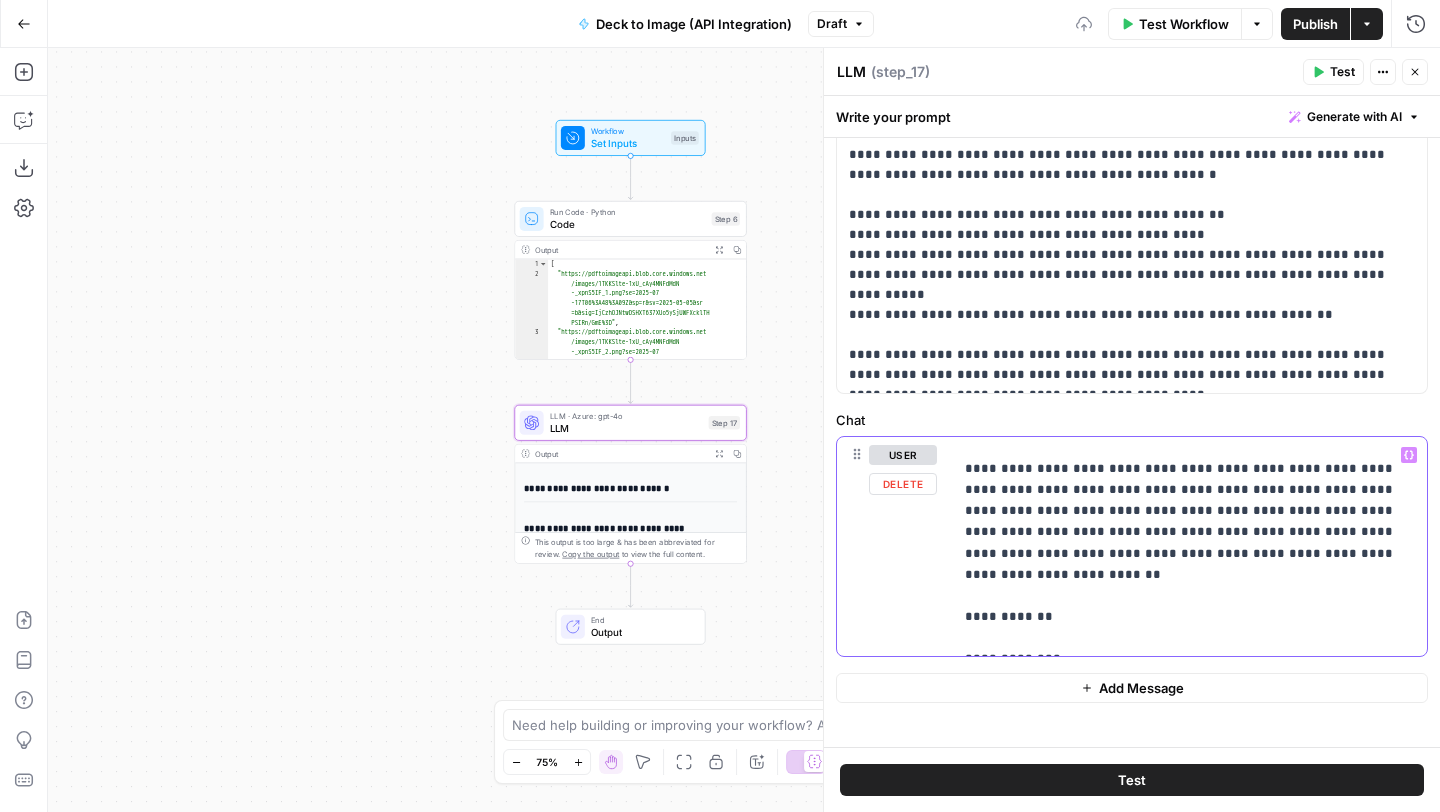 click on "Variables Menu" at bounding box center (1409, 455) 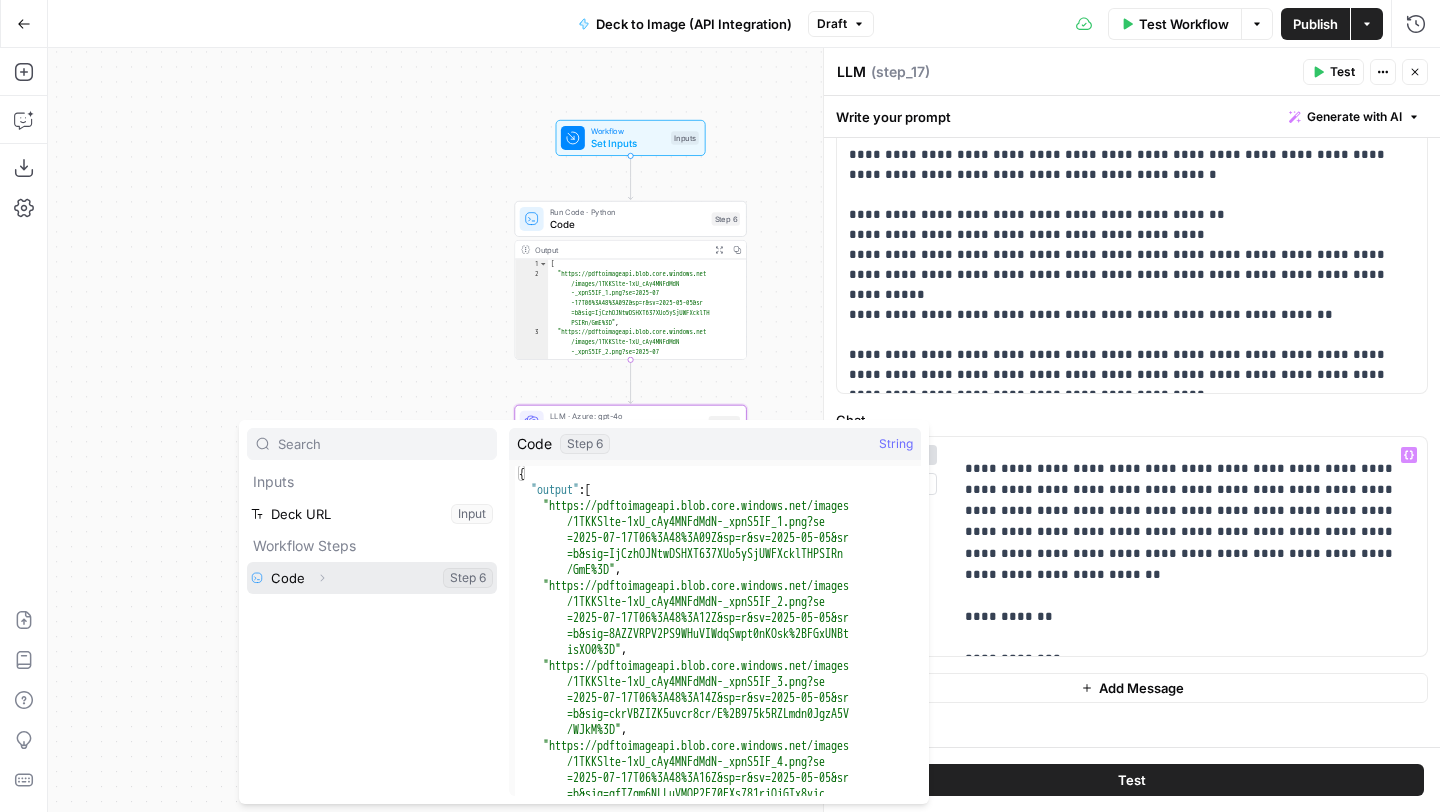 click at bounding box center (372, 578) 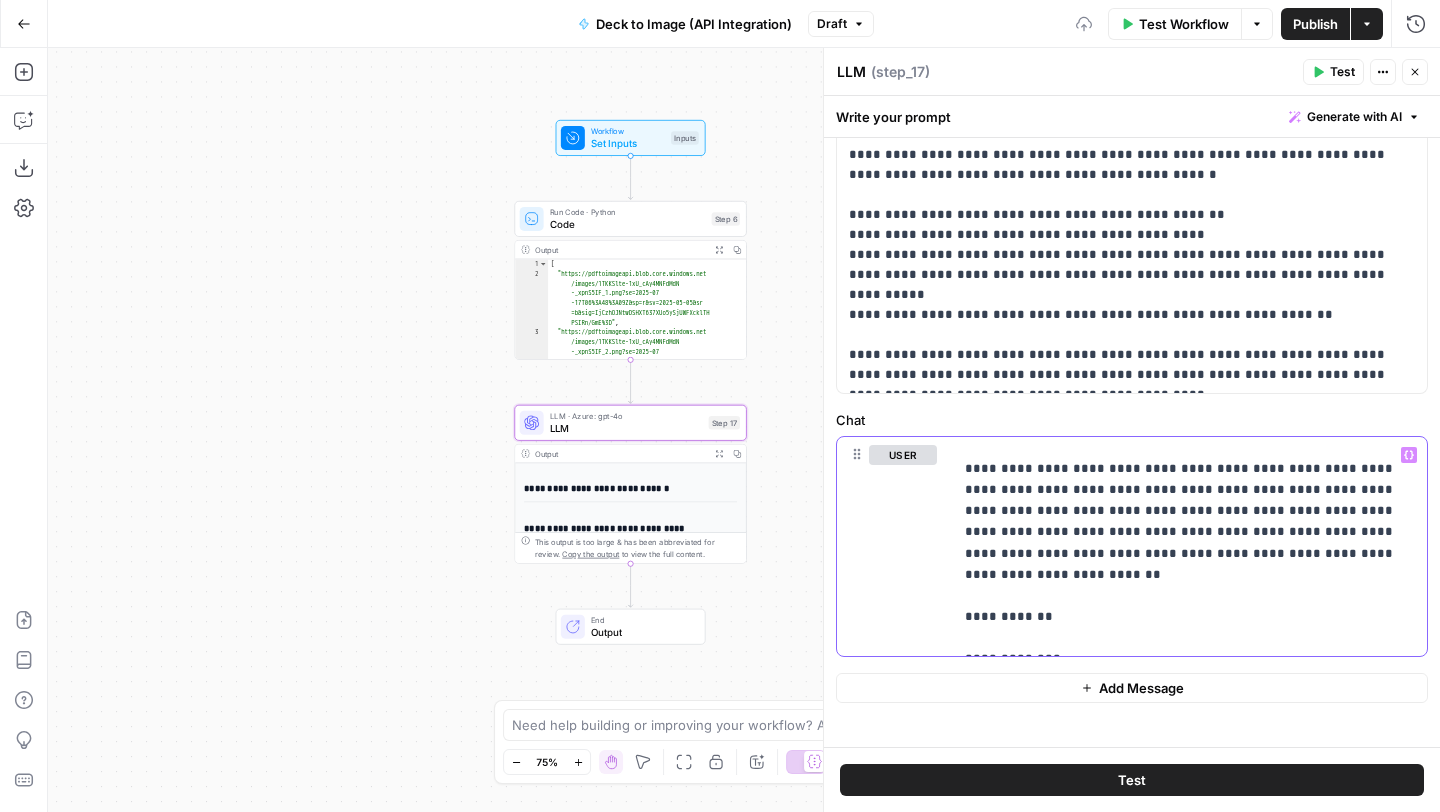 click on "**********" at bounding box center [1190, 553] 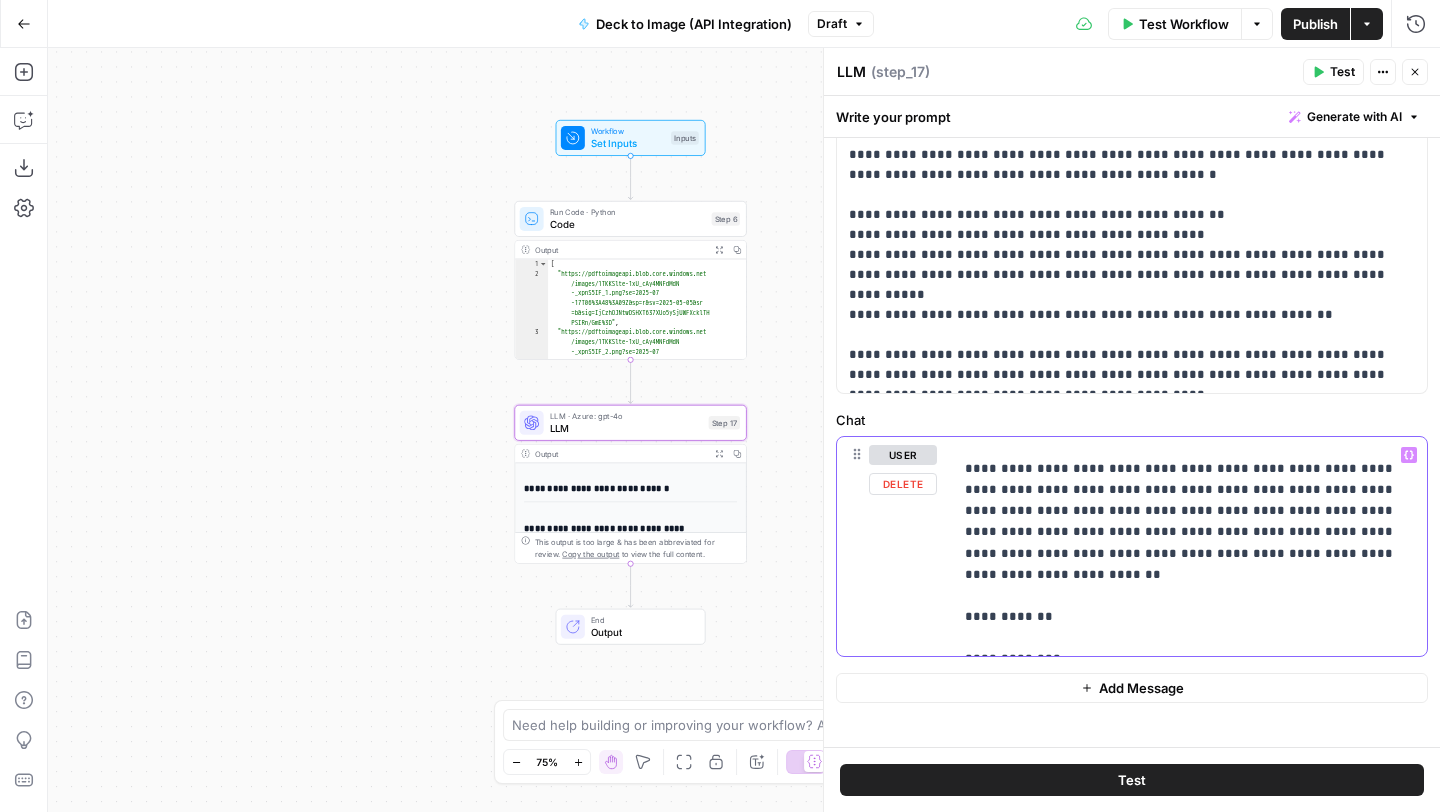 click 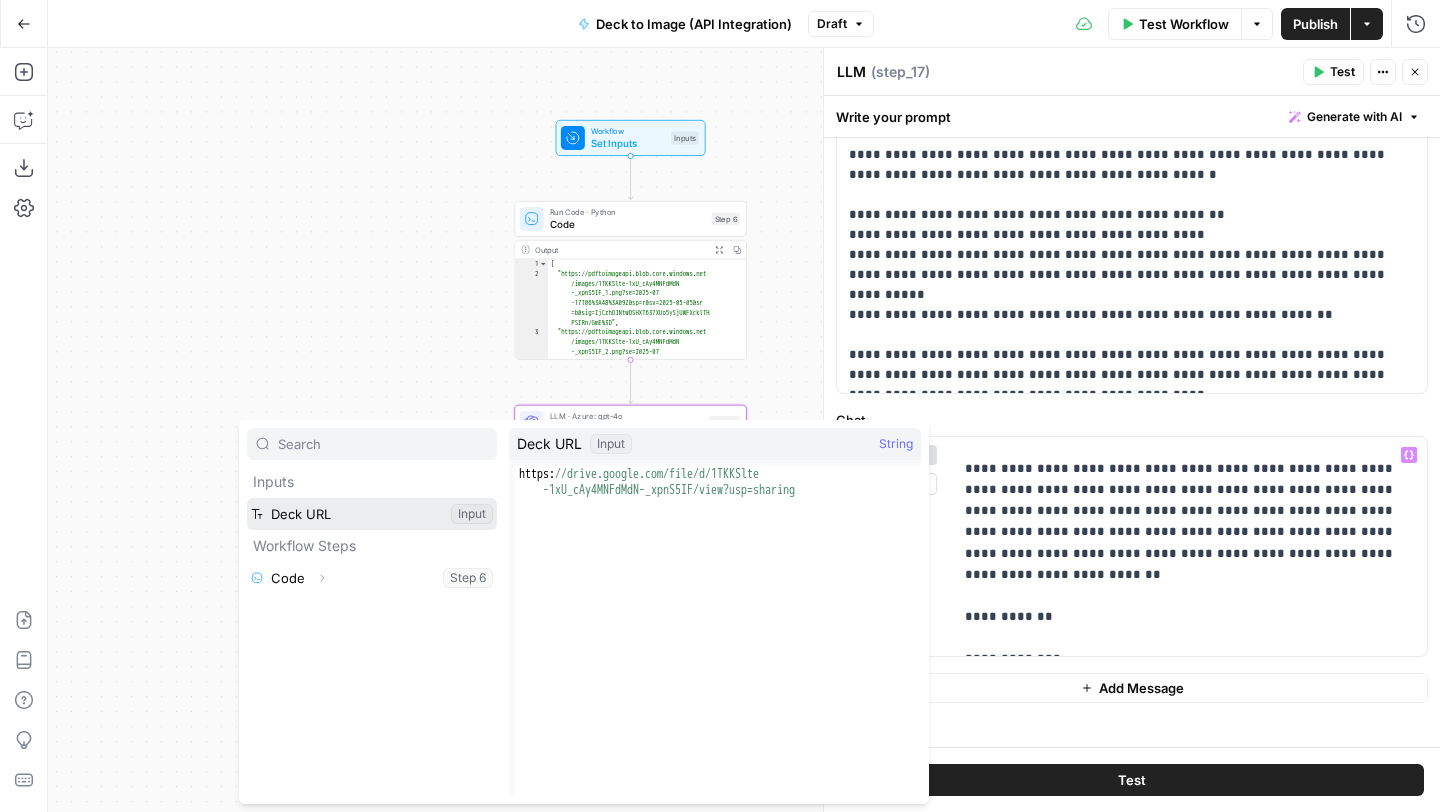 click at bounding box center (372, 514) 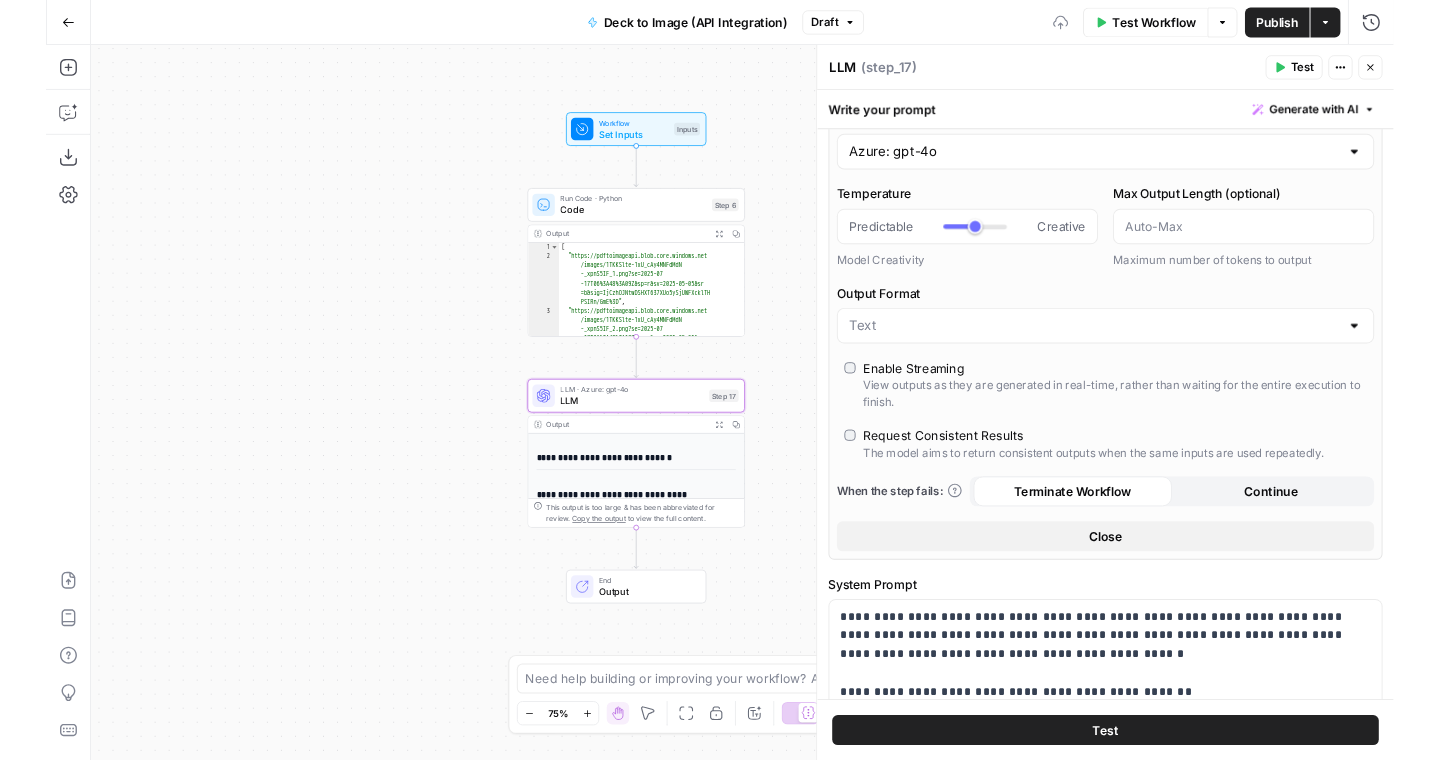 scroll, scrollTop: 0, scrollLeft: 0, axis: both 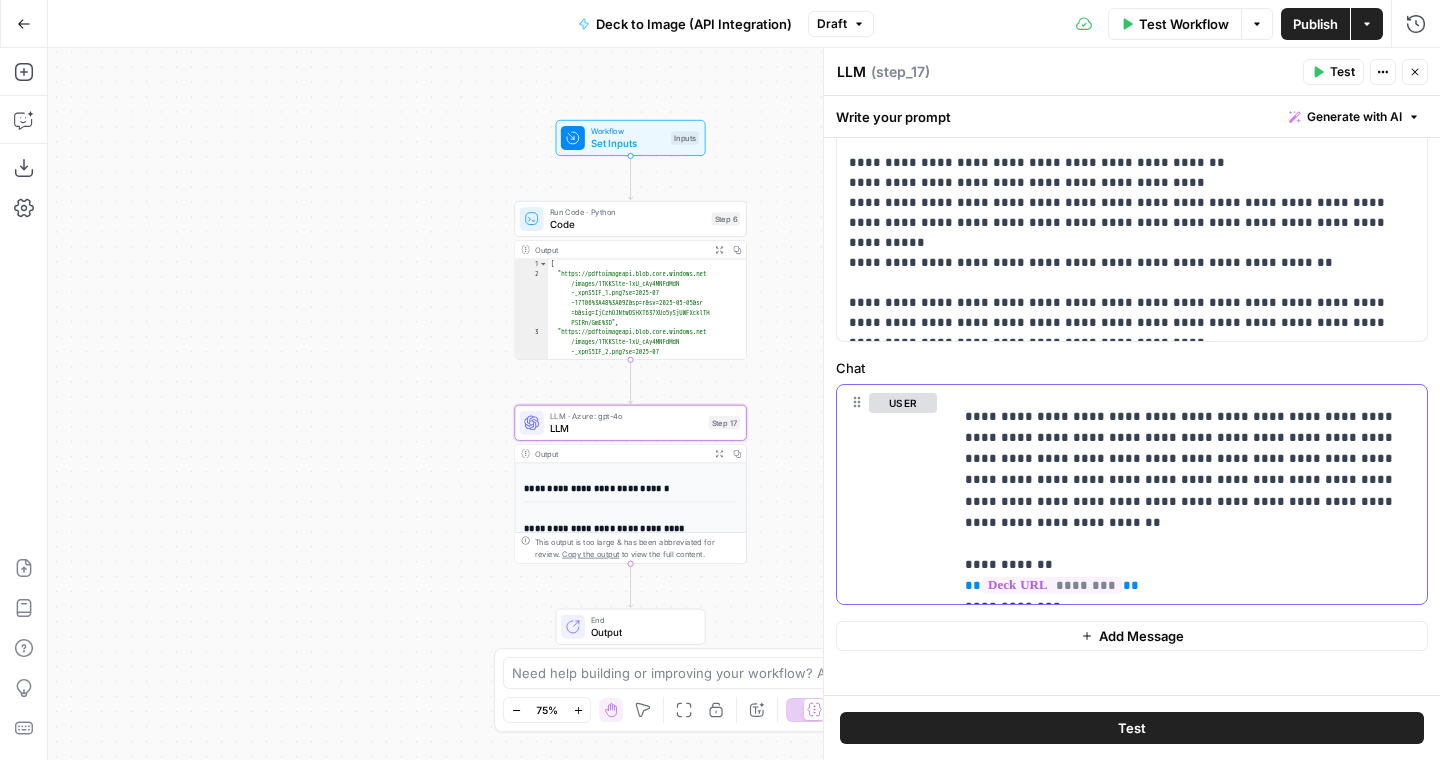 click on "**********" at bounding box center [1190, 501] 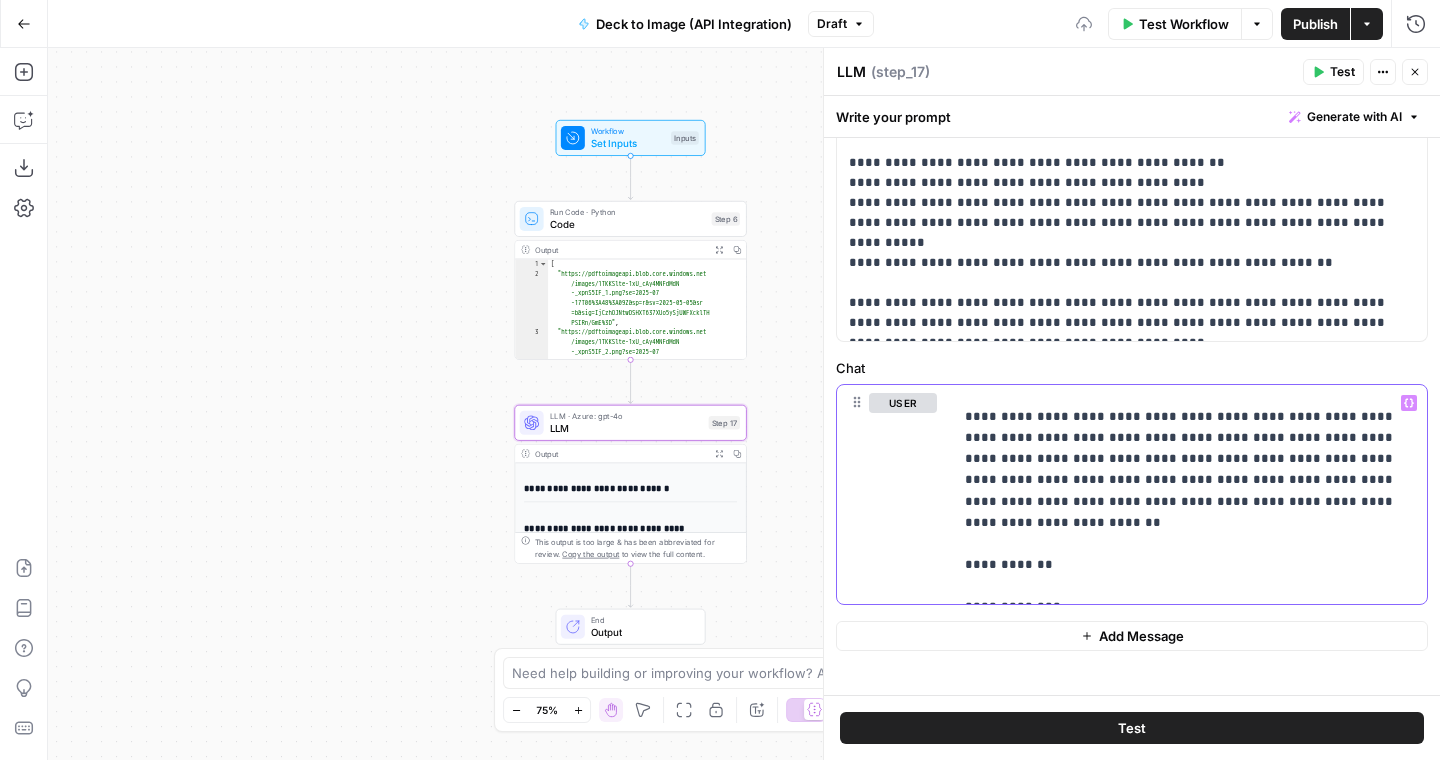 click 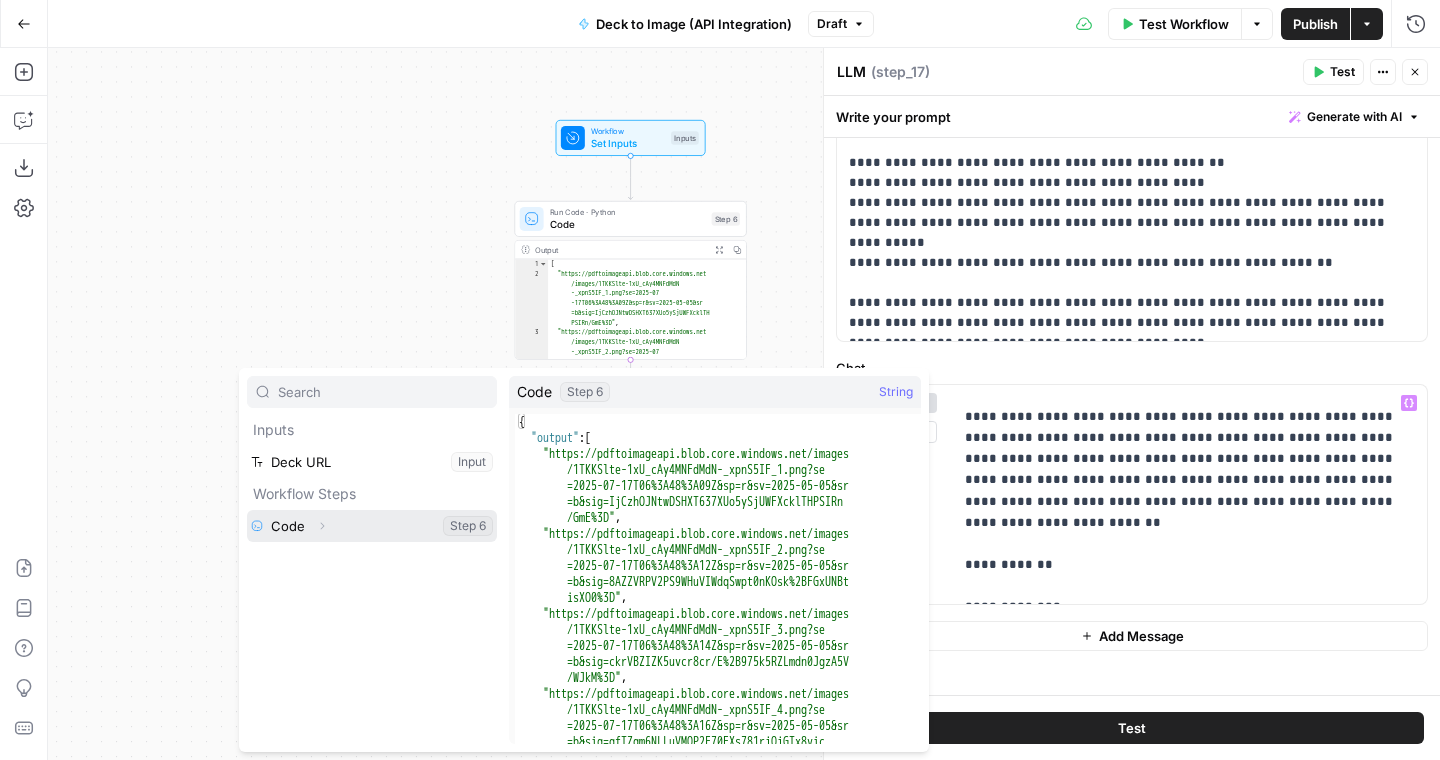 click 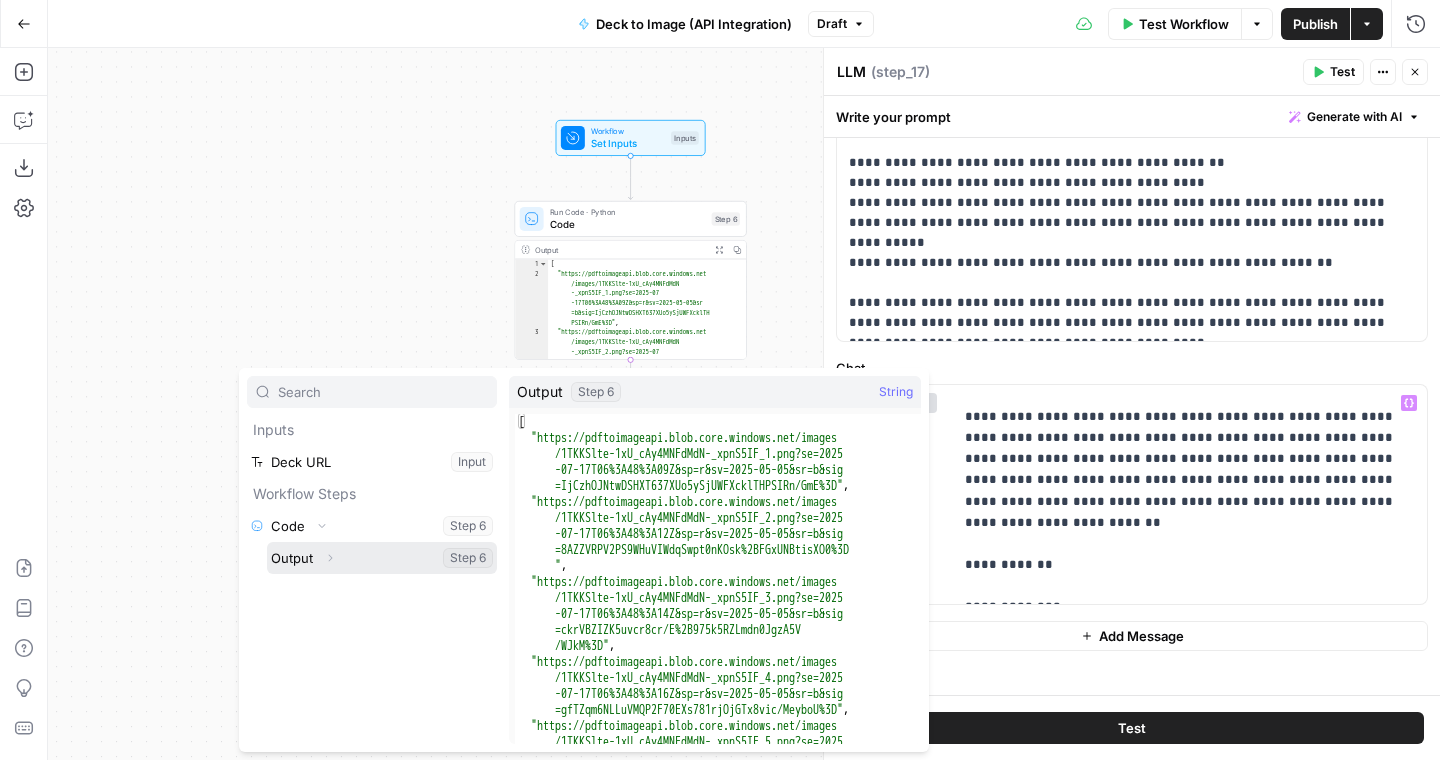 click at bounding box center [382, 558] 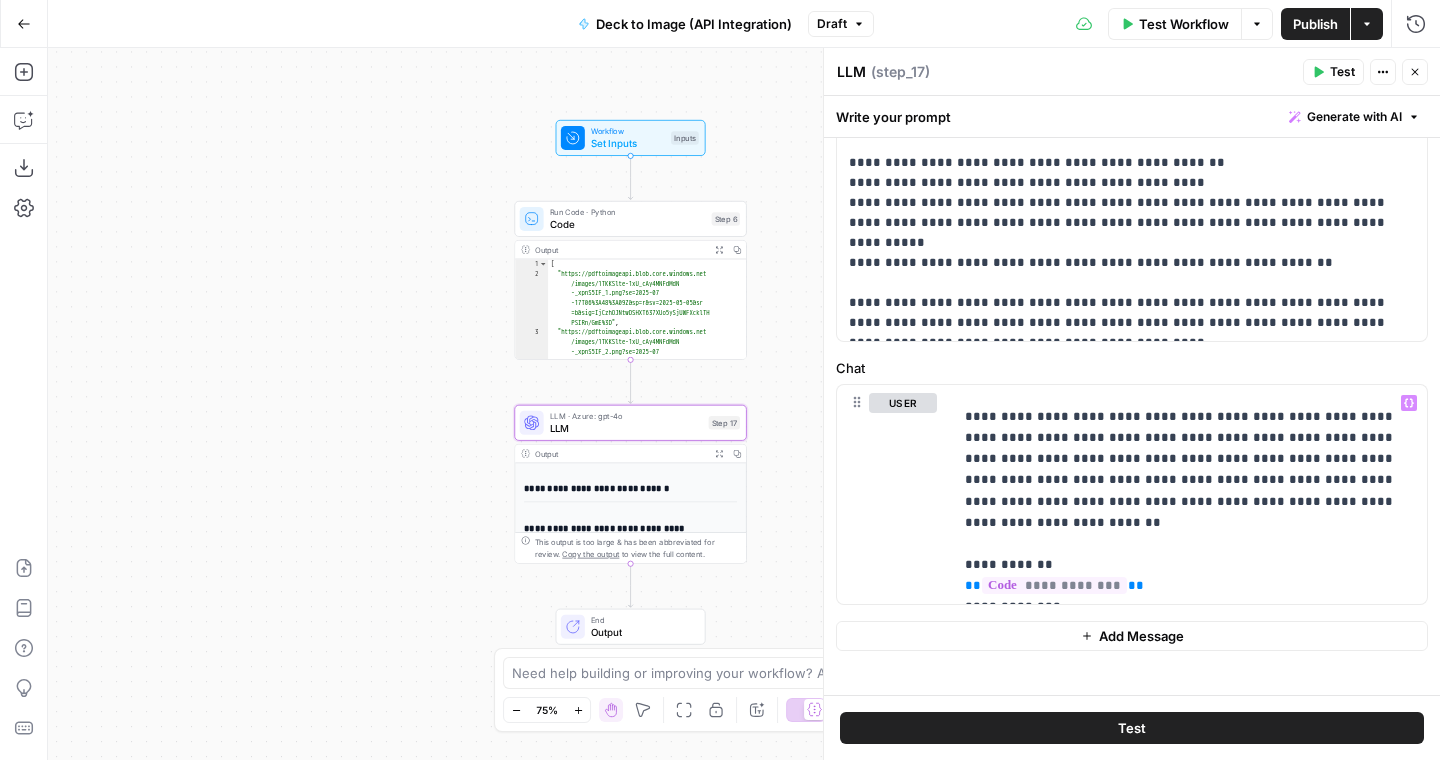 click on "Test" at bounding box center (1132, 728) 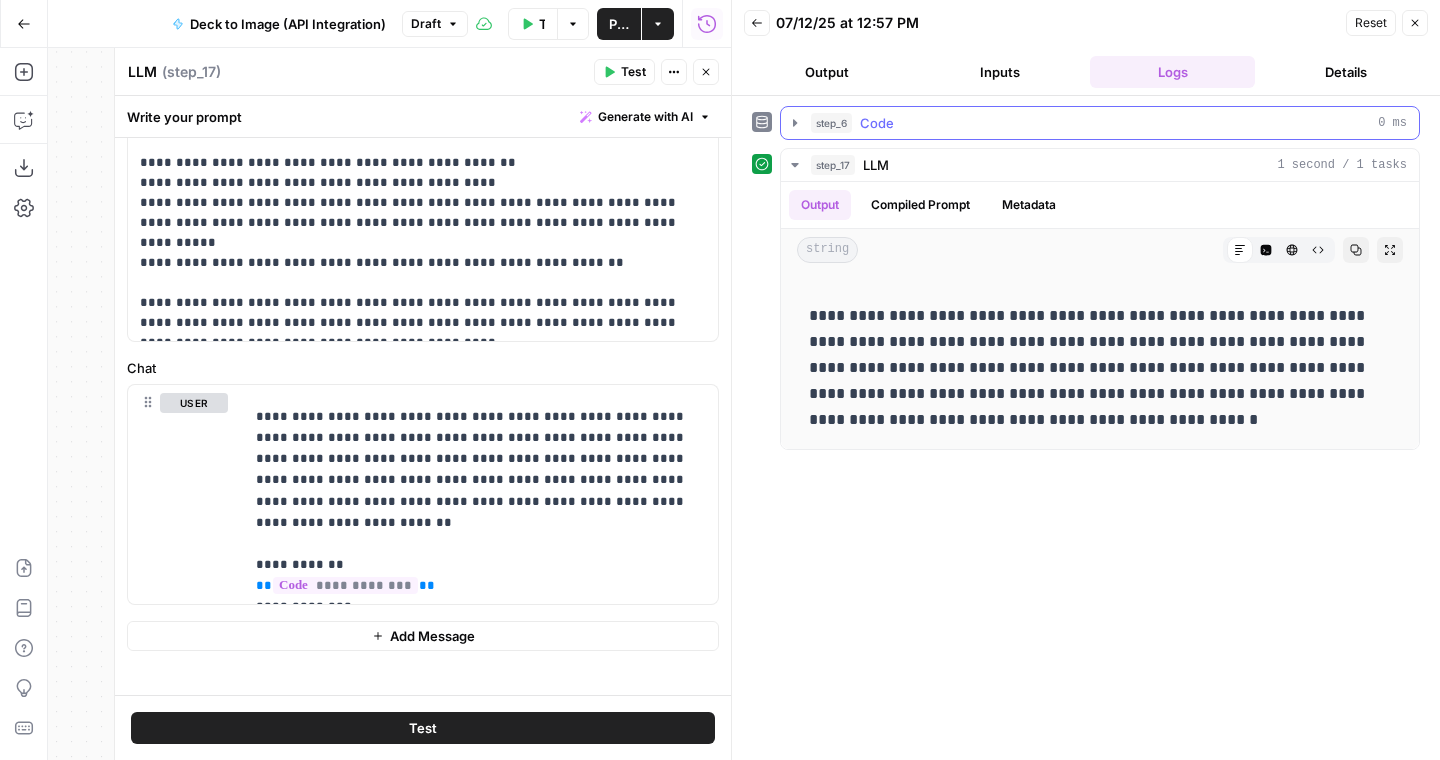 click on "step_6 Code 0 ms" at bounding box center [1100, 123] 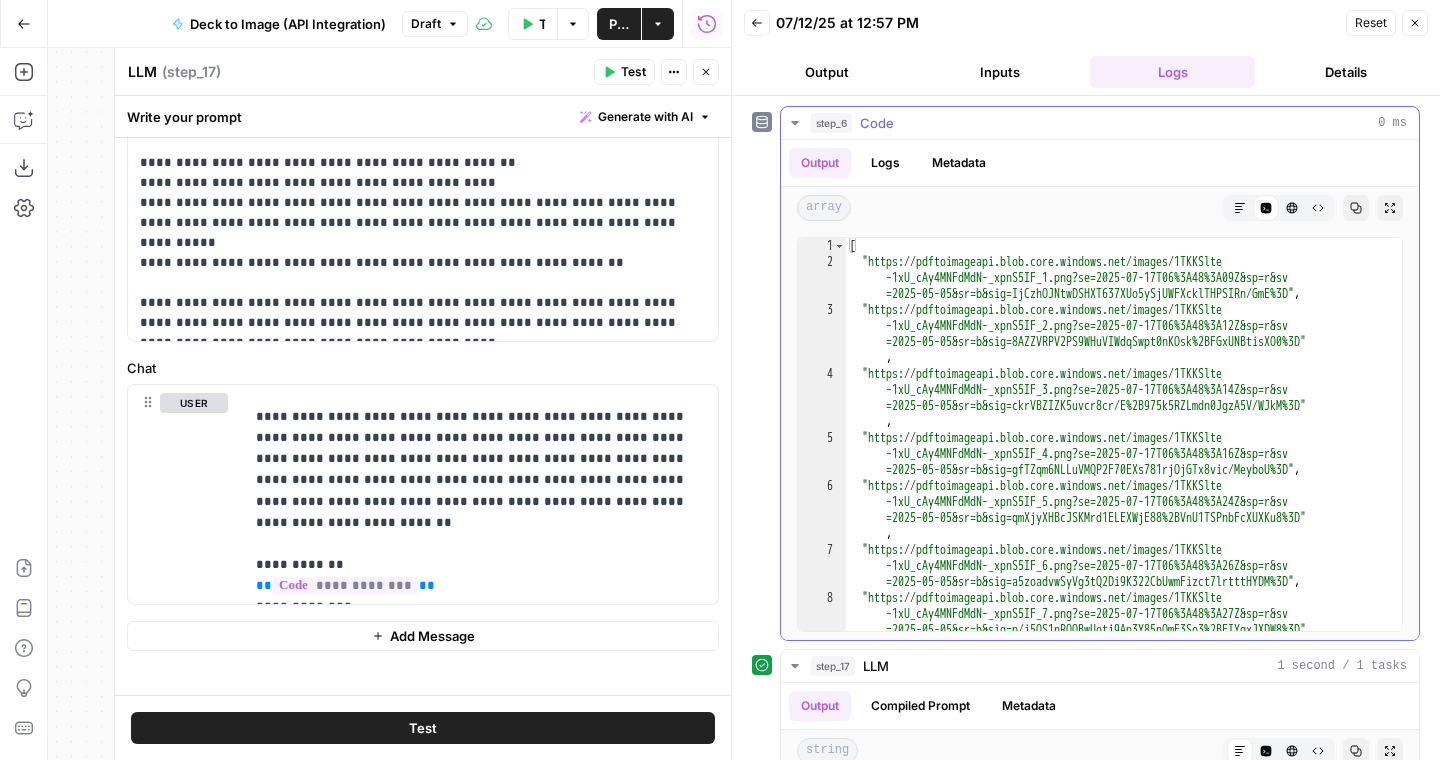click on "step_6 Code 0 ms" at bounding box center (1100, 123) 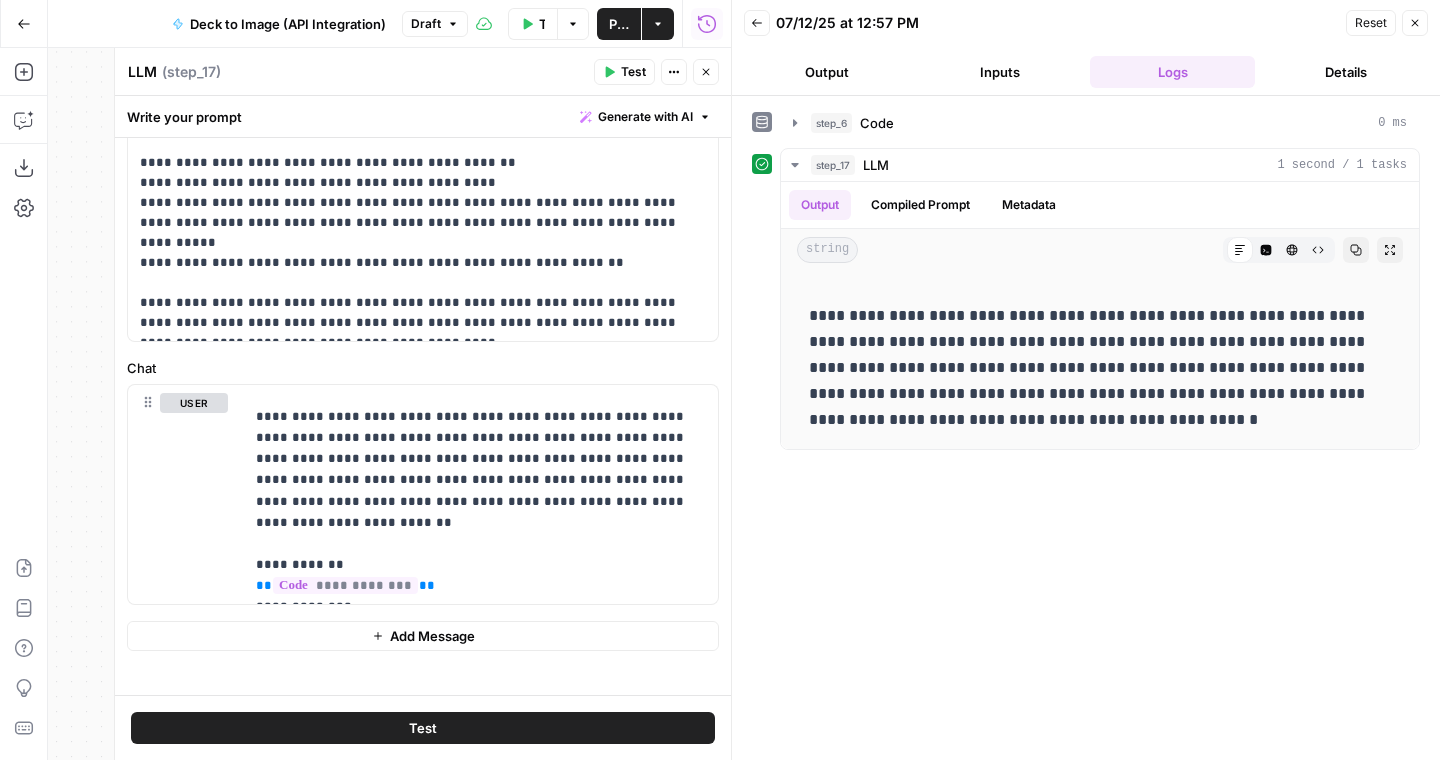 click on "Reset Close" at bounding box center (1387, 23) 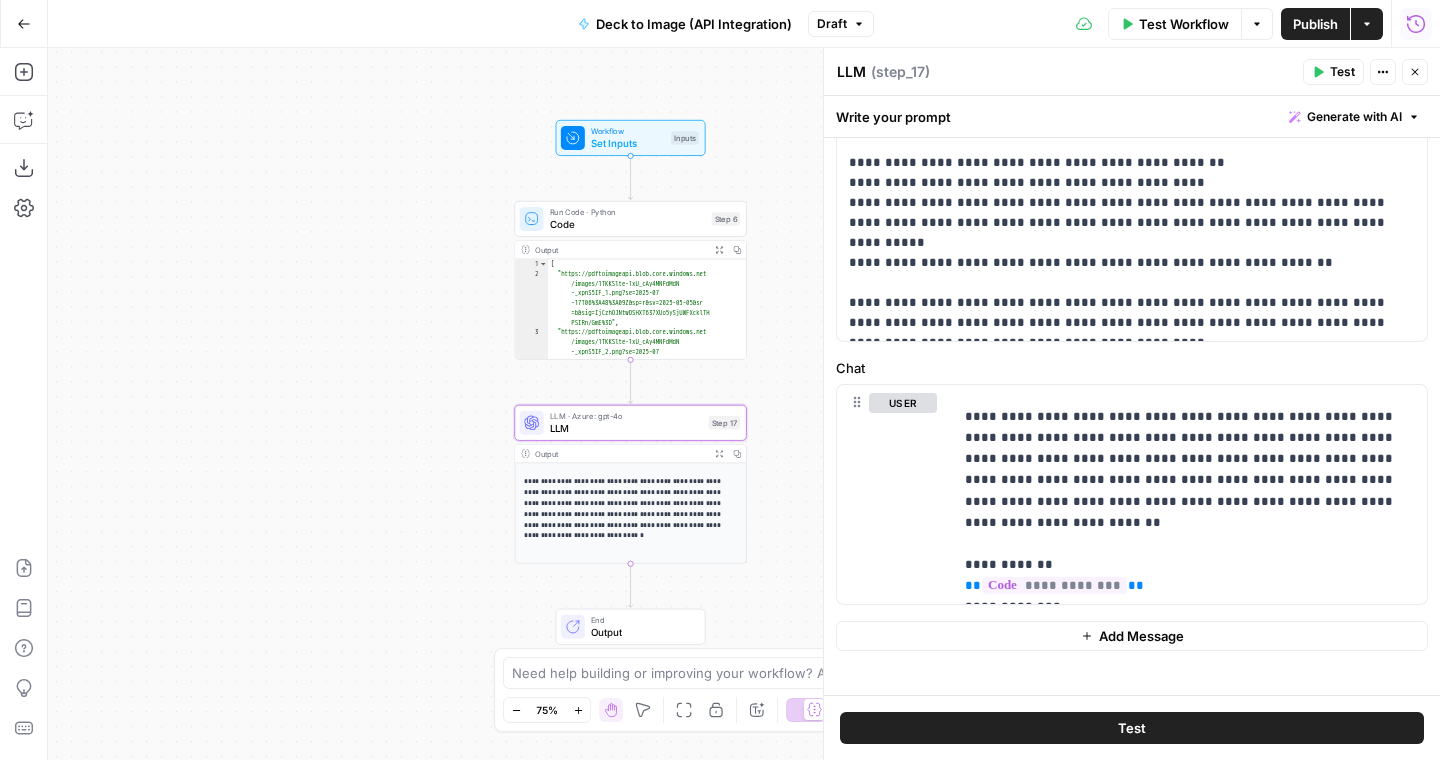 click on "Test Workflow" at bounding box center (1184, 24) 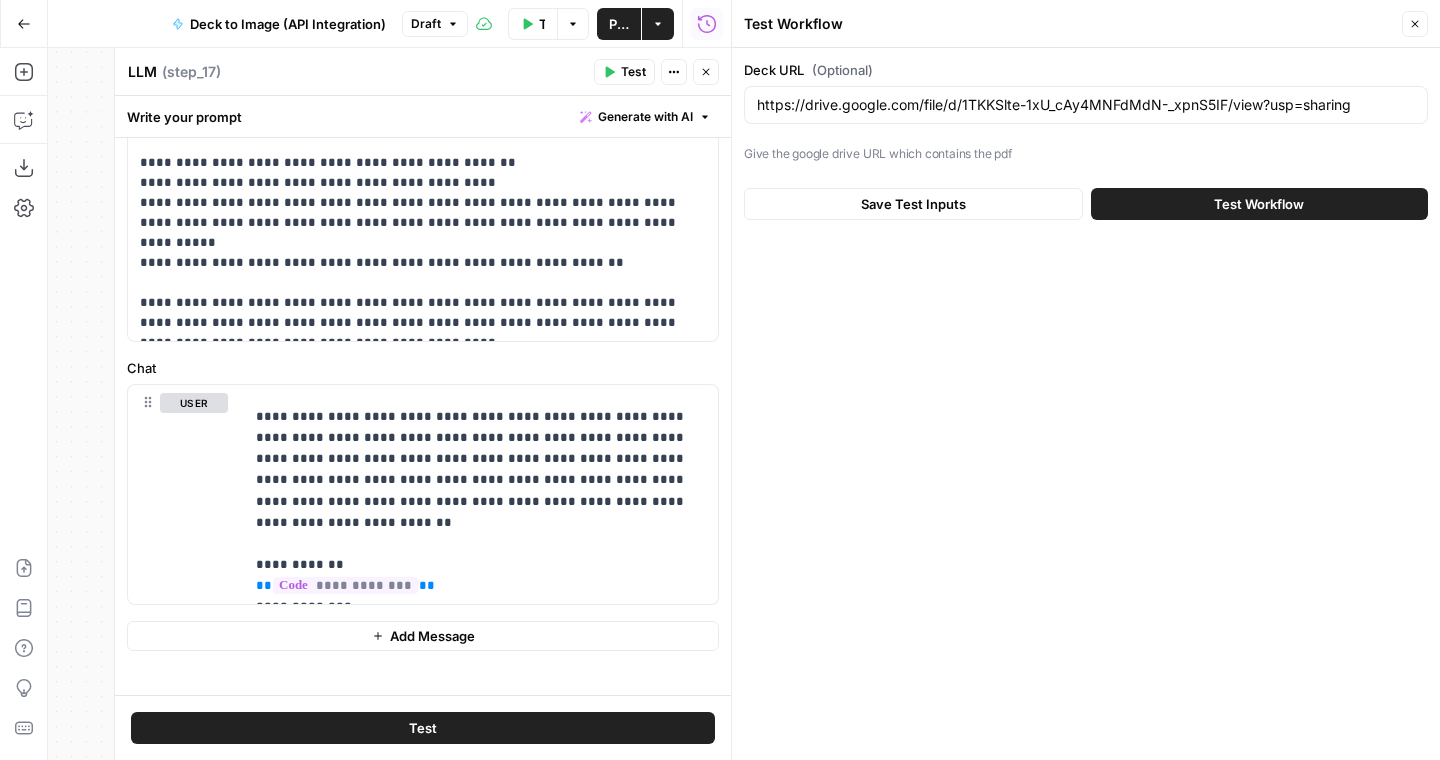click on "Test Workflow" at bounding box center (1259, 204) 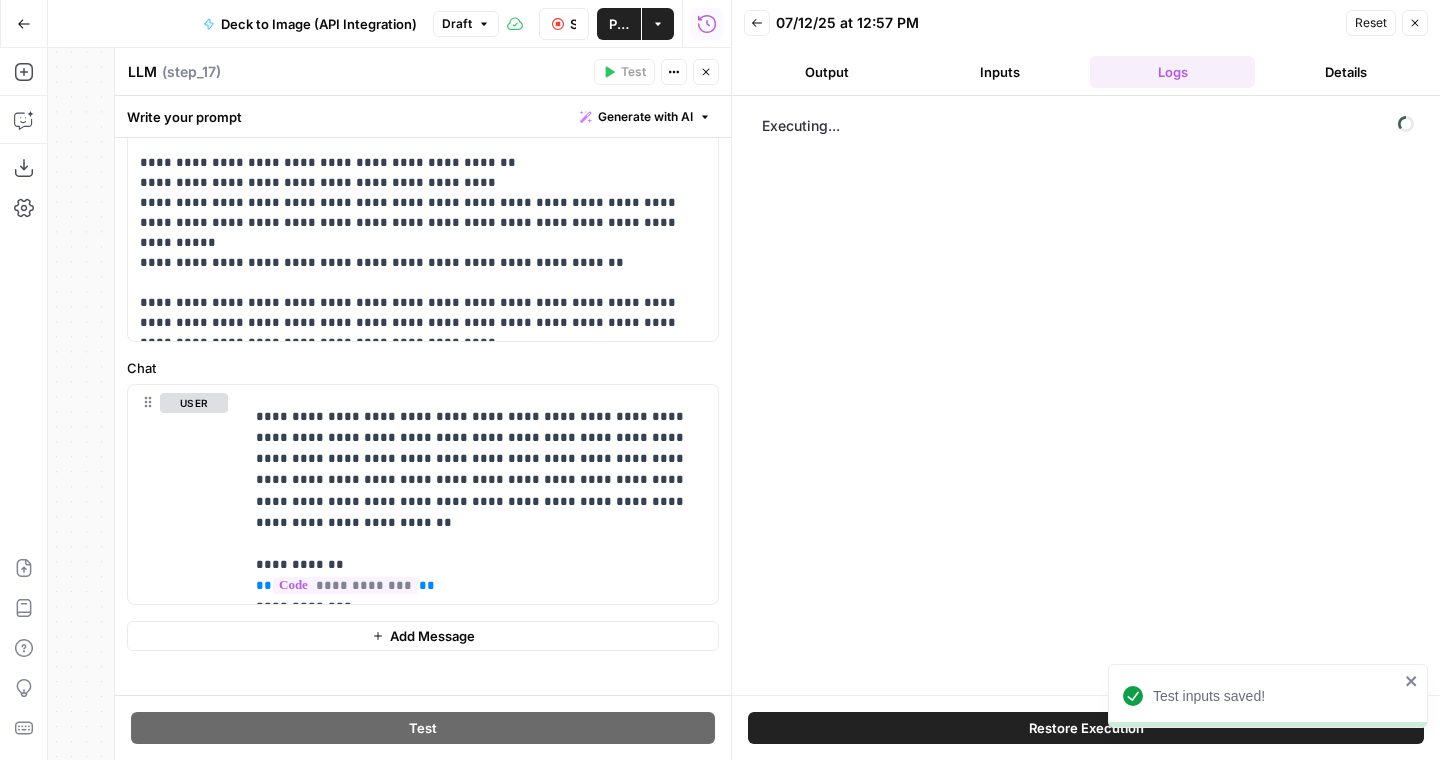 click on "Close" at bounding box center (1415, 23) 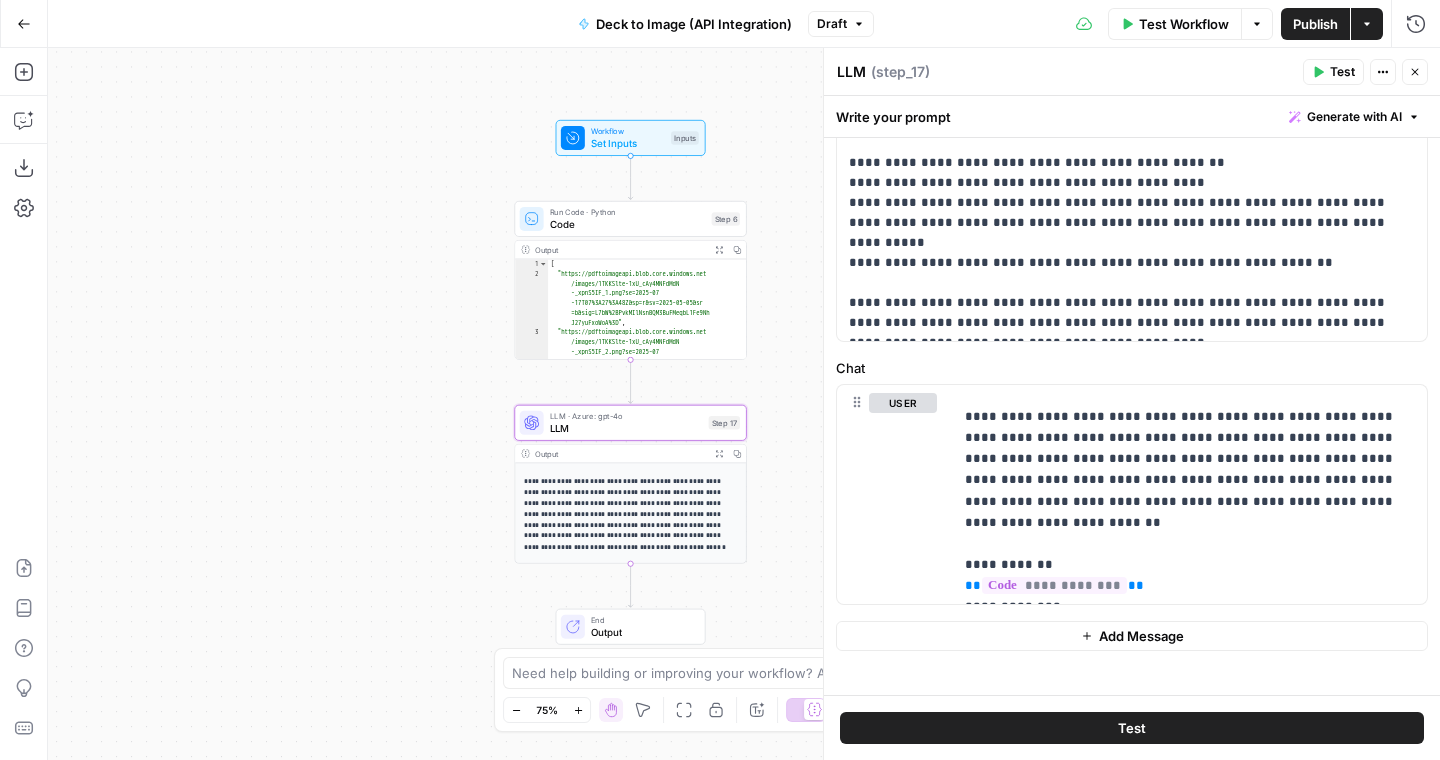 click on "Close" at bounding box center [1415, 72] 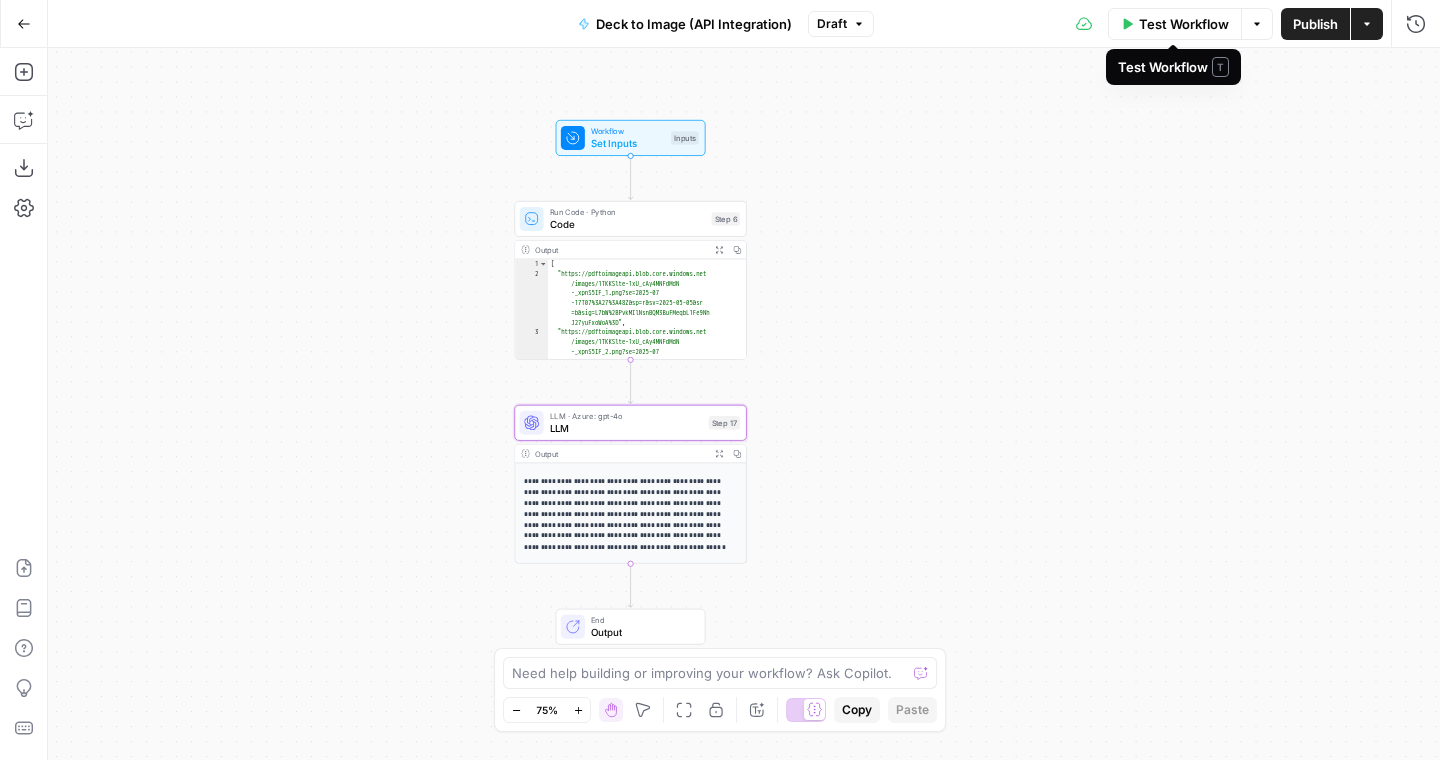 click on "Test Workflow" at bounding box center (1184, 24) 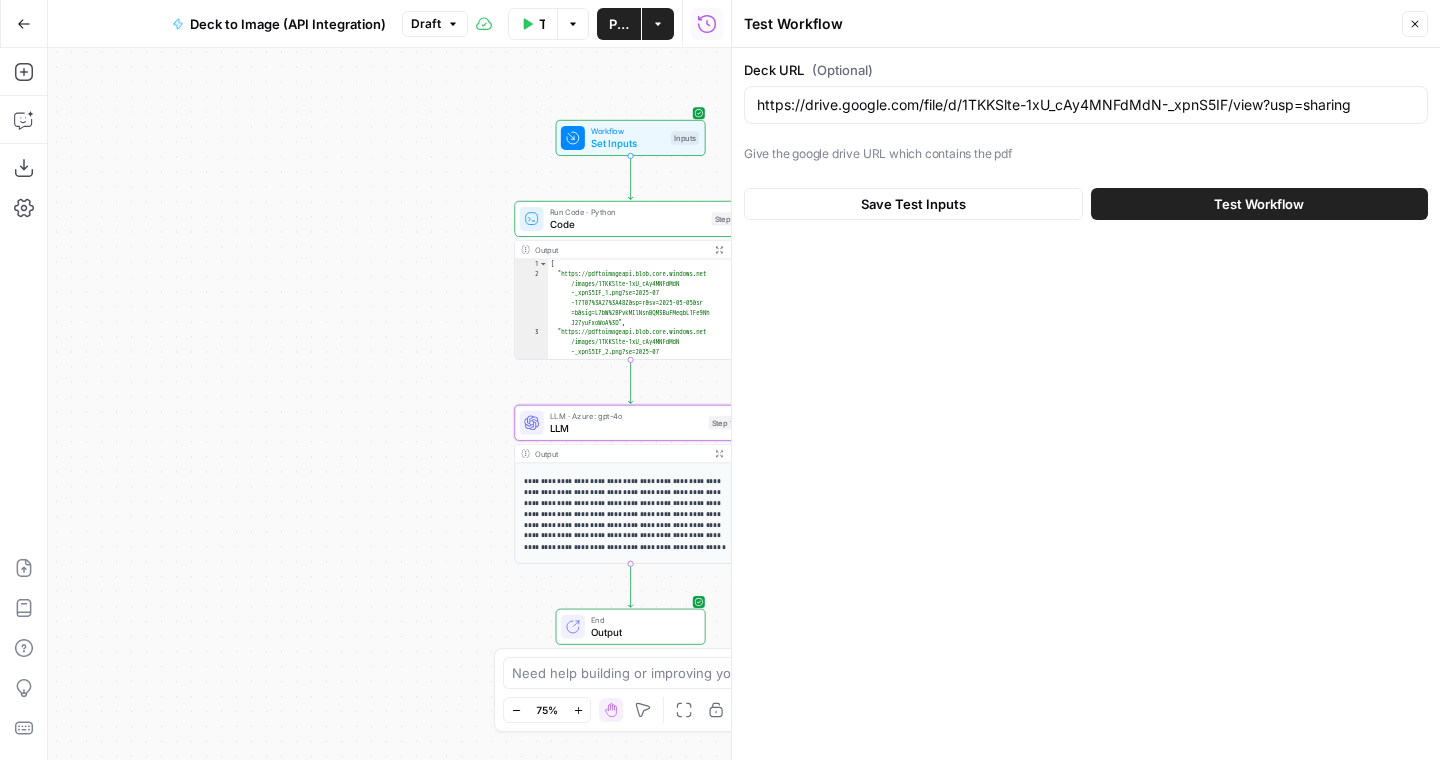 click on "Close" at bounding box center [1415, 24] 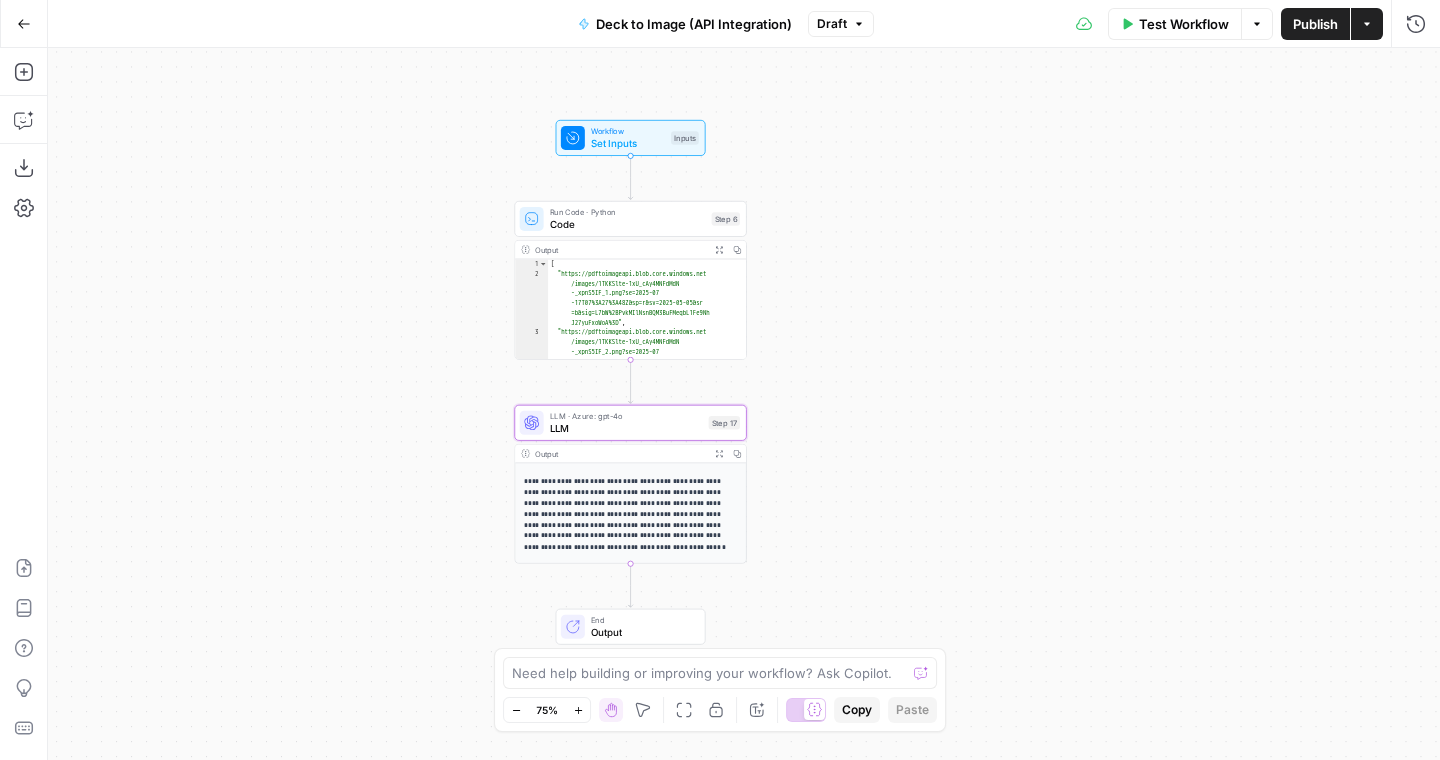 click on "**********" at bounding box center (631, 514) 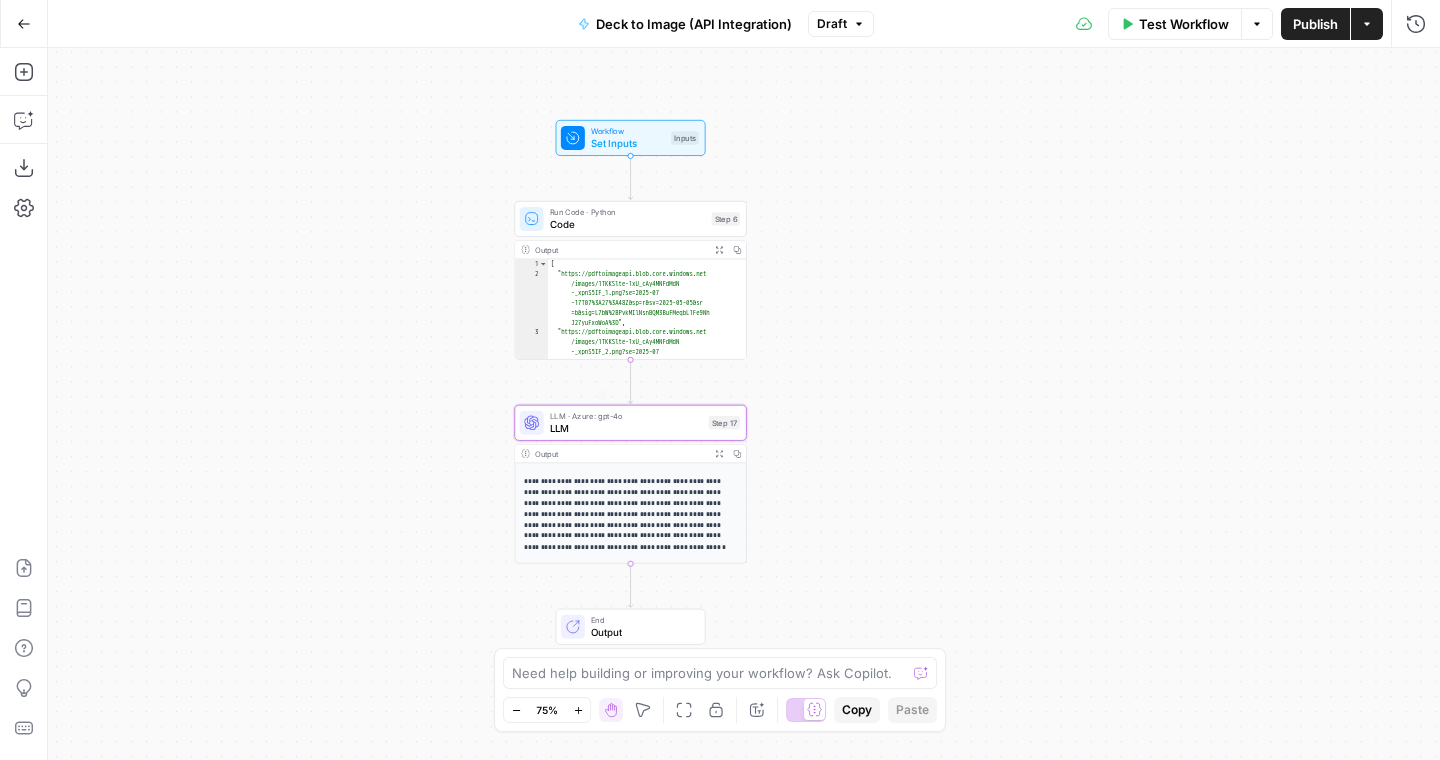 click on "**********" at bounding box center [631, 514] 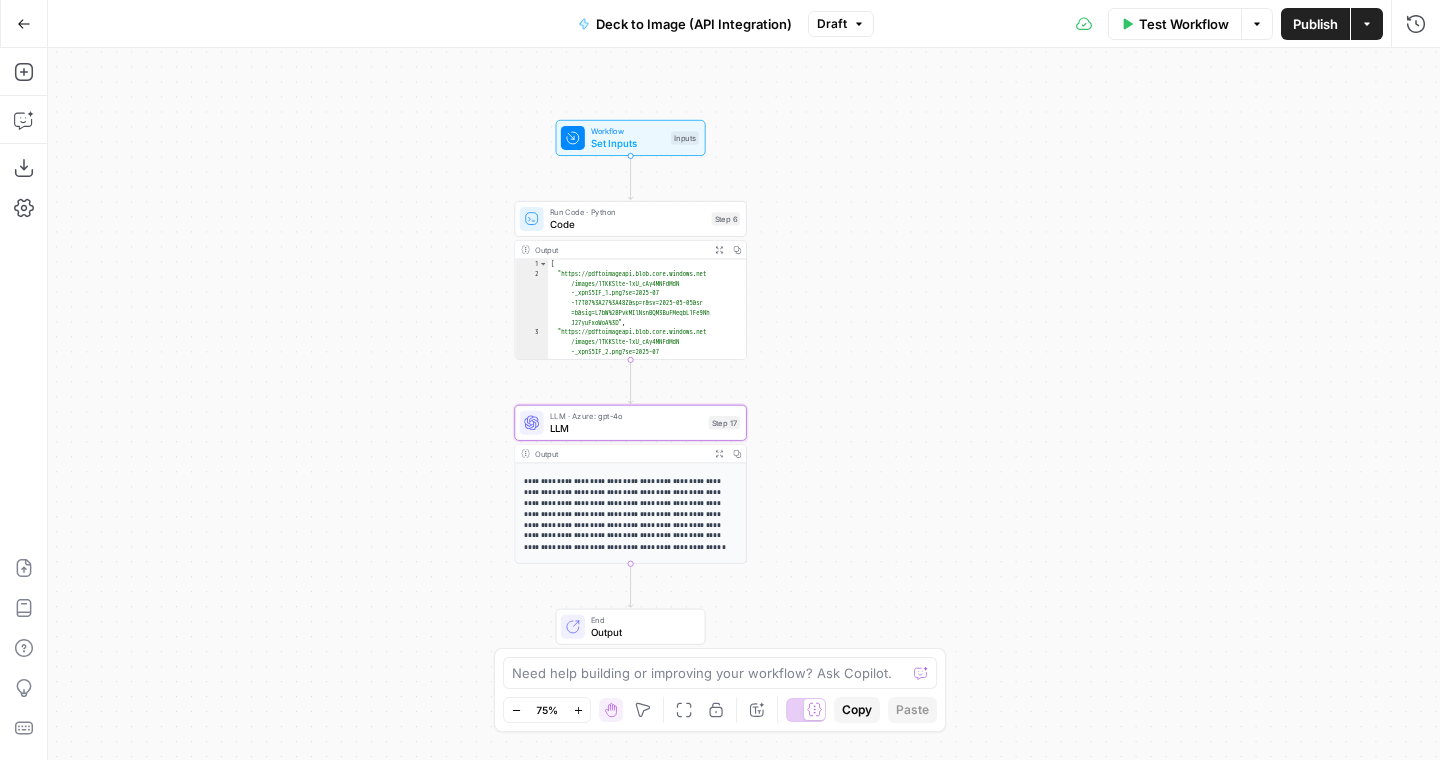 click on "Test Workflow" at bounding box center (1184, 24) 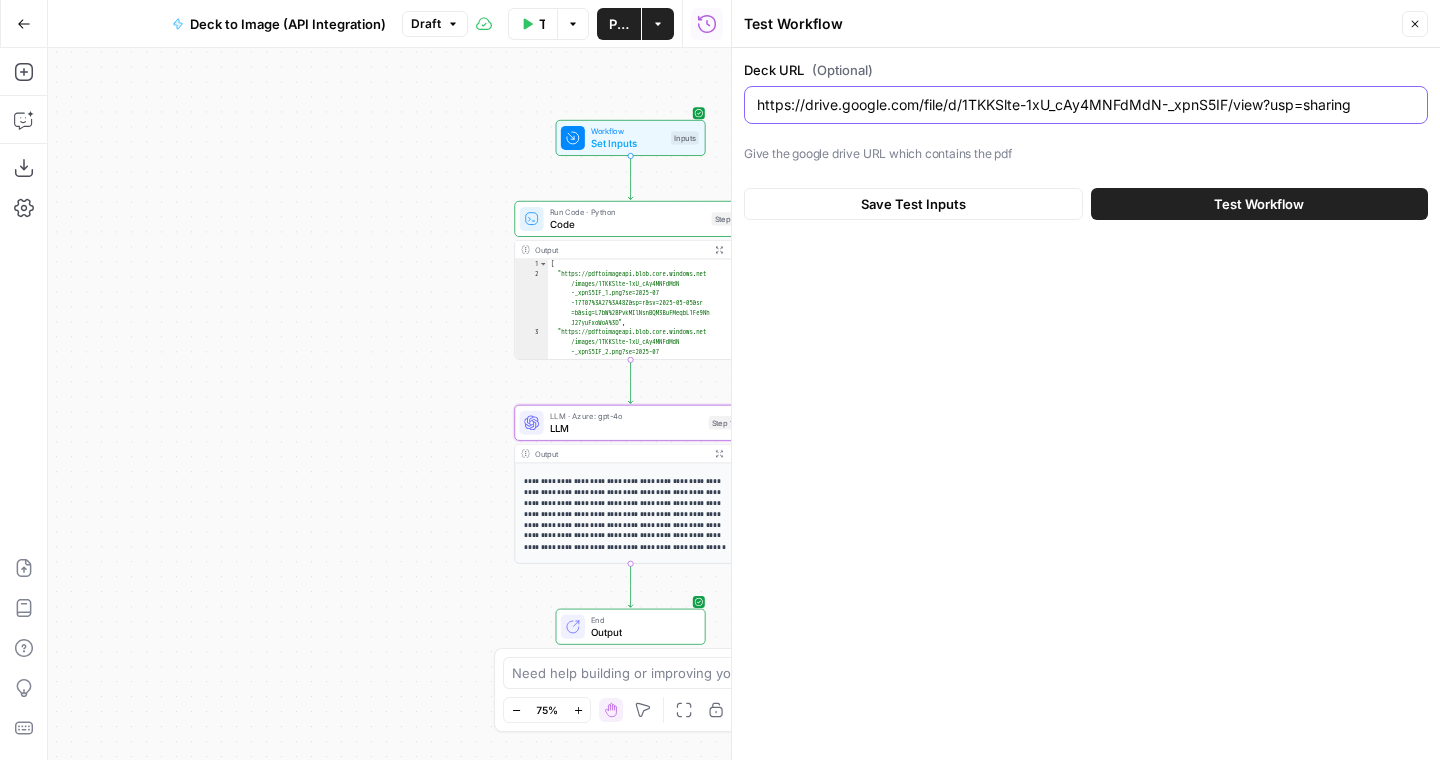 click on "https://drive.google.com/file/d/1TKKSlte-1xU_cAy4MNFdMdN-_xpnS5IF/view?usp=sharing" at bounding box center [1086, 105] 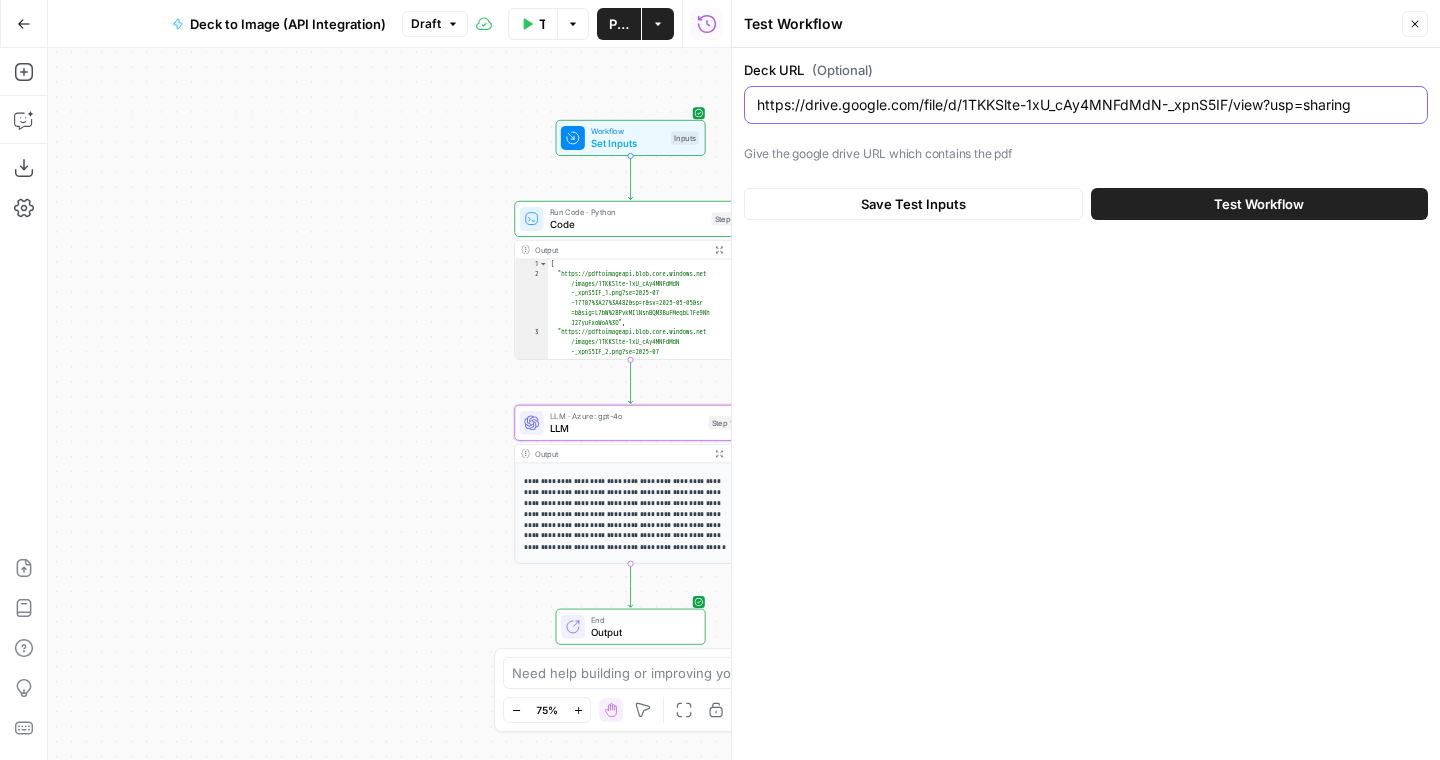 paste on "X_5hkjwnFfgVRXMqFRkBwFjKbhfkgJ86/view?usp=drive_link" 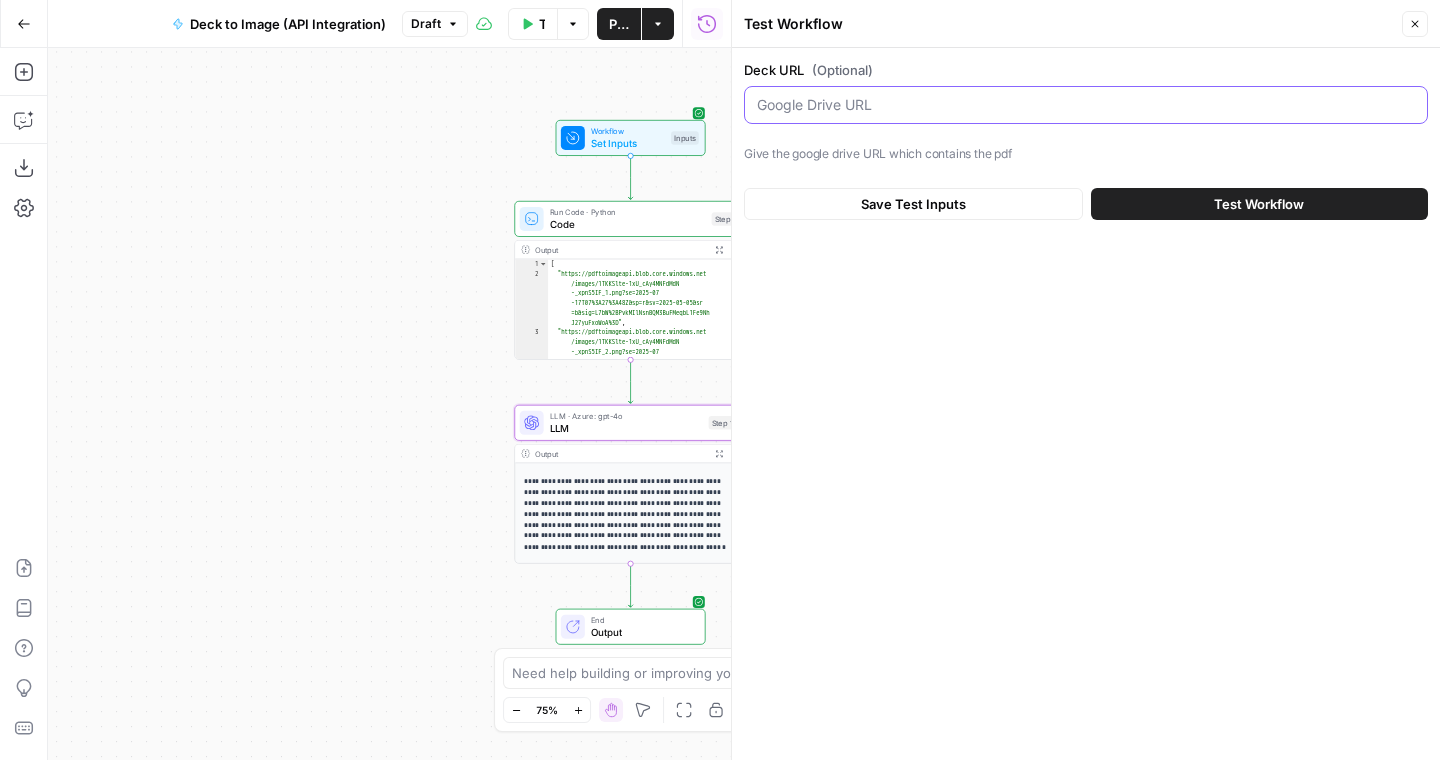 paste on "https://drive.google.com/file/d/1X_5hkjwnFfgVRXMqFRkBwFjKbhfkgJ86/view?usp=drive_link" 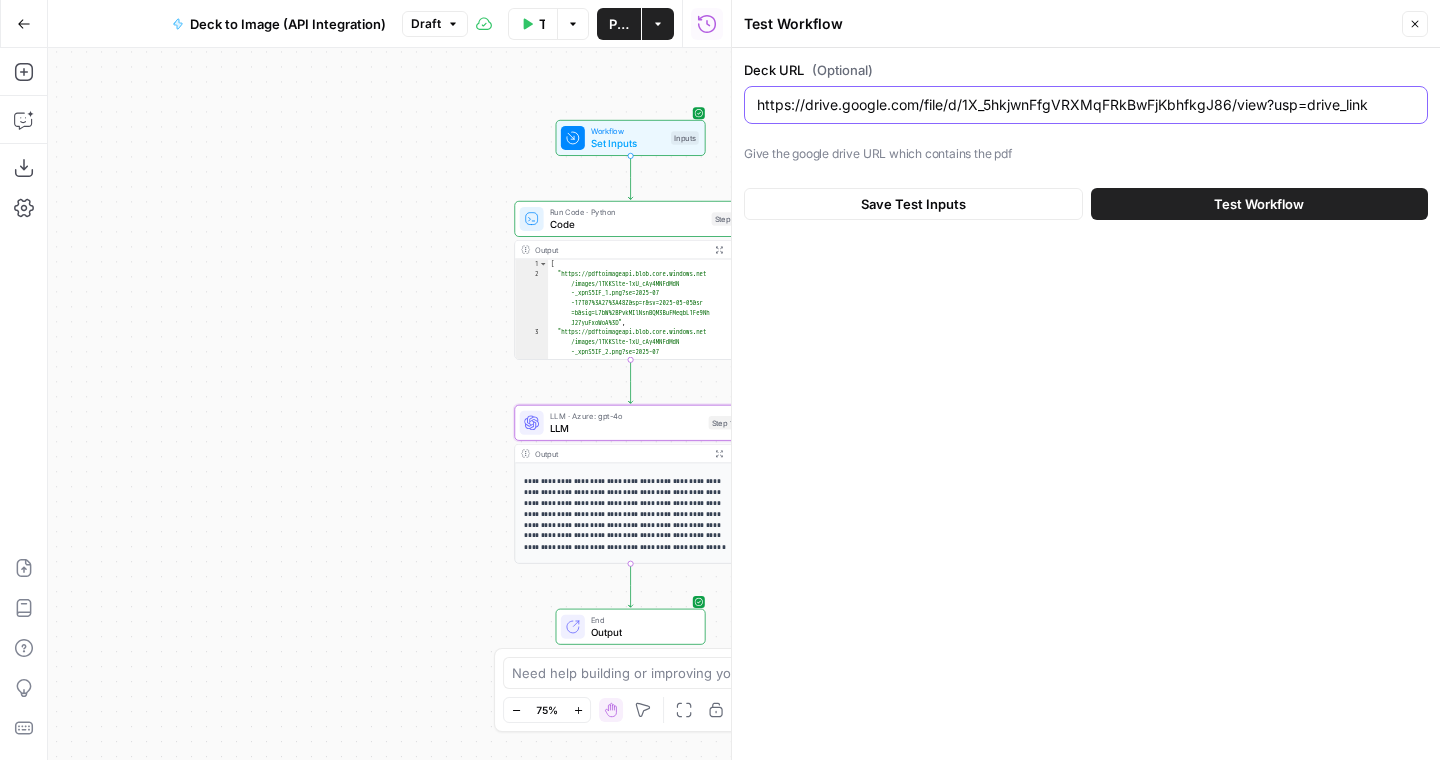 type on "https://drive.google.com/file/d/1X_5hkjwnFfgVRXMqFRkBwFjKbhfkgJ86/view?usp=drive_link" 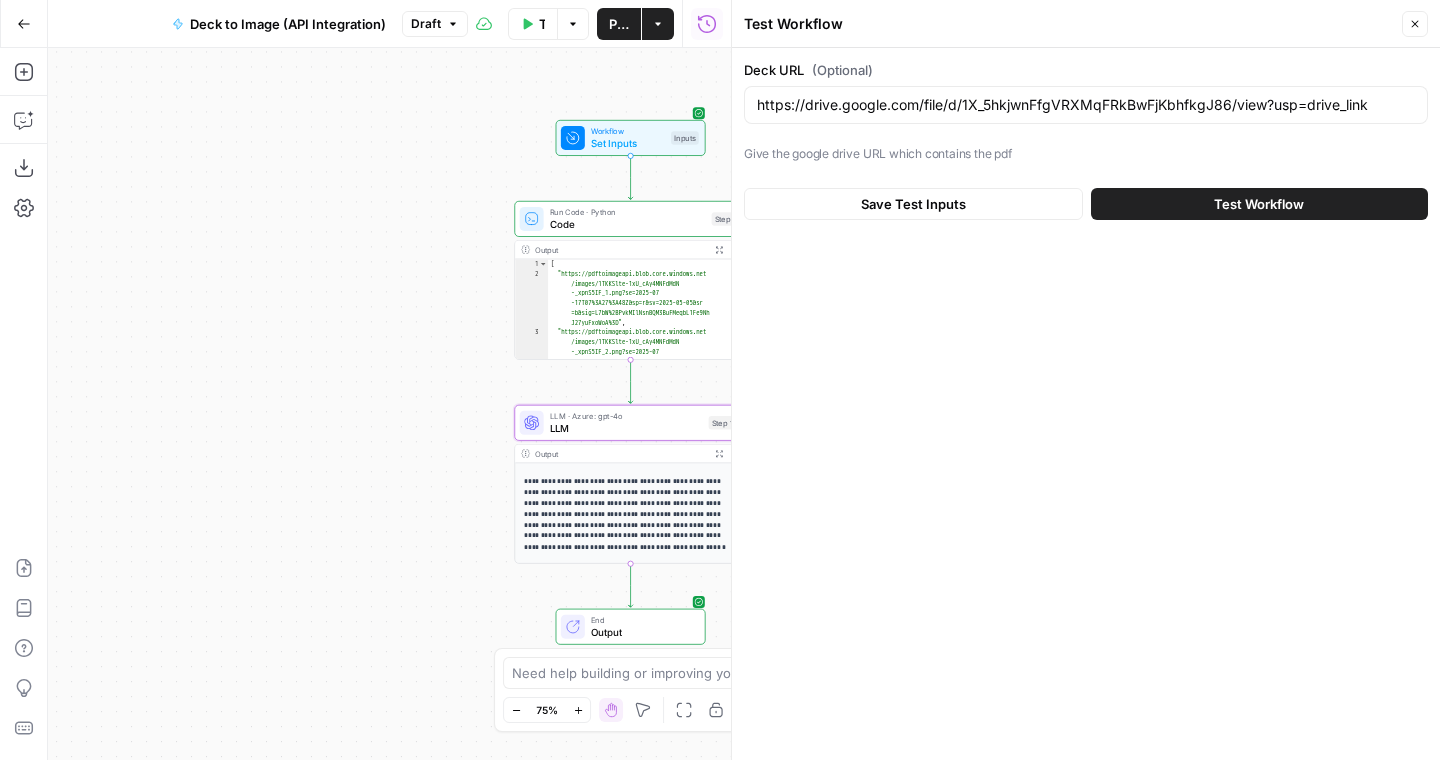 click on "Test Workflow" at bounding box center [1259, 204] 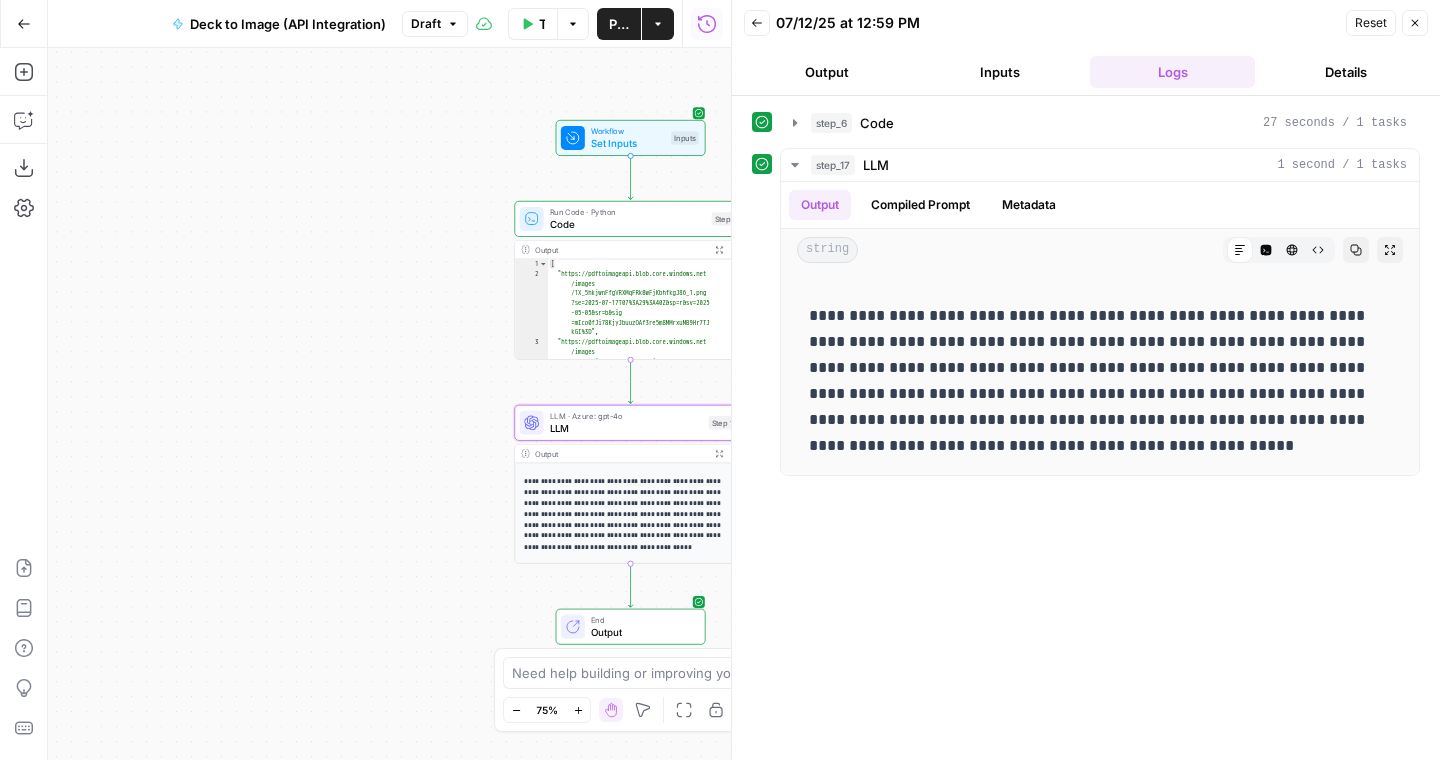 click 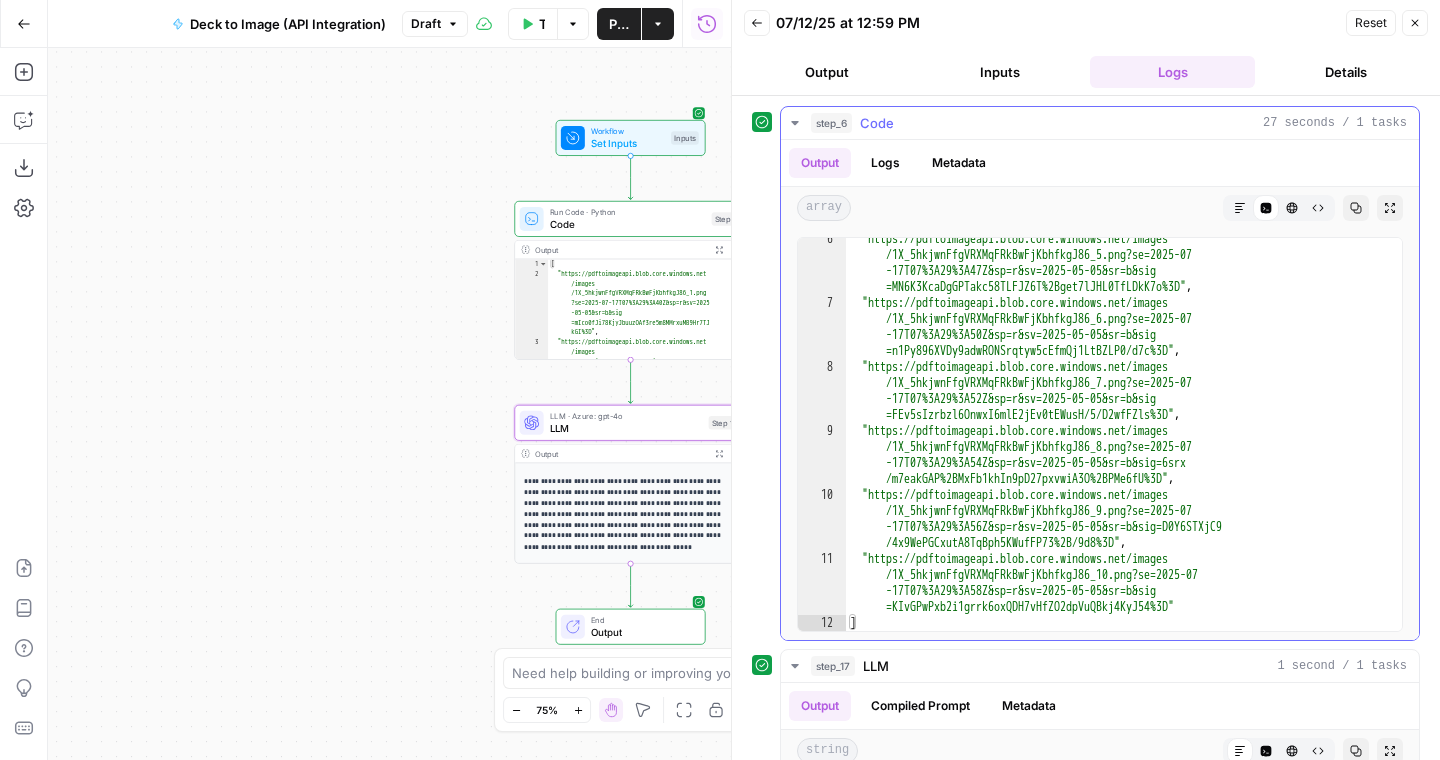 scroll, scrollTop: 279, scrollLeft: 0, axis: vertical 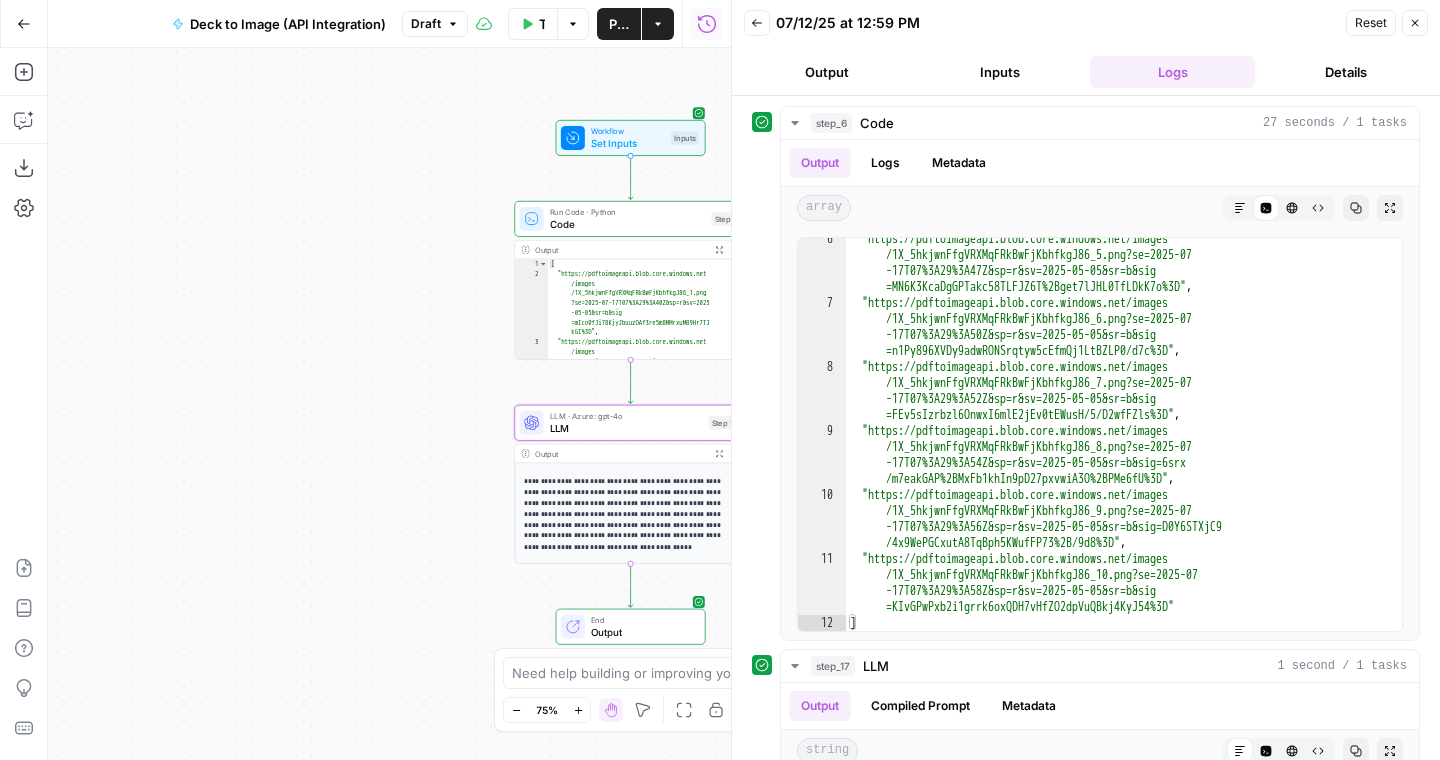 click on "Close" at bounding box center [1415, 23] 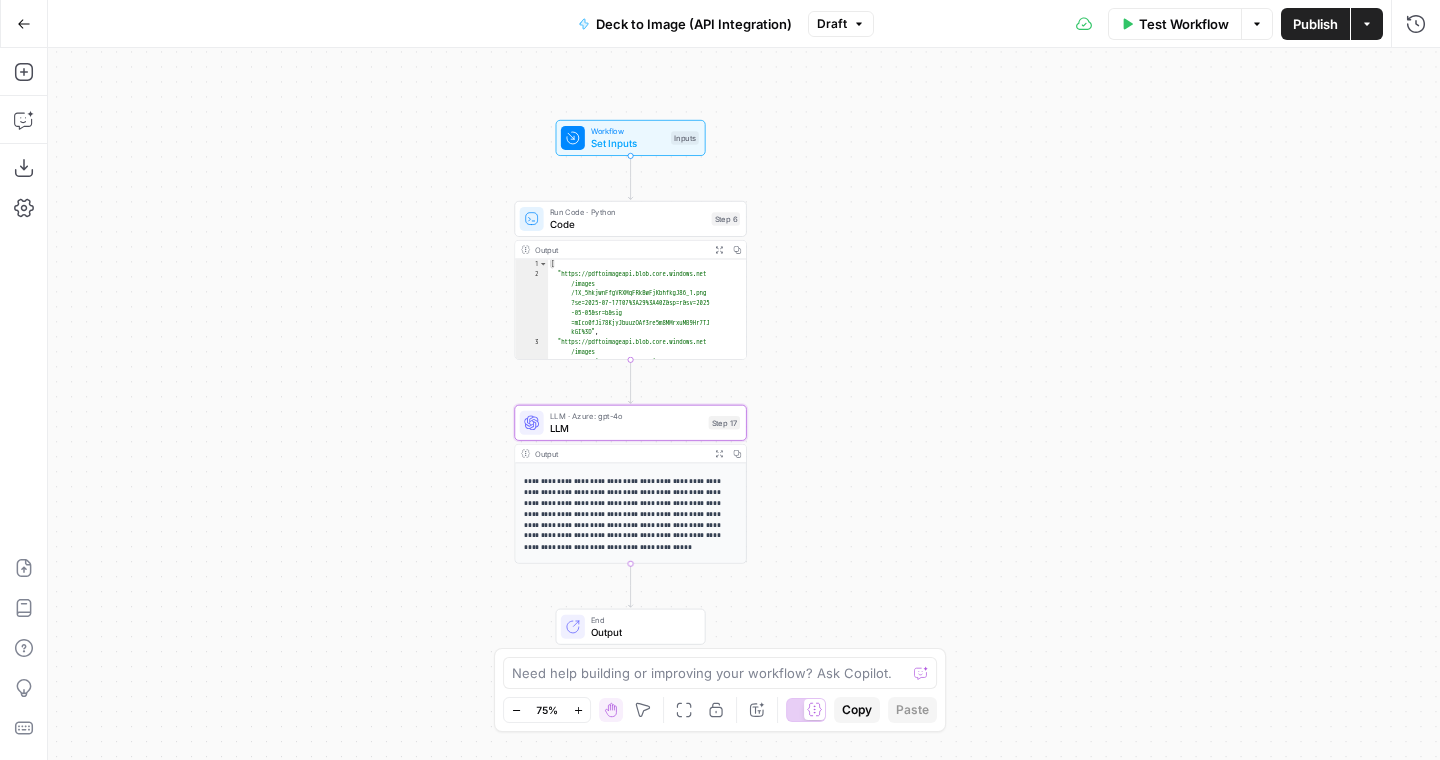 click on "LLM" at bounding box center [626, 428] 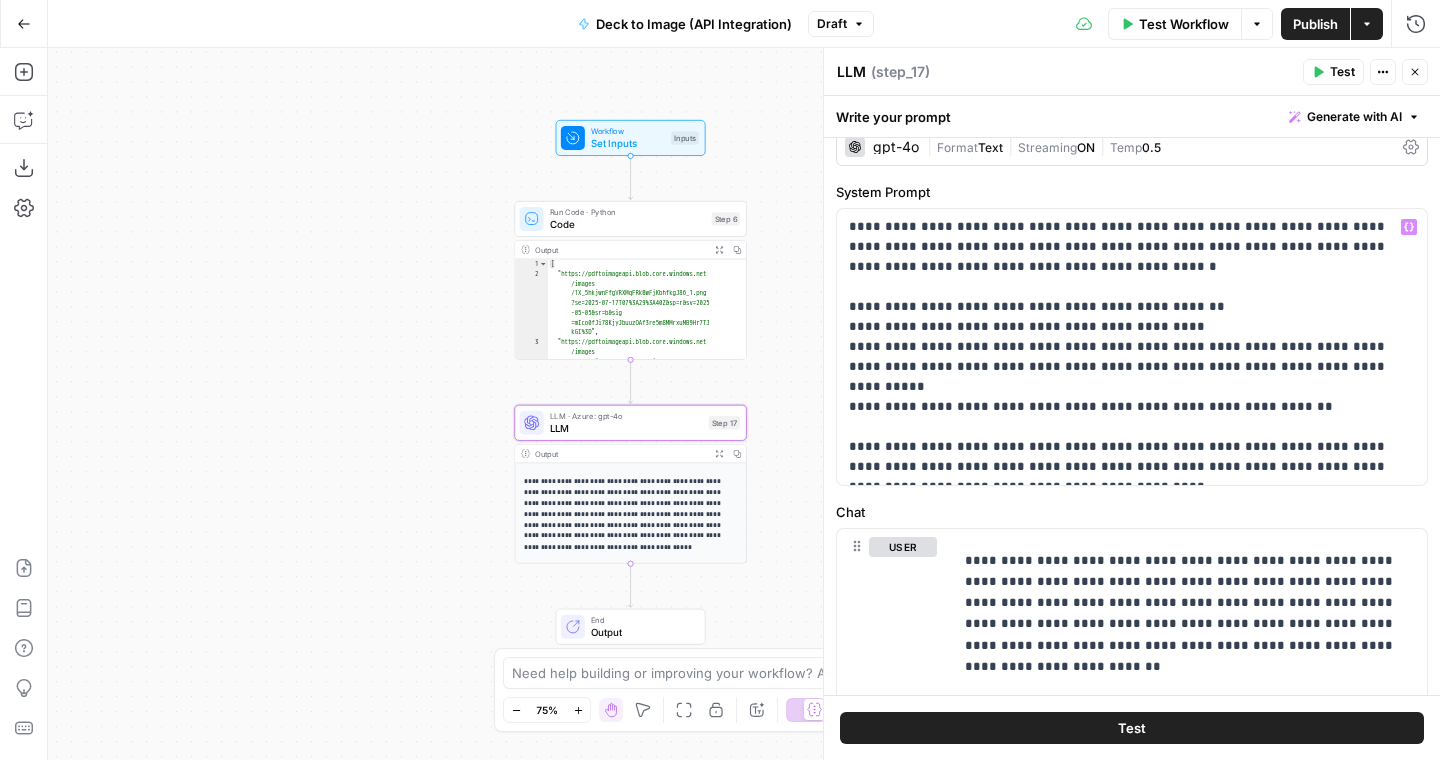 scroll, scrollTop: 0, scrollLeft: 0, axis: both 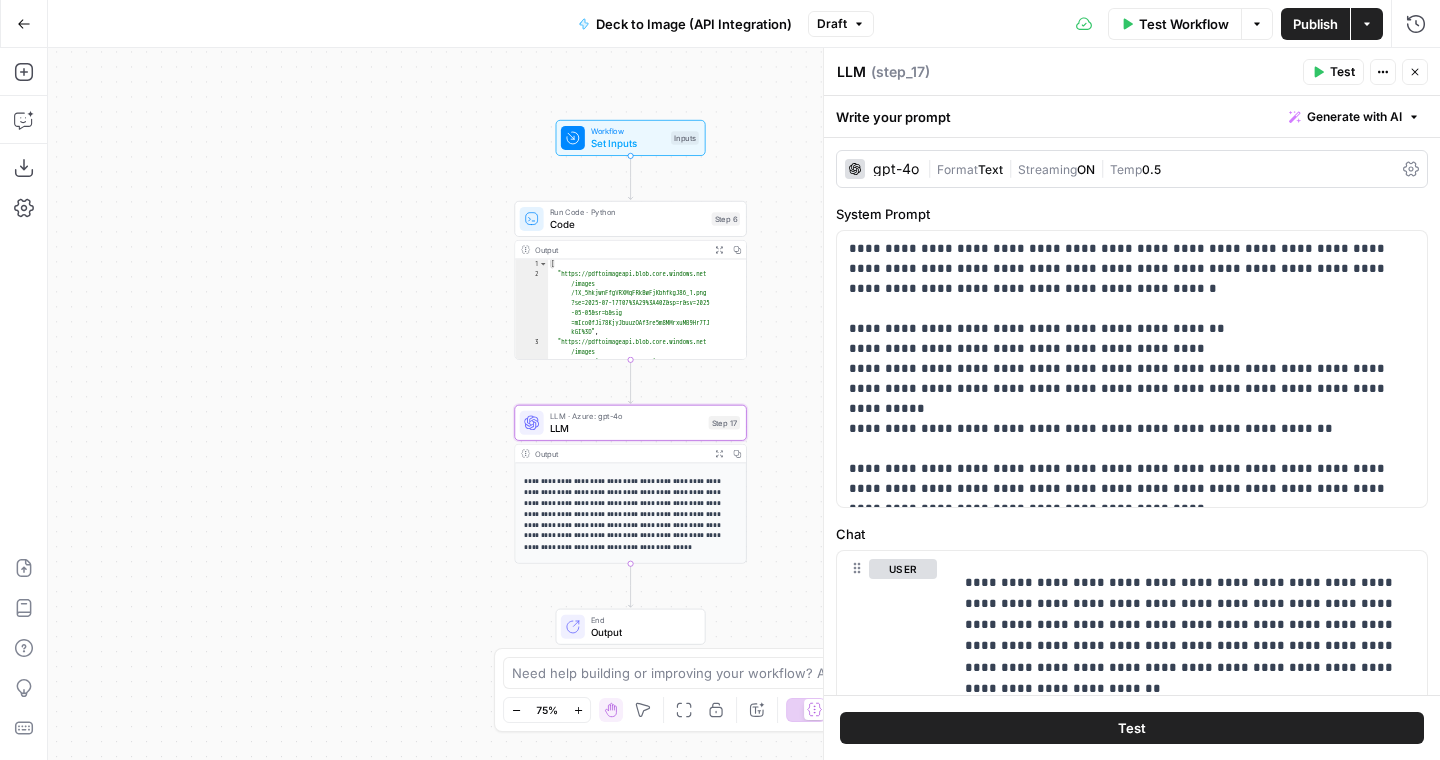 click on "Publish" at bounding box center (1315, 24) 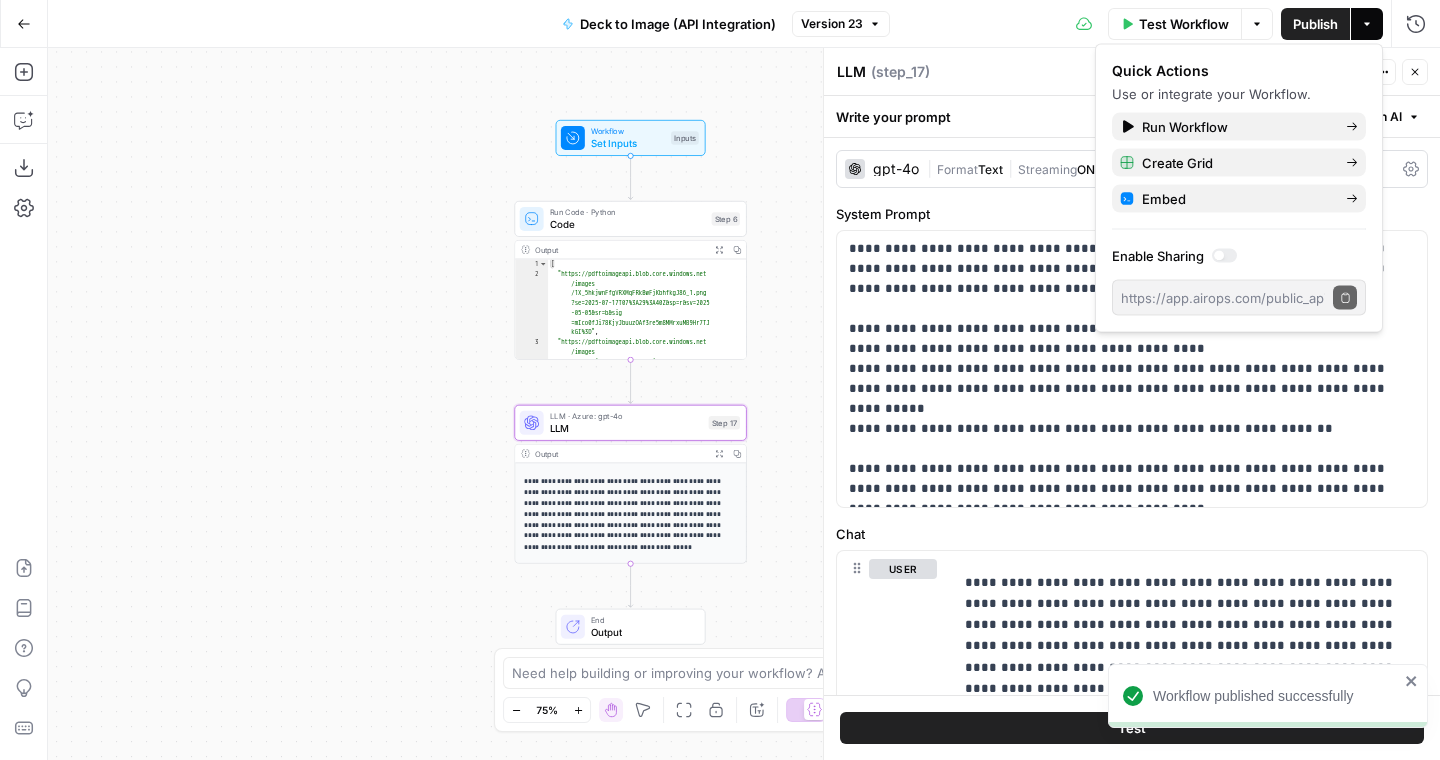 click on "gpt-4o   |   Format  Text   |   Streaming  ON   |   Temp  0.5" at bounding box center [1132, 169] 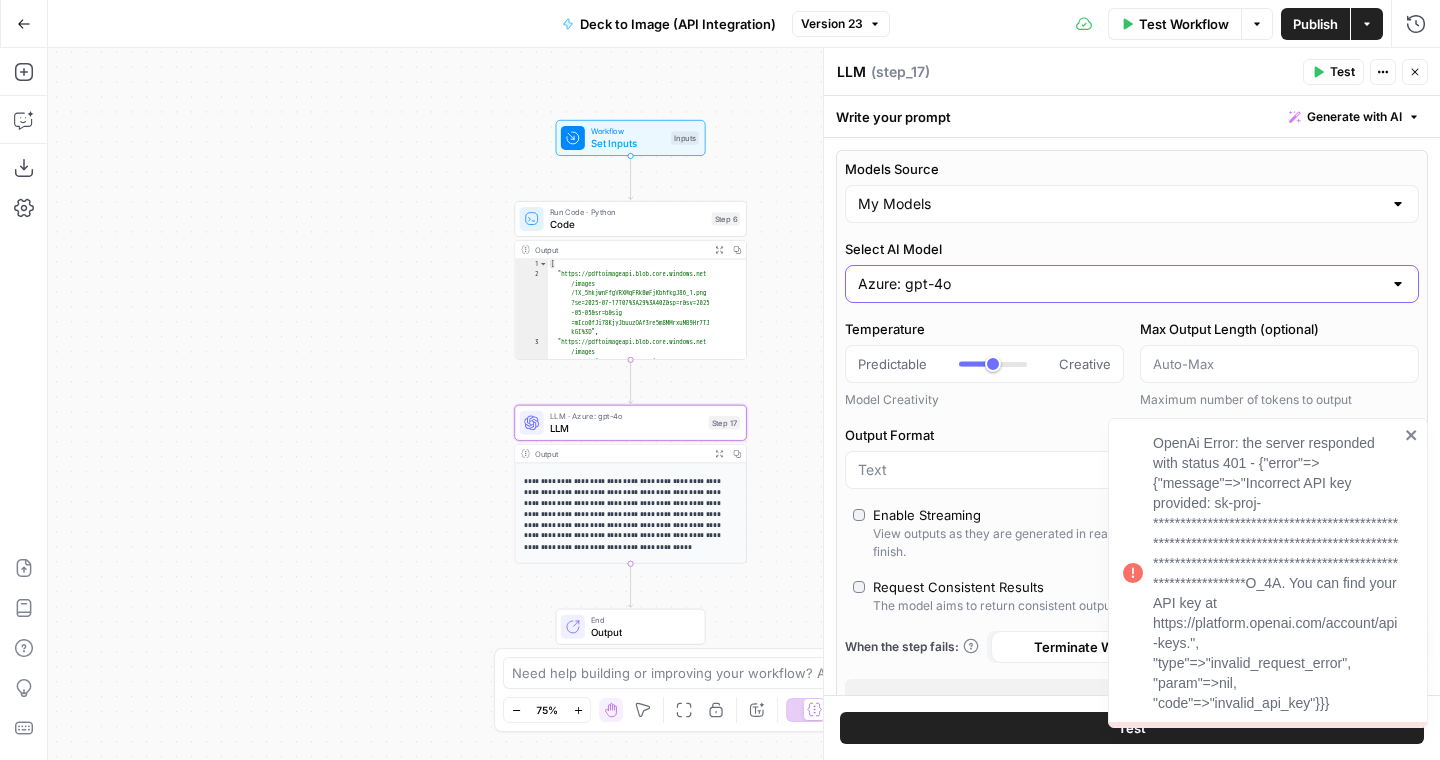 click on "Azure: gpt-4o" at bounding box center (1120, 284) 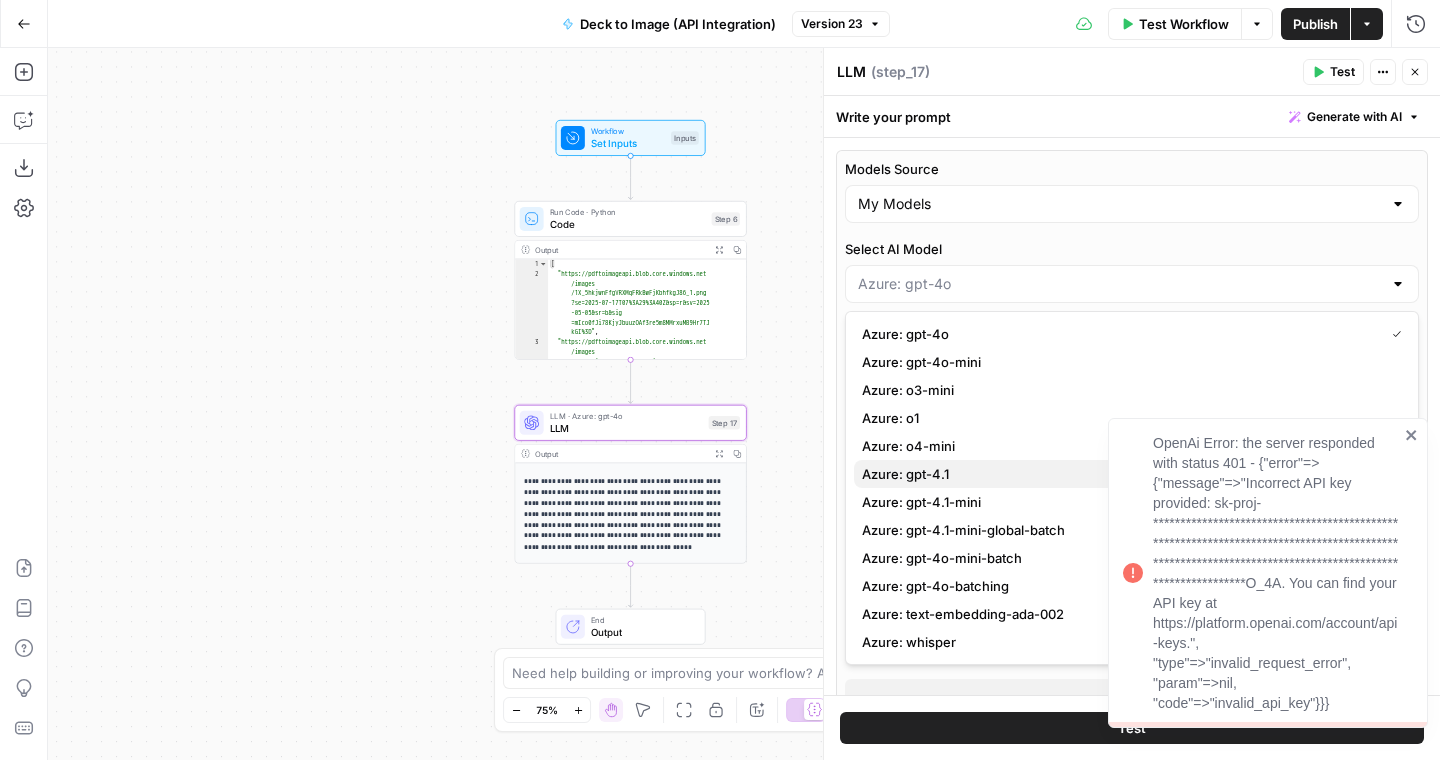 click on "Azure: gpt-4.1" at bounding box center (1132, 474) 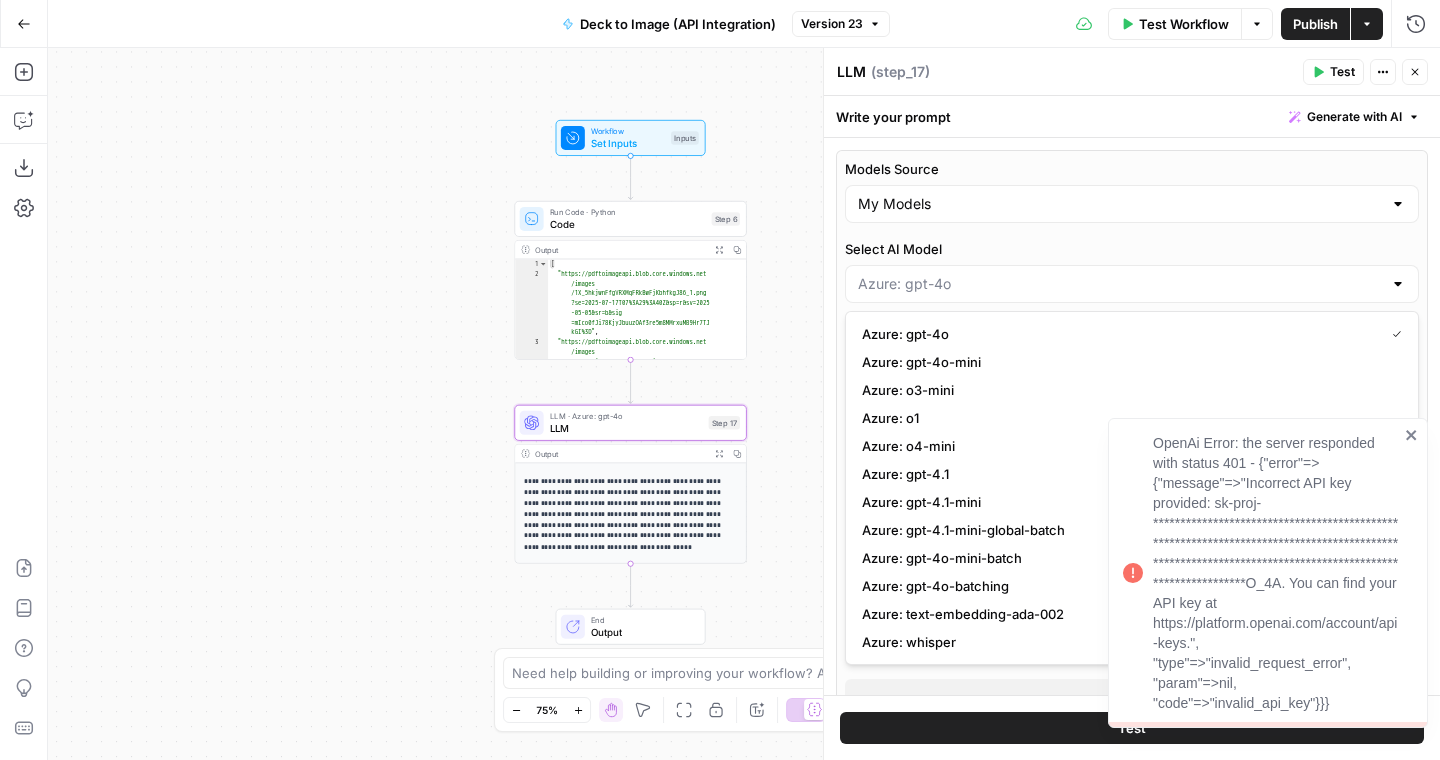type on "Azure: gpt-4.1" 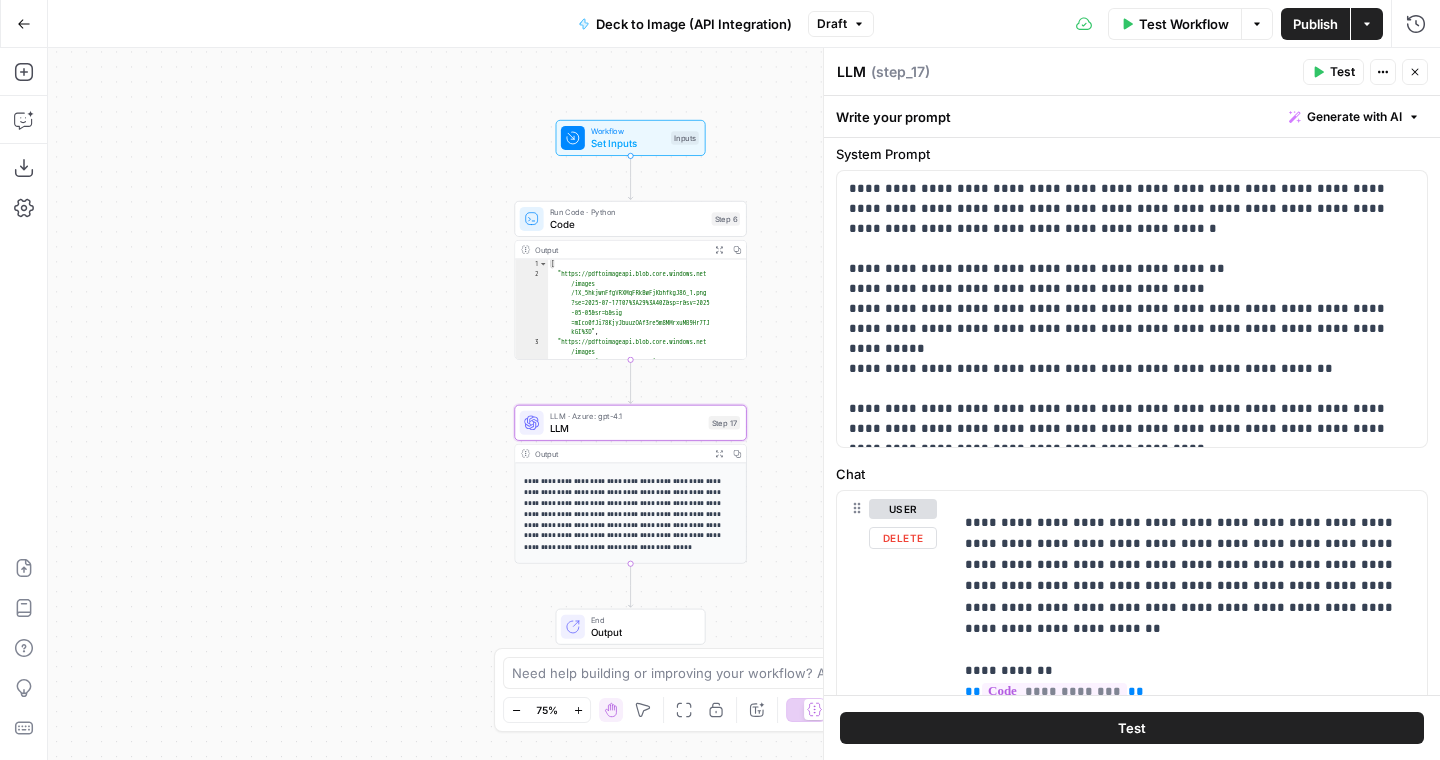scroll, scrollTop: 553, scrollLeft: 0, axis: vertical 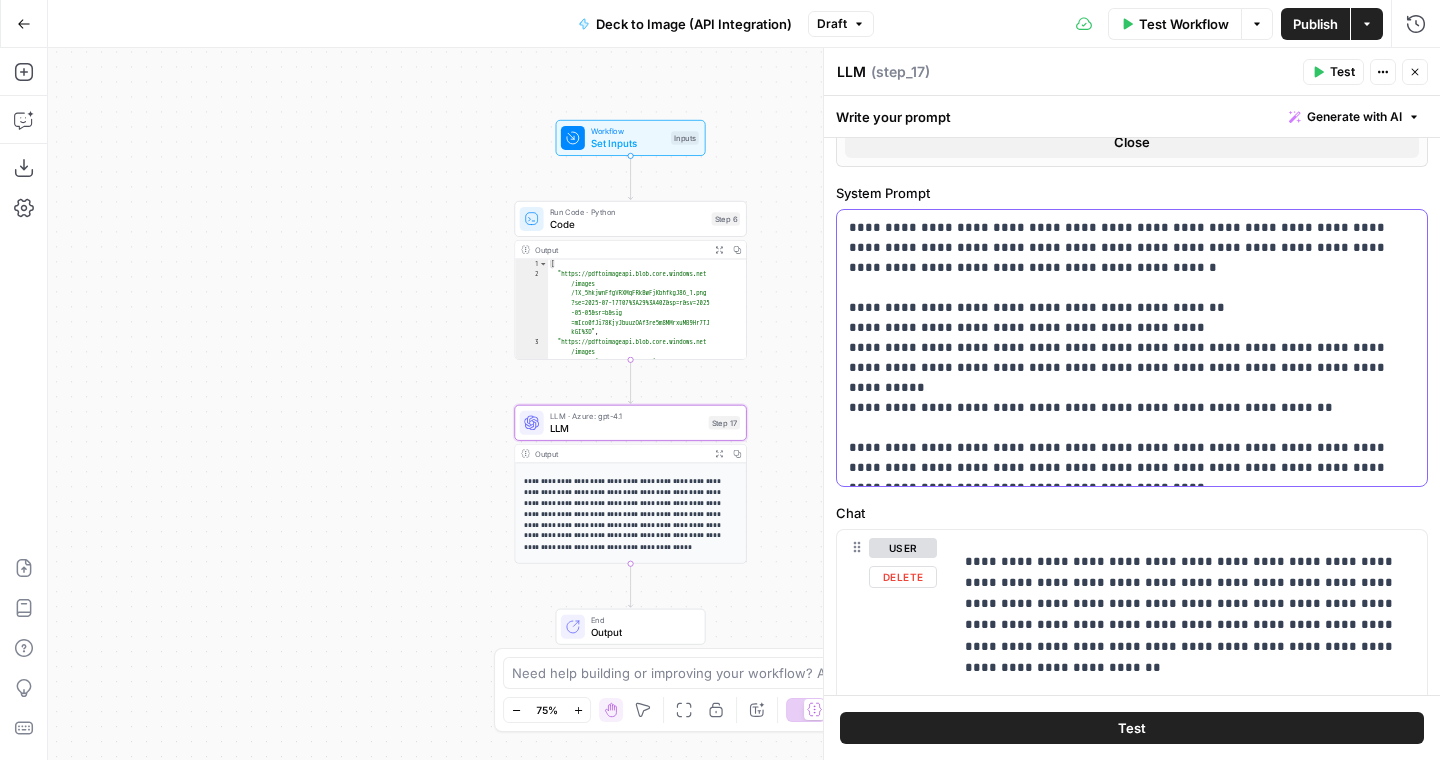 click on "**********" at bounding box center (1132, 348) 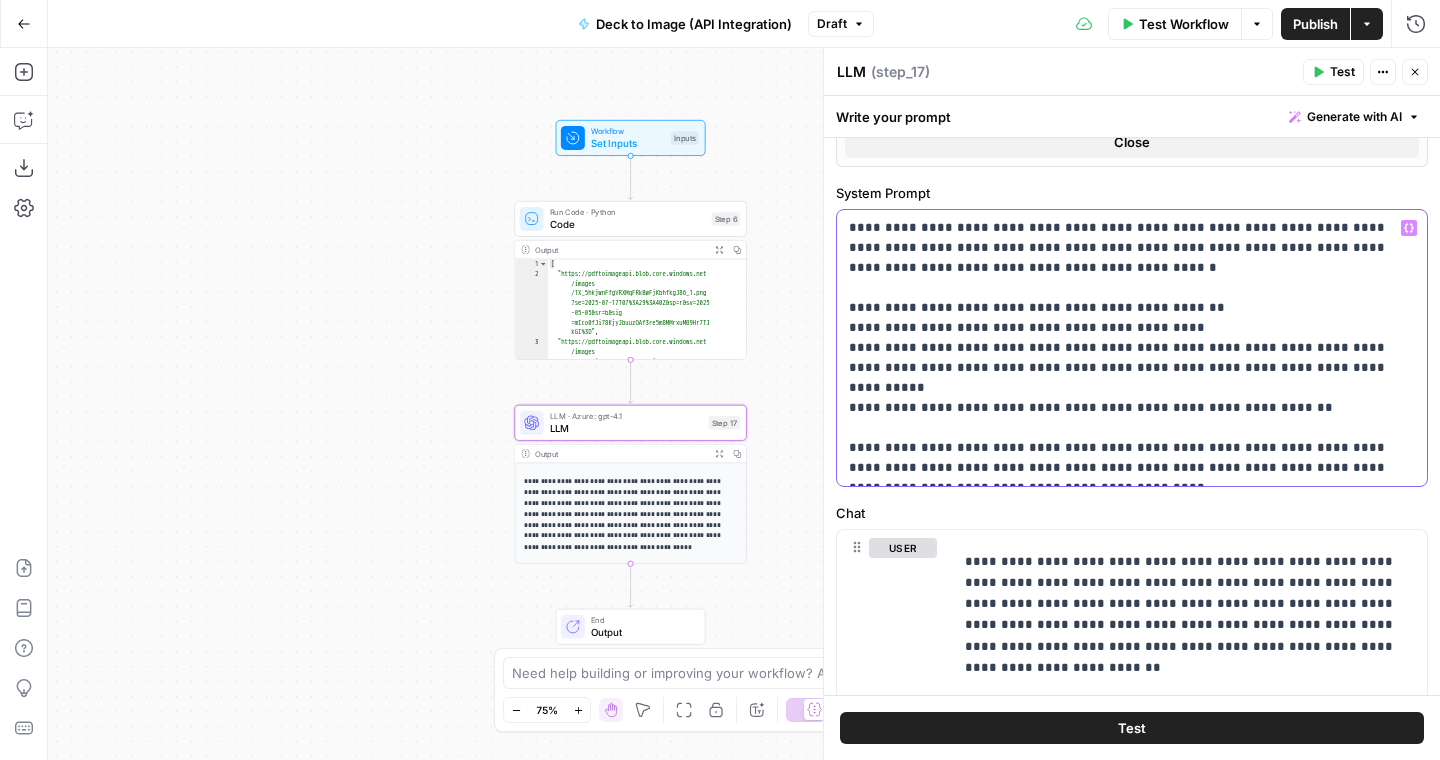 scroll, scrollTop: 514, scrollLeft: 0, axis: vertical 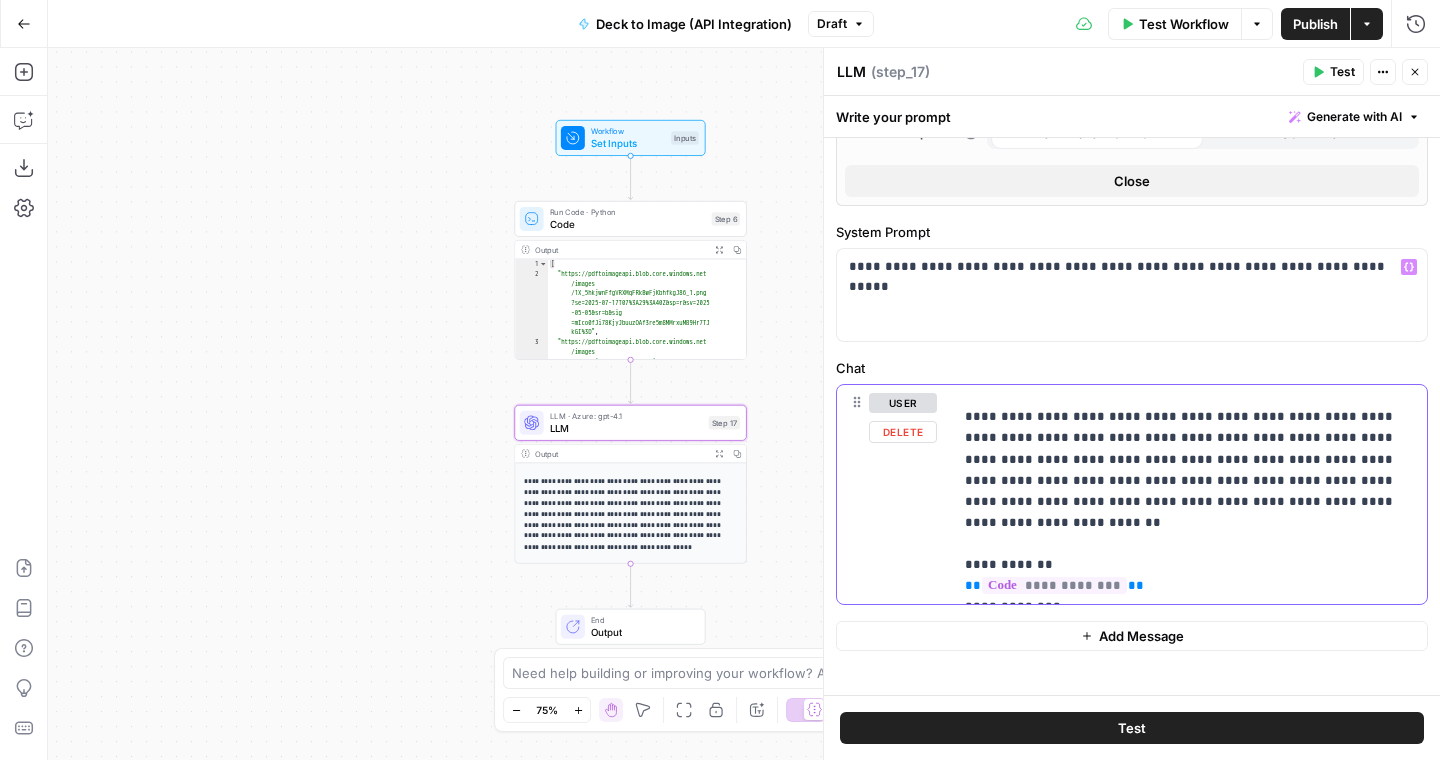 click on "**********" at bounding box center [1190, 501] 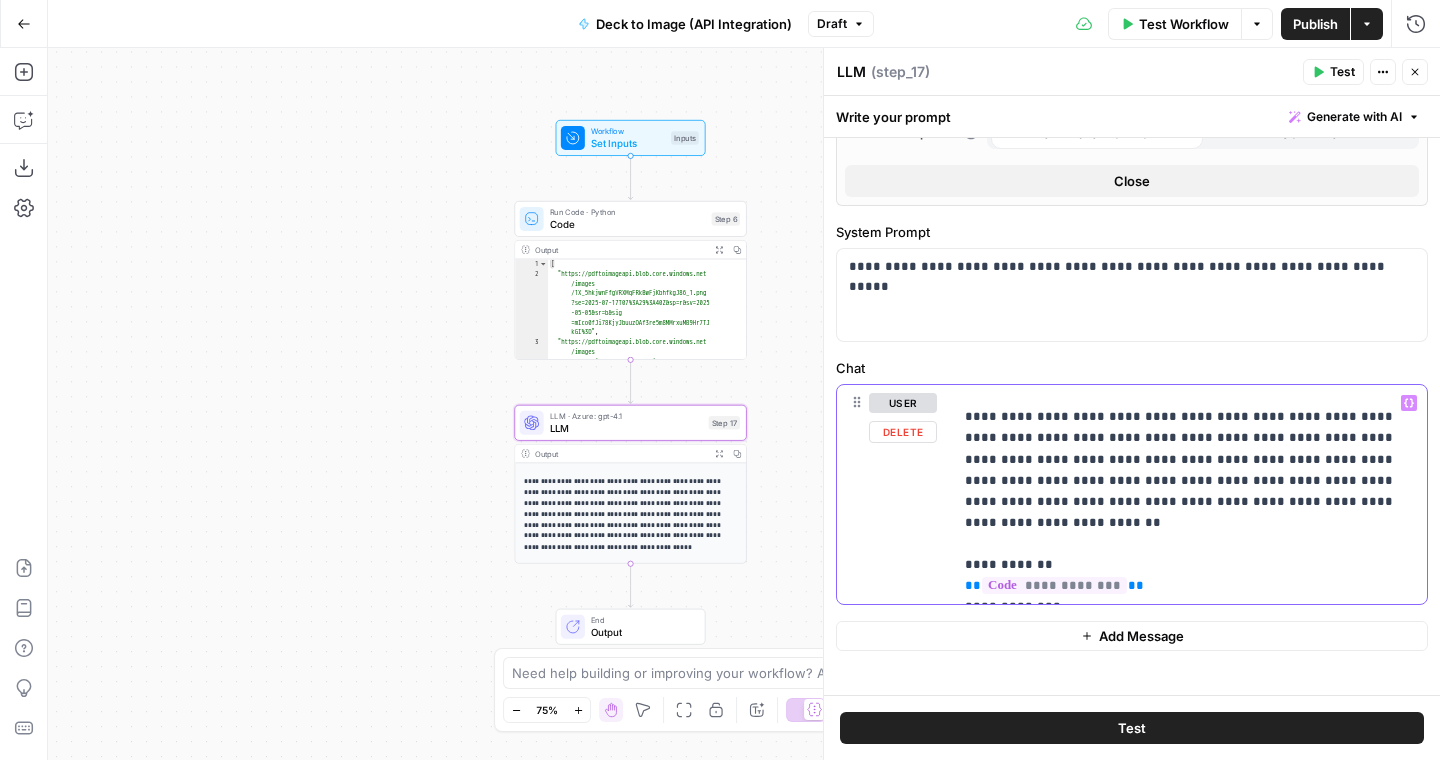 drag, startPoint x: 1124, startPoint y: 506, endPoint x: 963, endPoint y: 404, distance: 190.59119 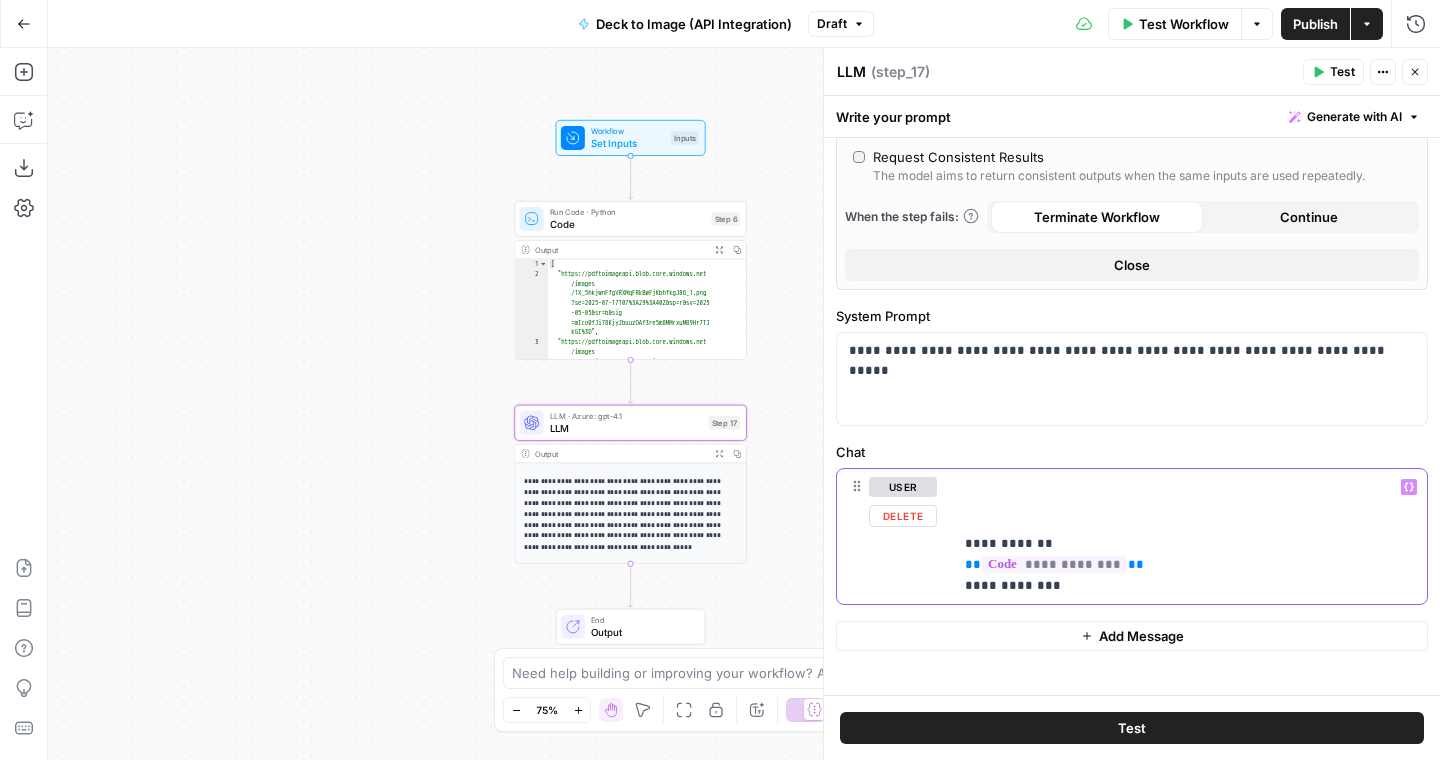 scroll, scrollTop: 430, scrollLeft: 0, axis: vertical 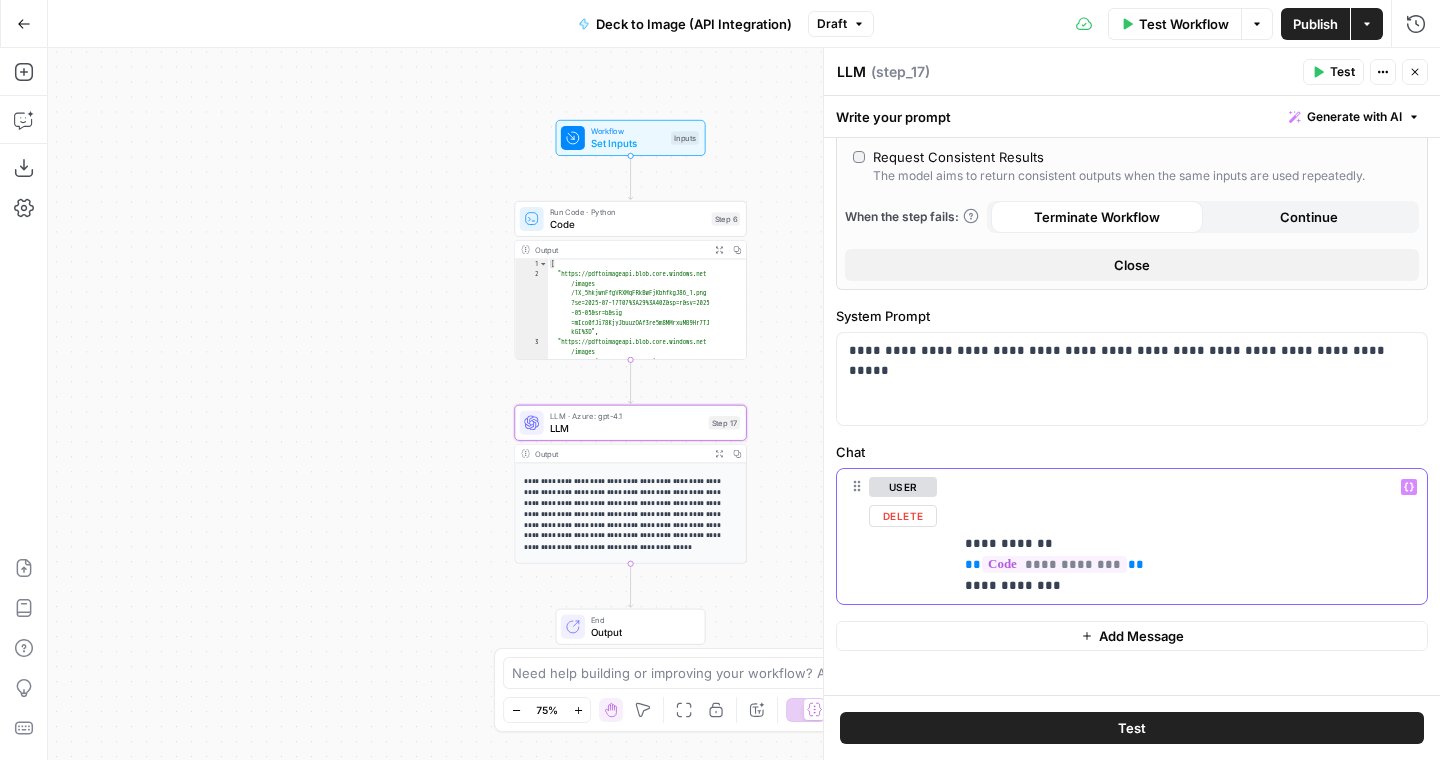 paste 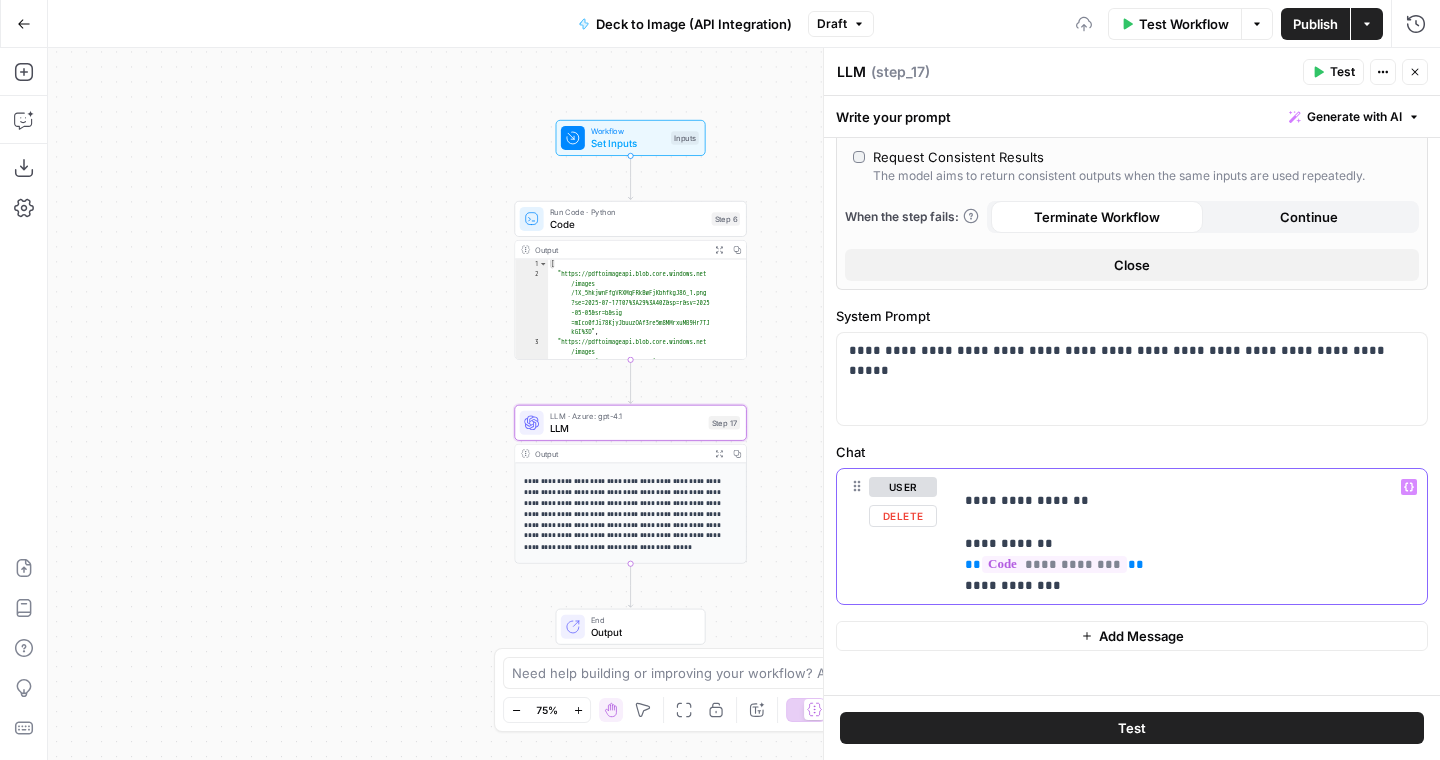 click on "**********" at bounding box center [1190, 543] 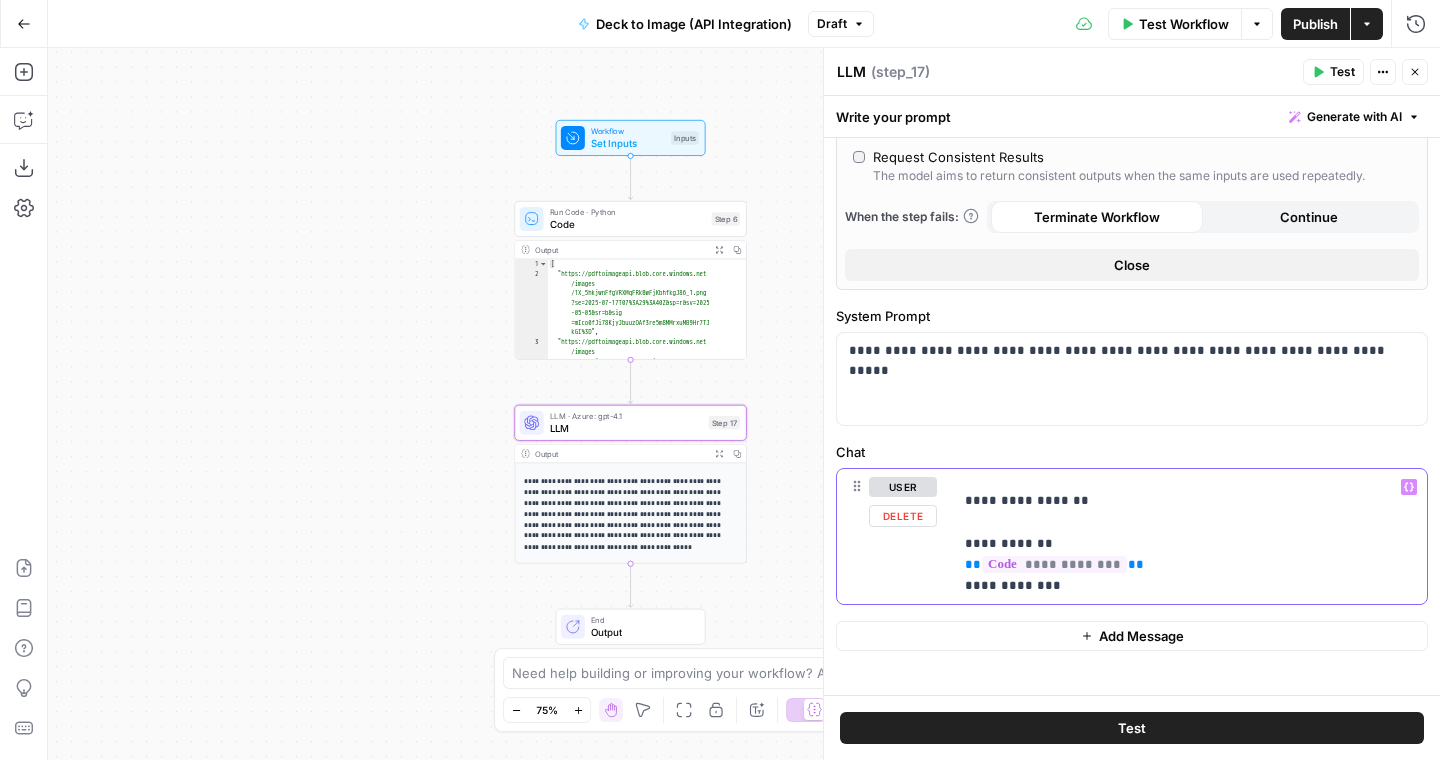 type 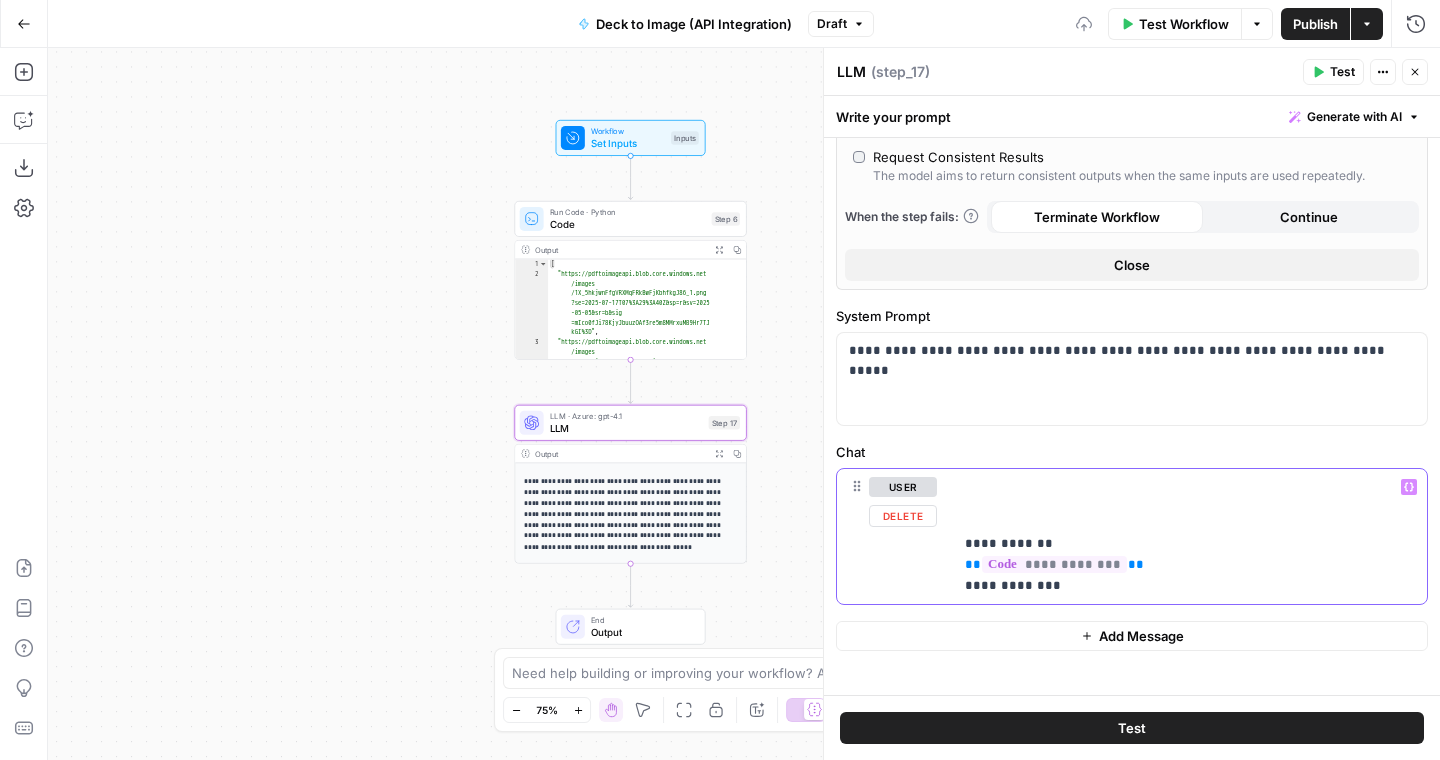 scroll, scrollTop: 514, scrollLeft: 0, axis: vertical 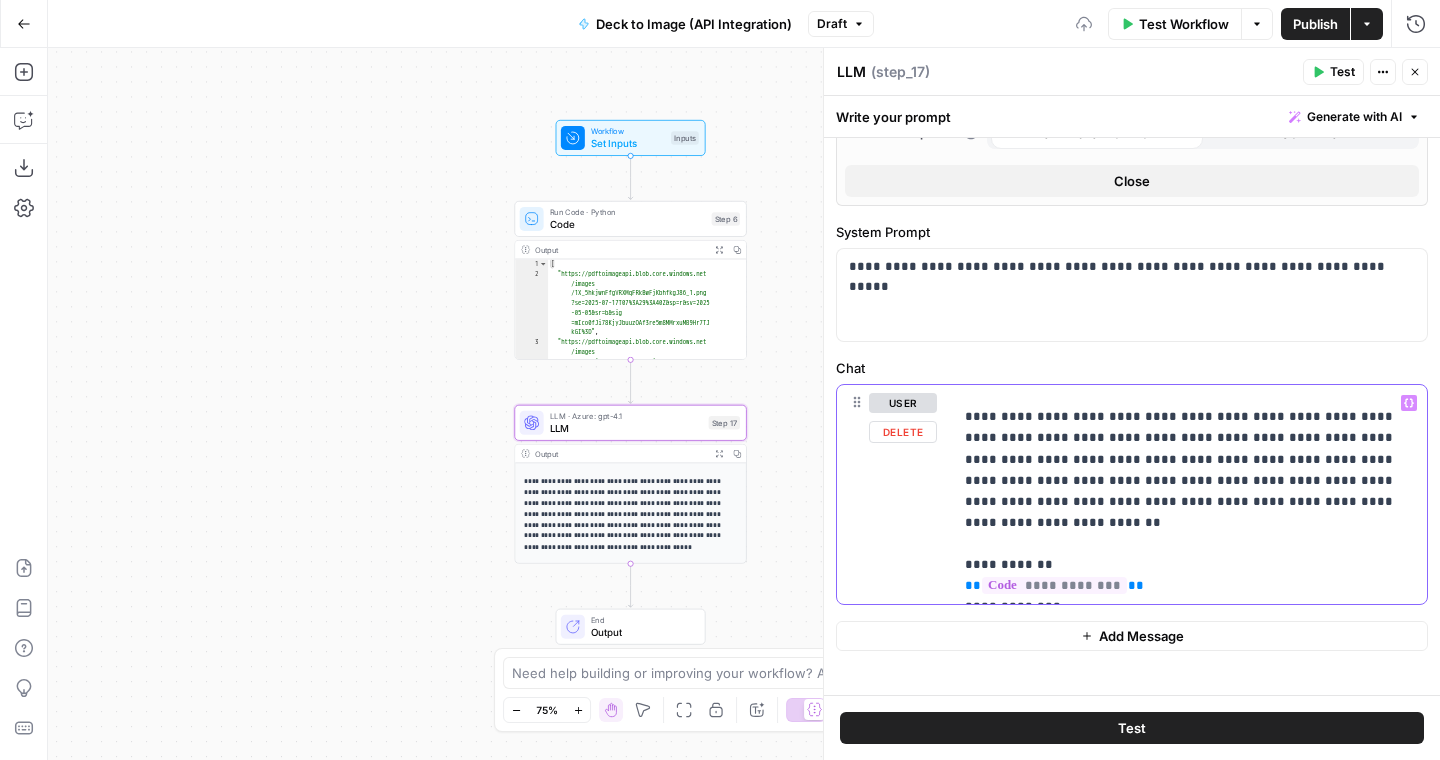 click on "**********" at bounding box center [1190, 501] 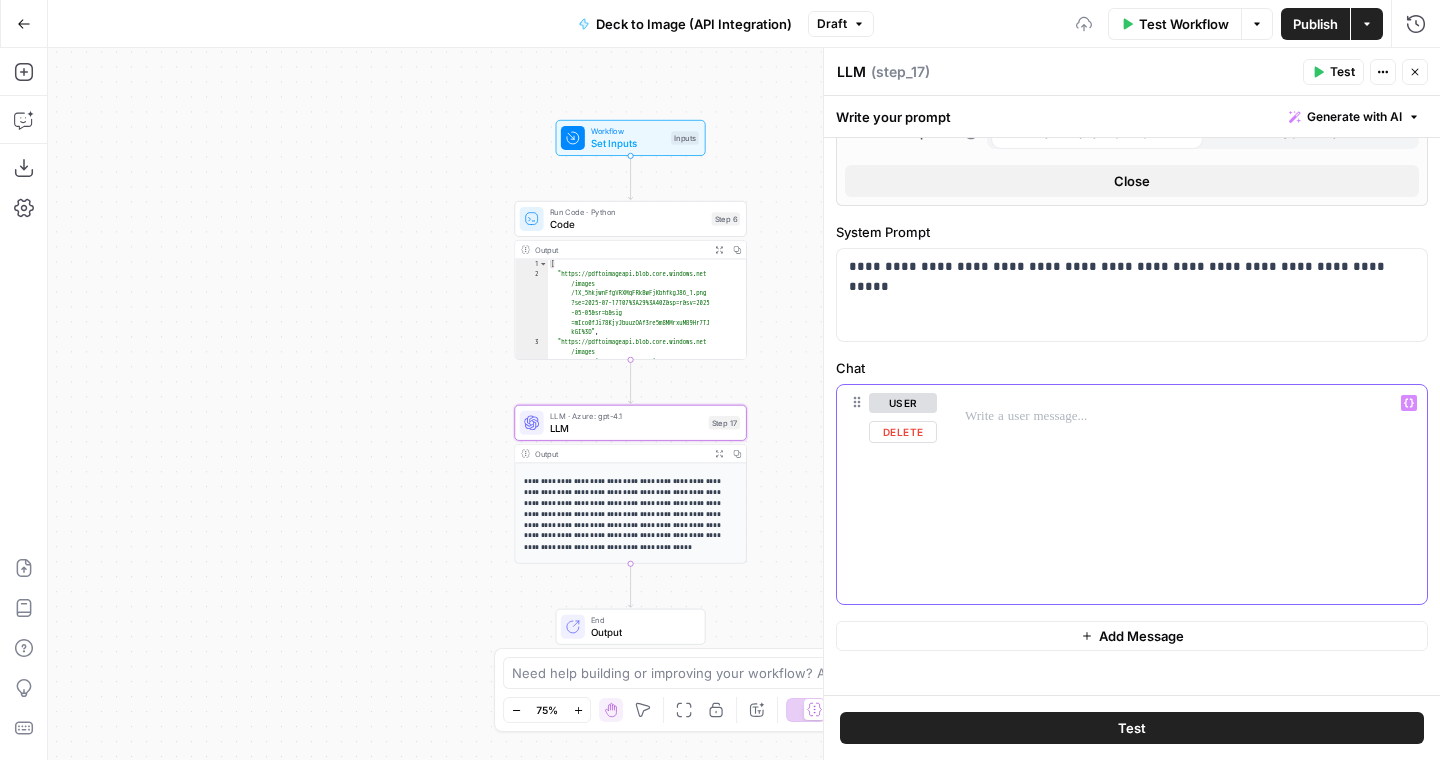scroll, scrollTop: 387, scrollLeft: 0, axis: vertical 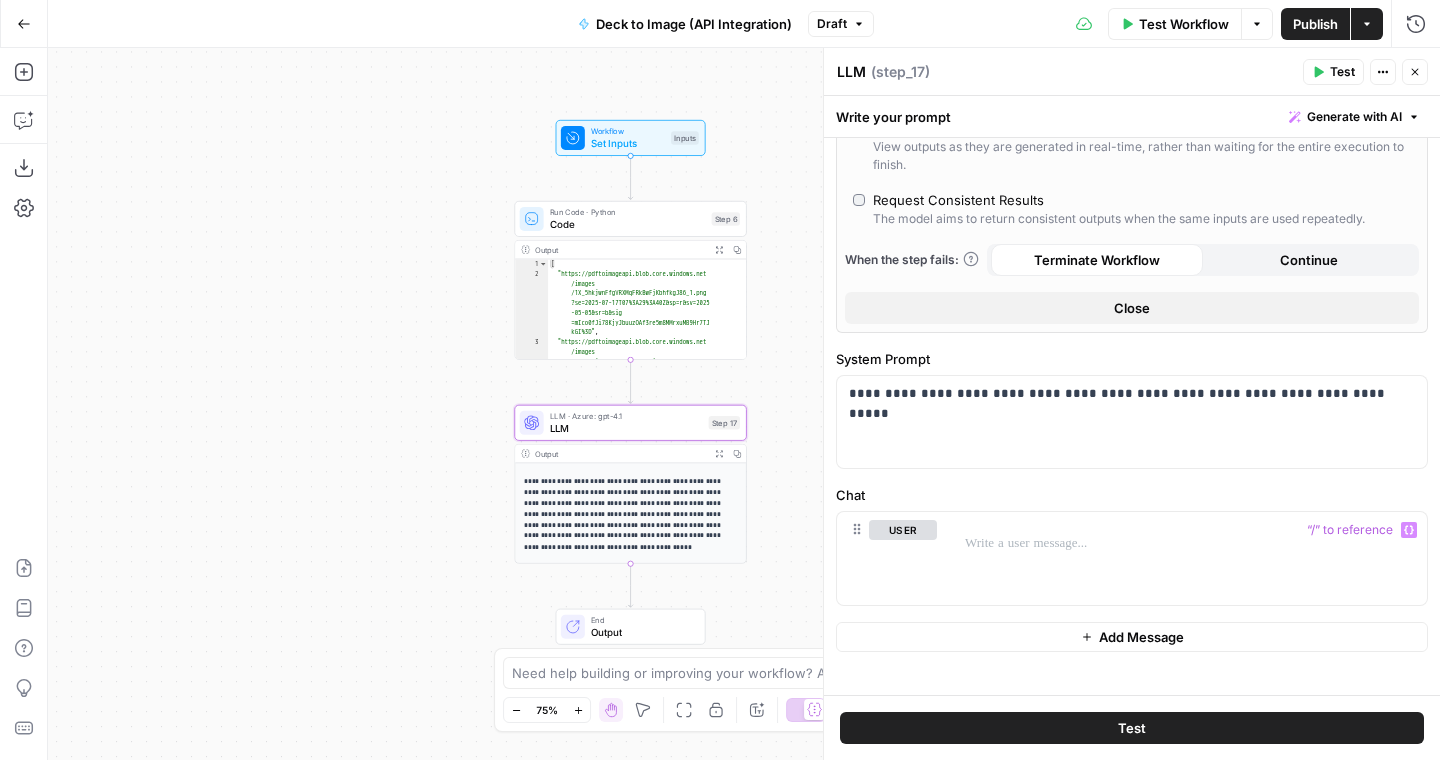 click 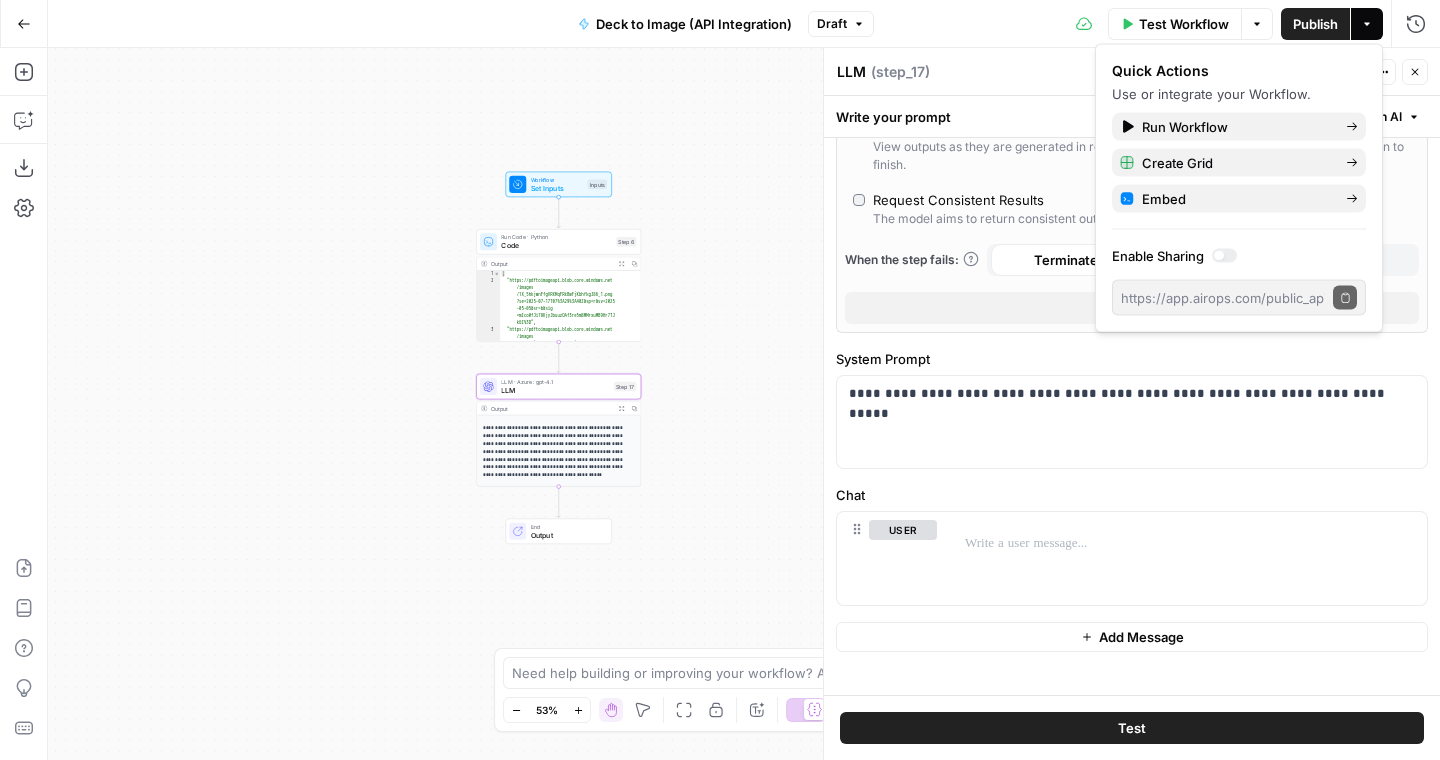 click on "Options" at bounding box center (1257, 24) 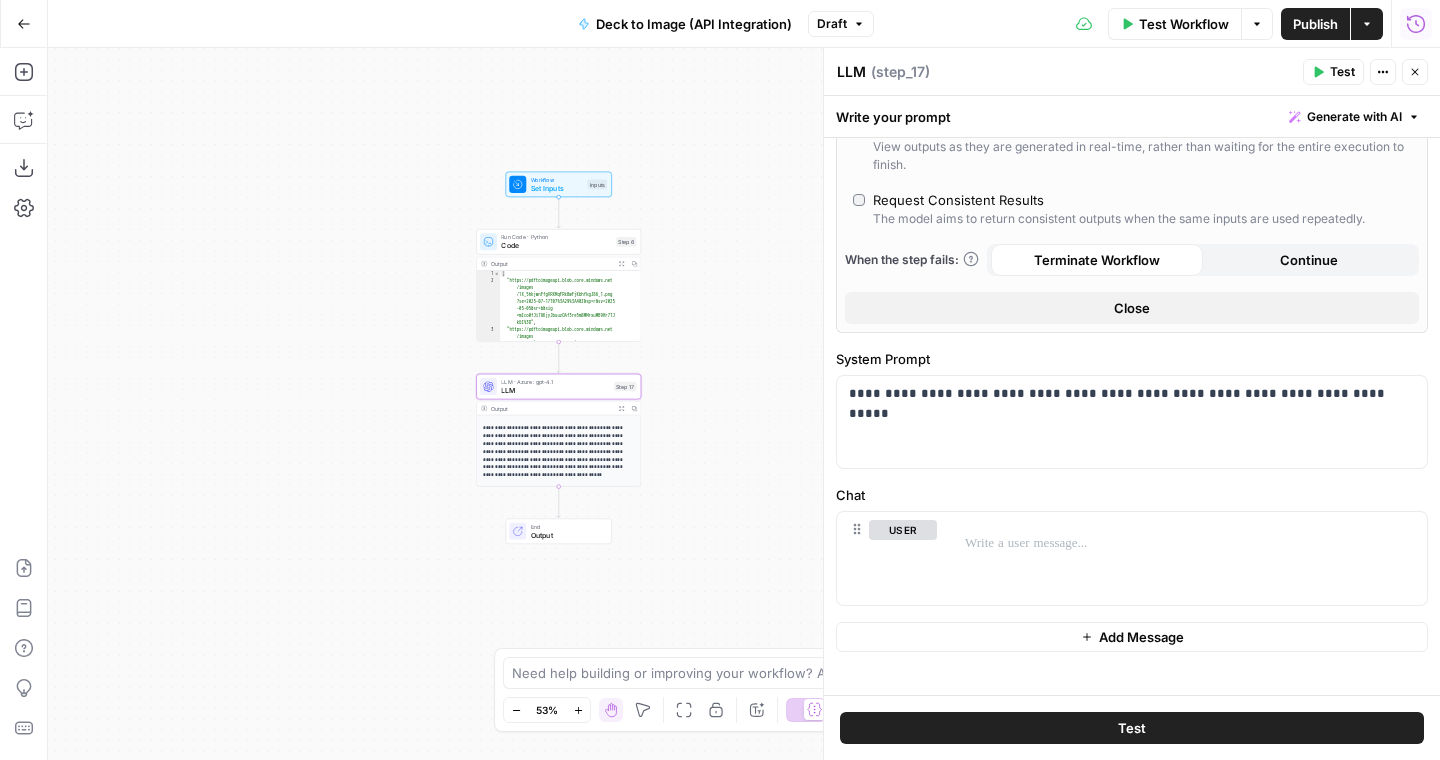click 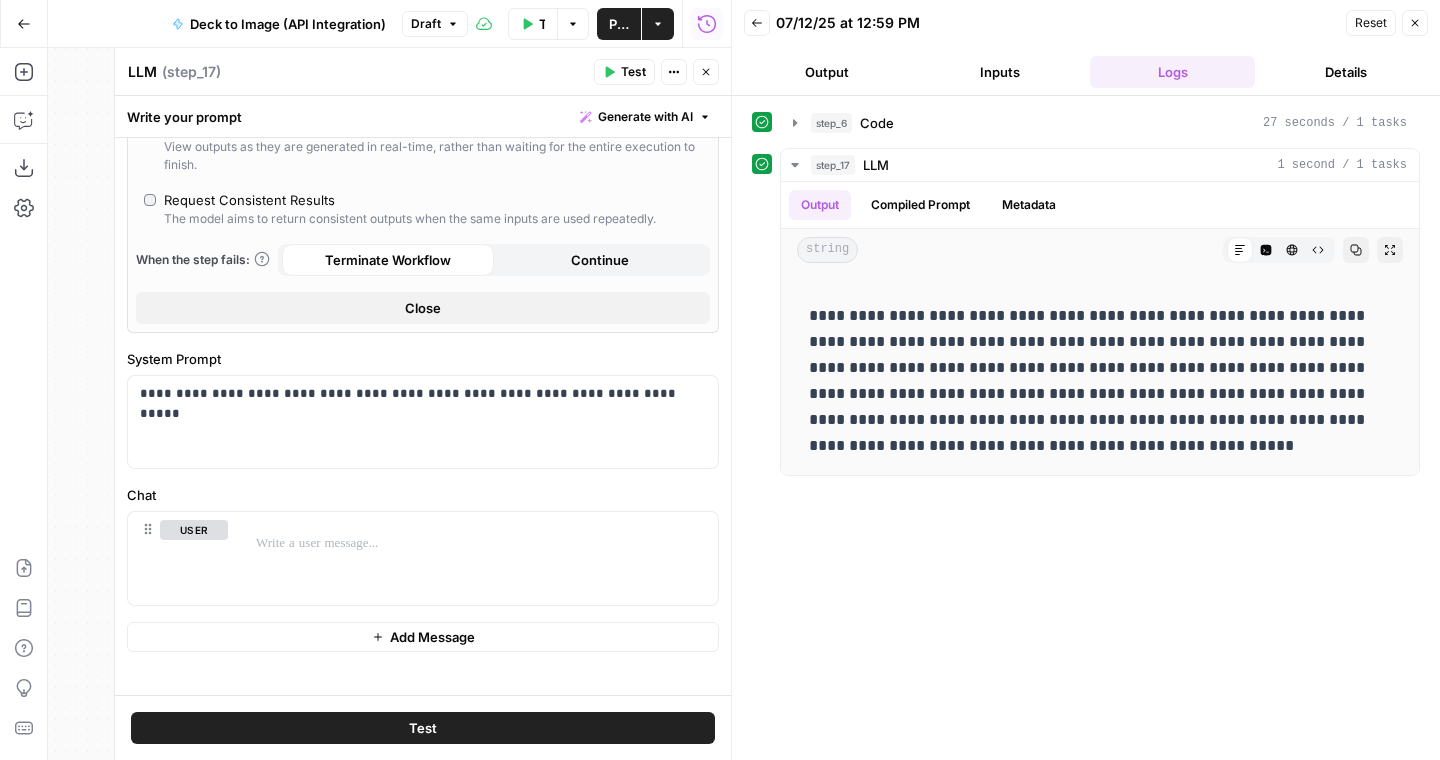 click on "Close" at bounding box center (1415, 23) 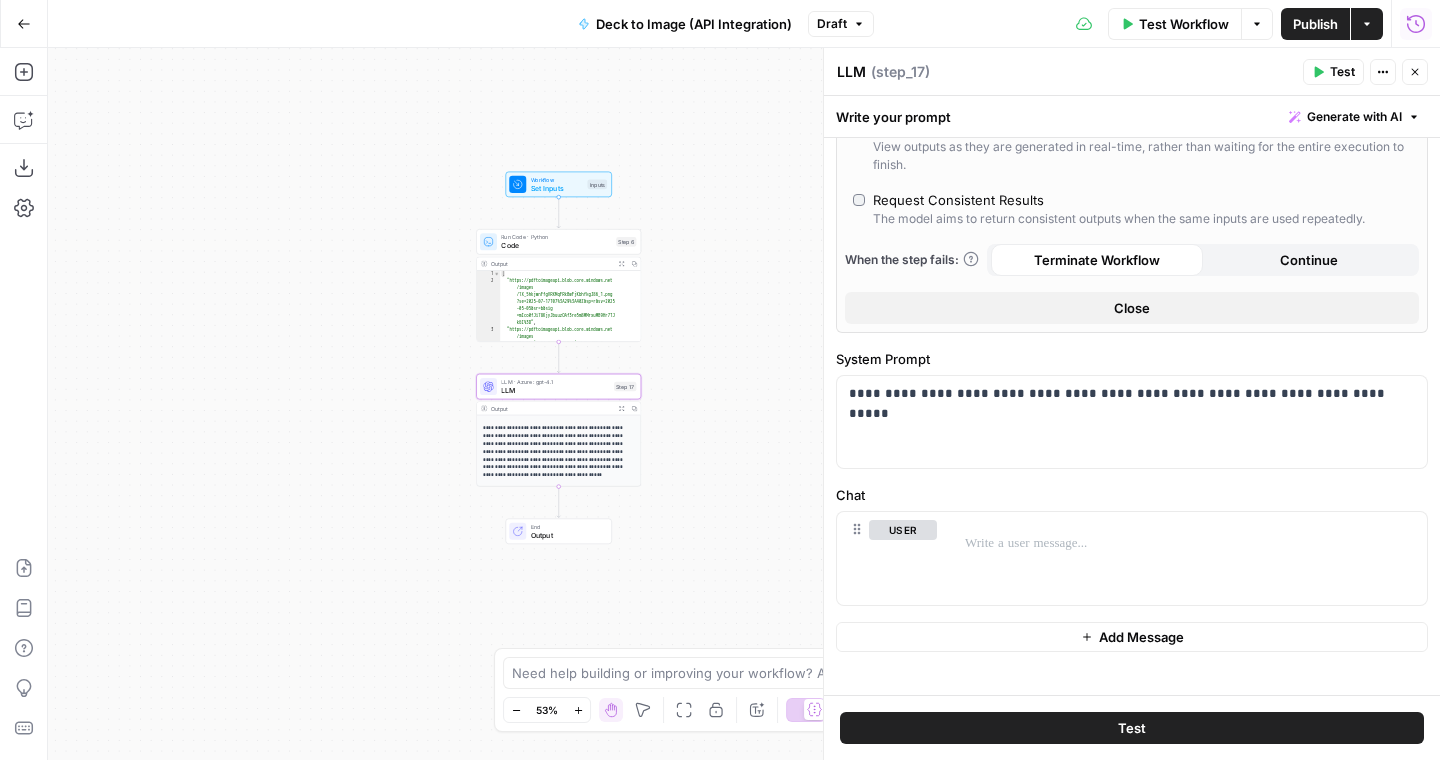click 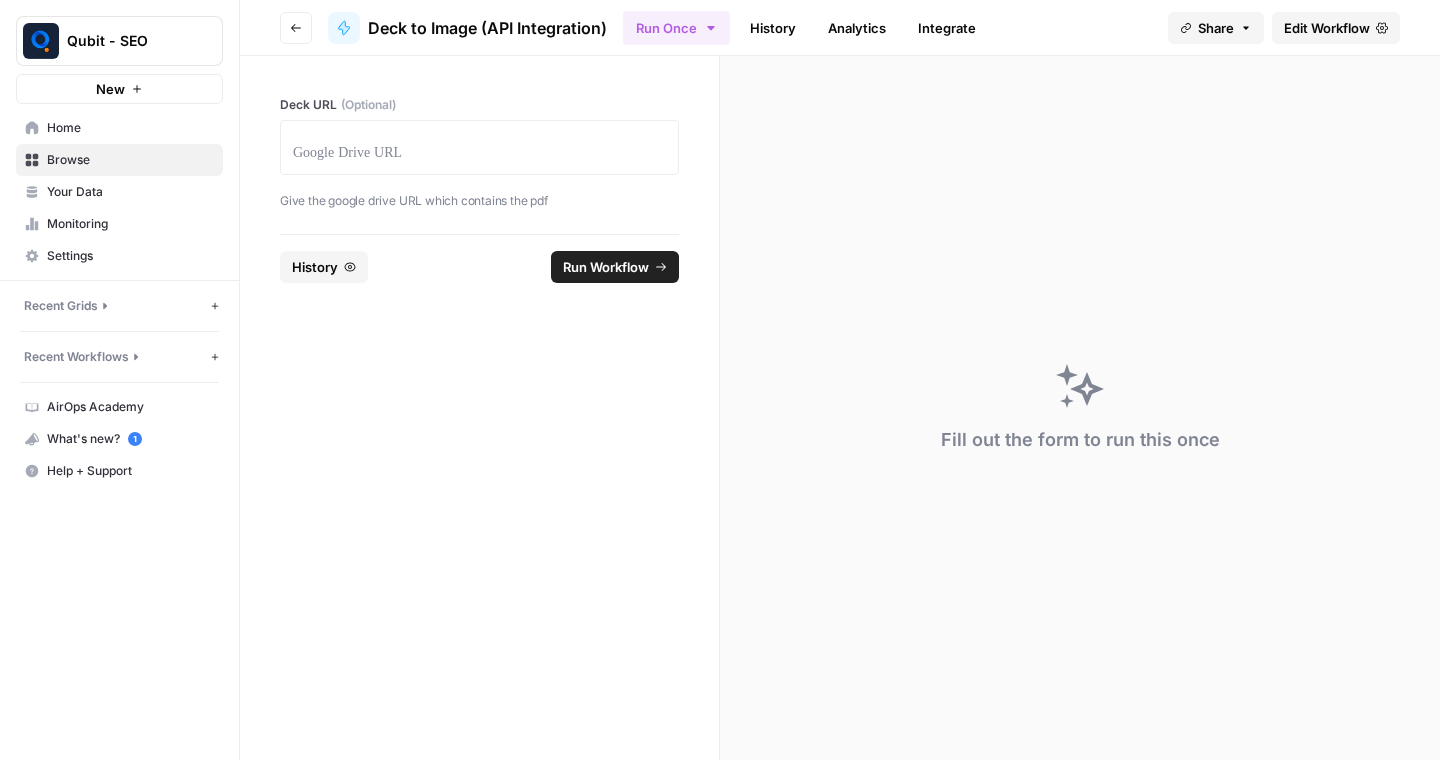 click on "Edit Workflow" at bounding box center (1336, 28) 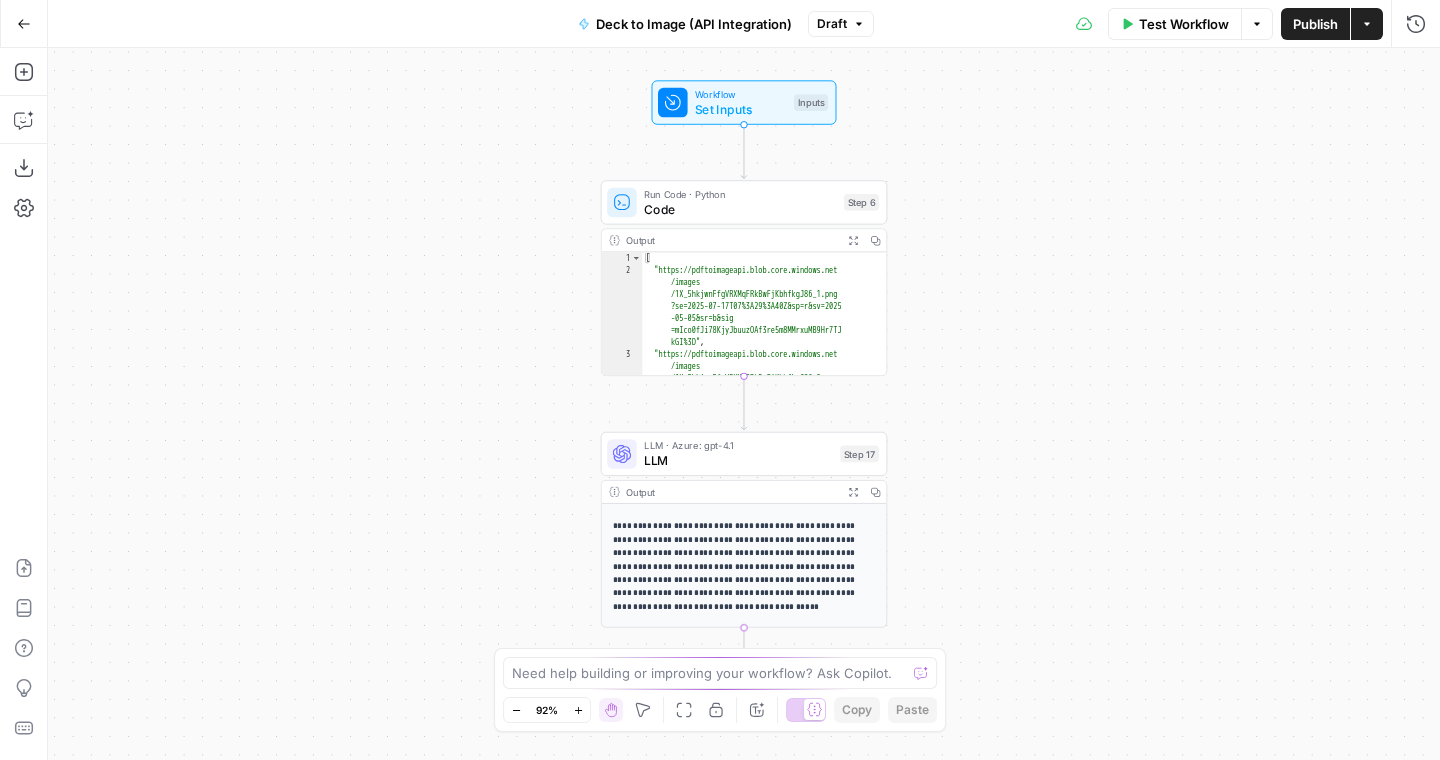 click on "LLM" at bounding box center [738, 460] 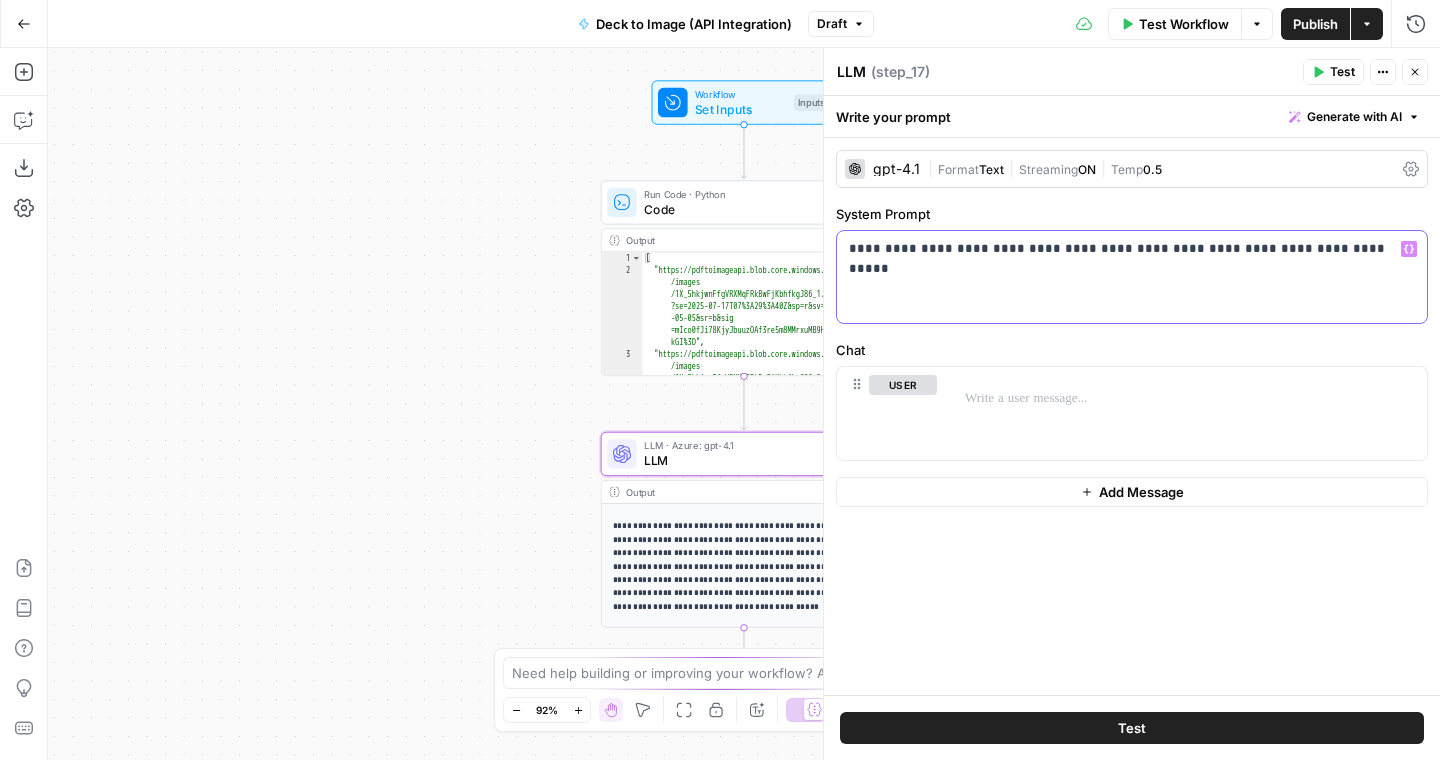 click on "**********" at bounding box center [1132, 277] 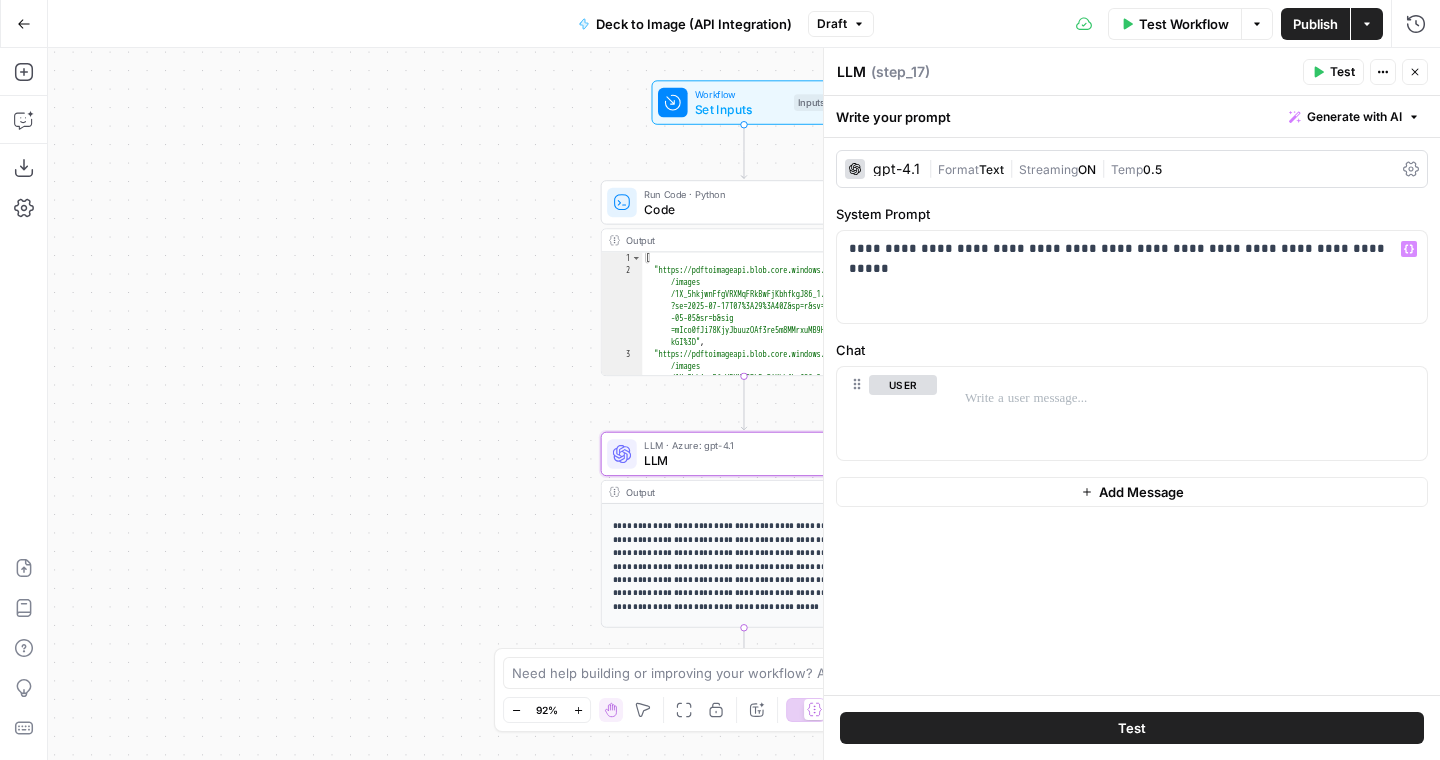 click on "Deck to Image (API Integration)" at bounding box center (694, 24) 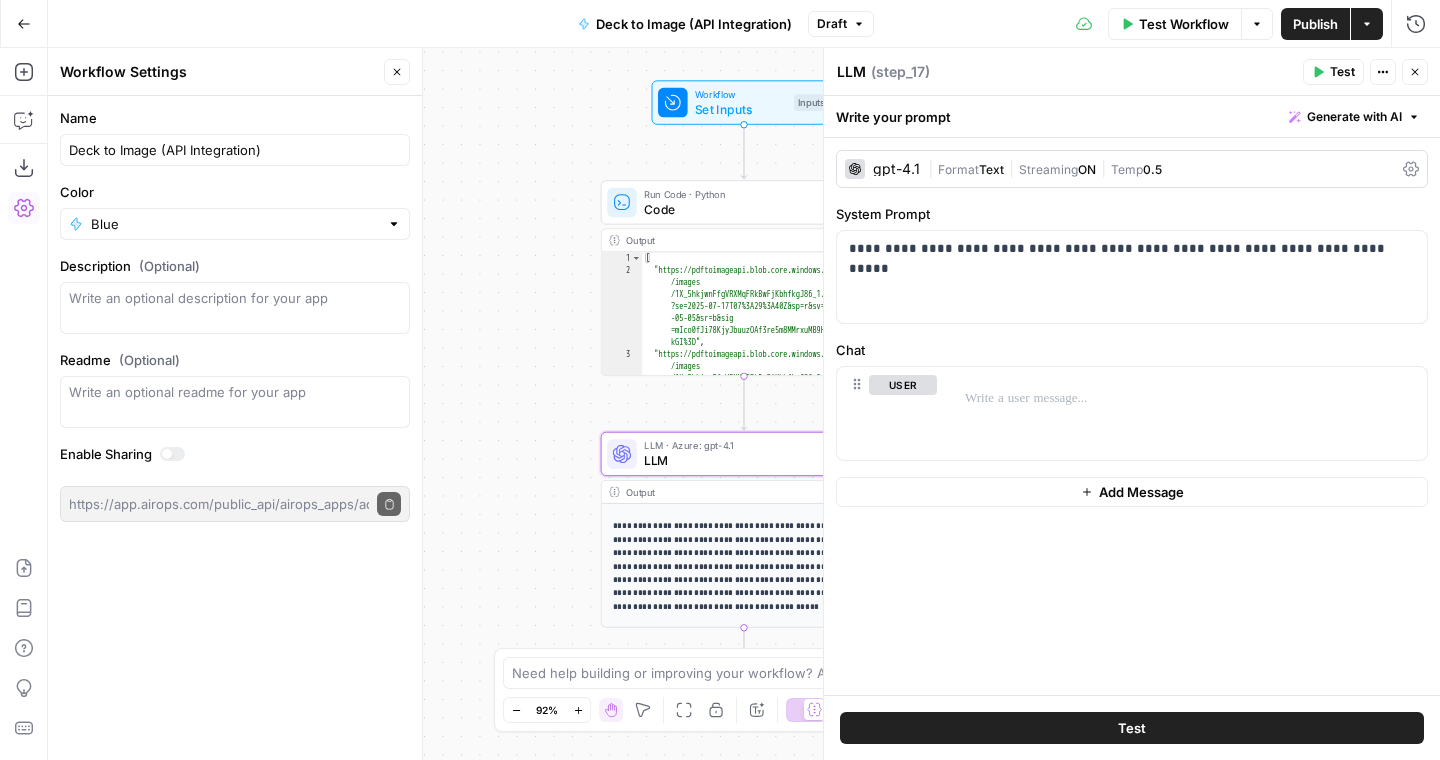 click on "Close" at bounding box center [397, 72] 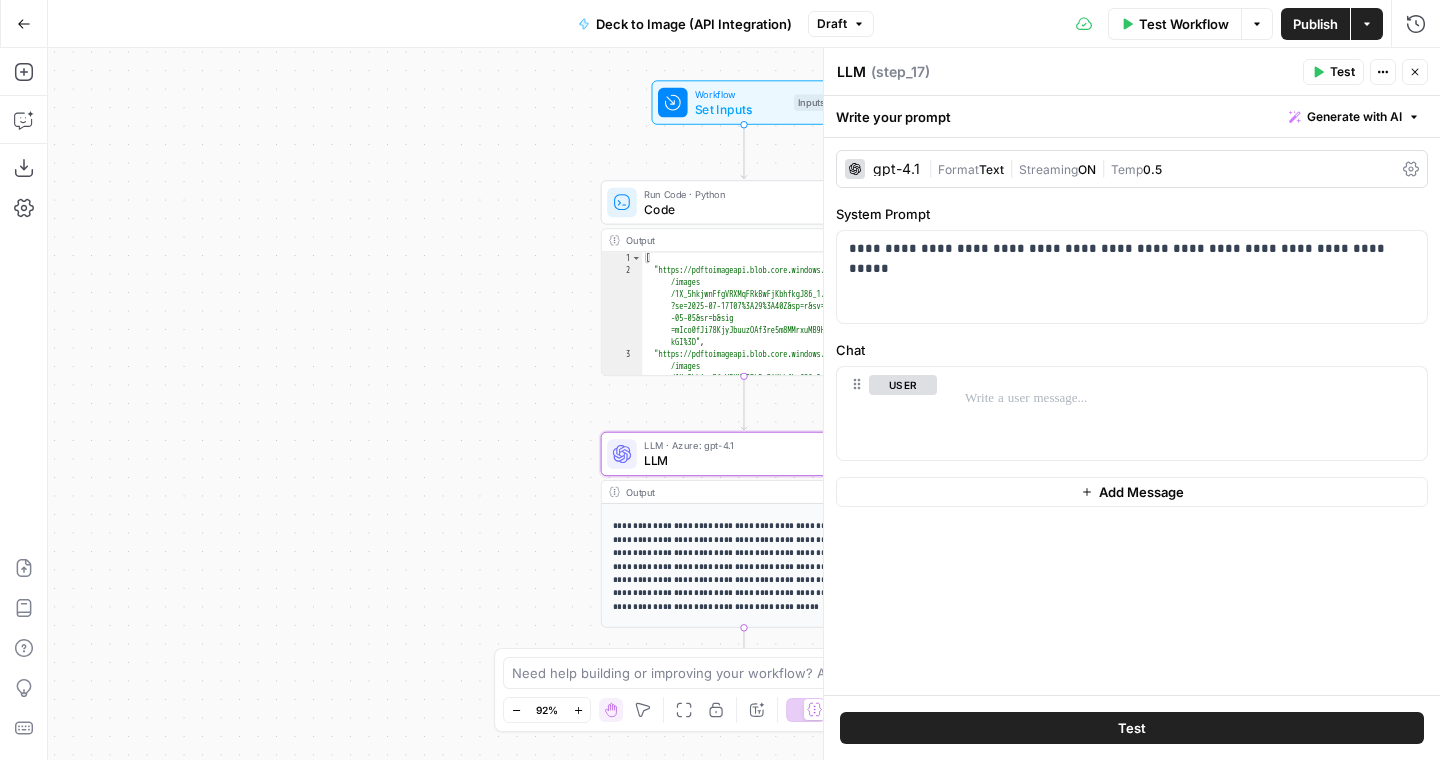 click on "Draft" at bounding box center [841, 24] 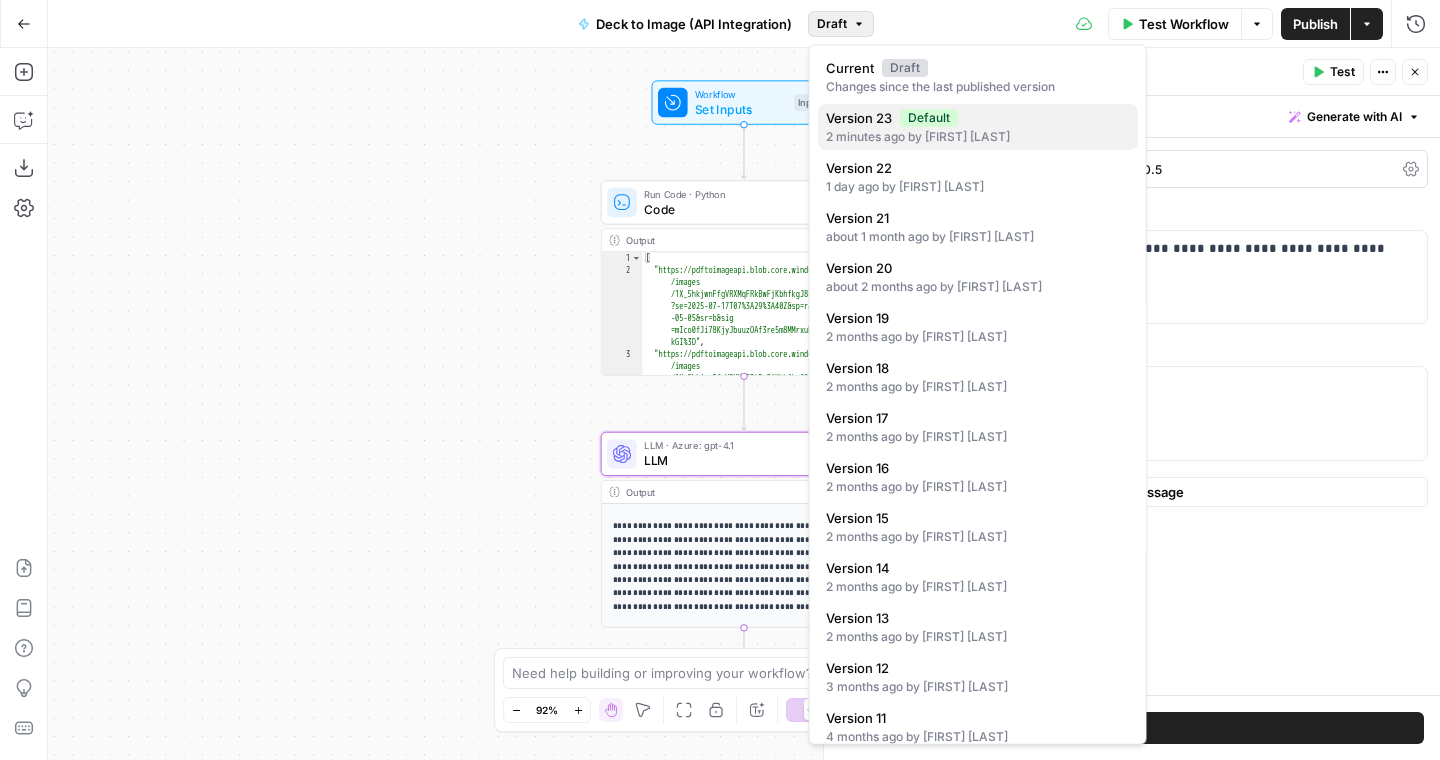 click on "2 minutes ago
by [FIRST] [LAST]" at bounding box center (978, 137) 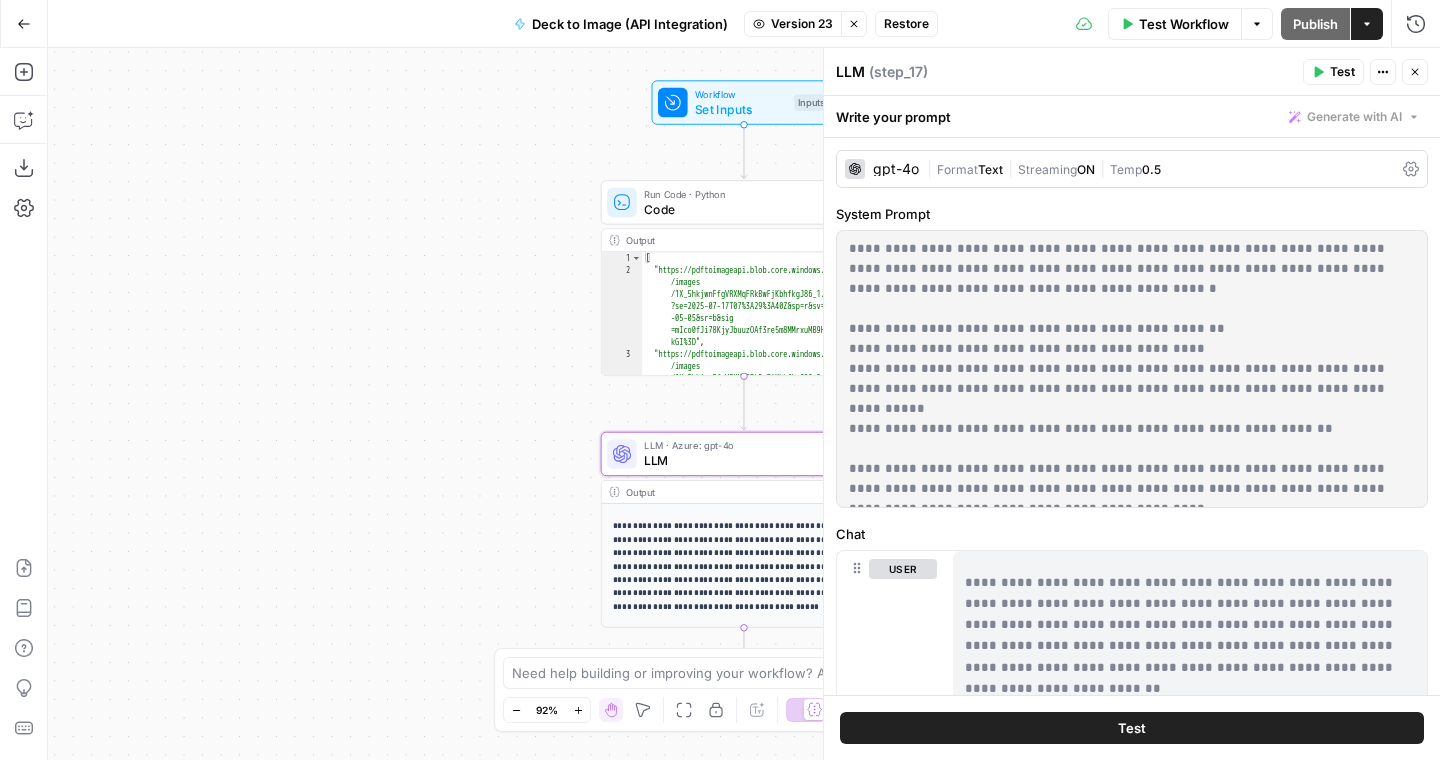 click on "**********" at bounding box center [1132, 369] 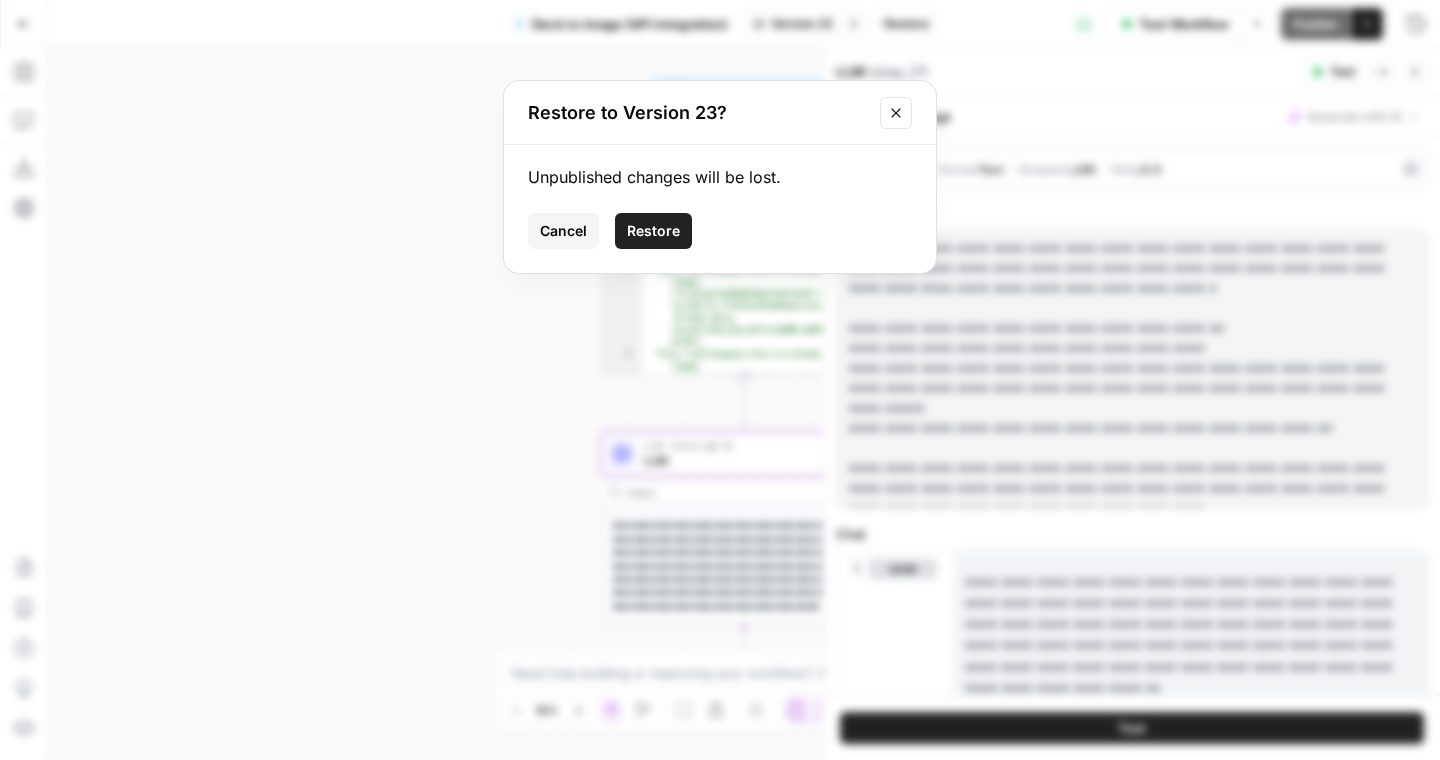 click on "Restore" at bounding box center (653, 231) 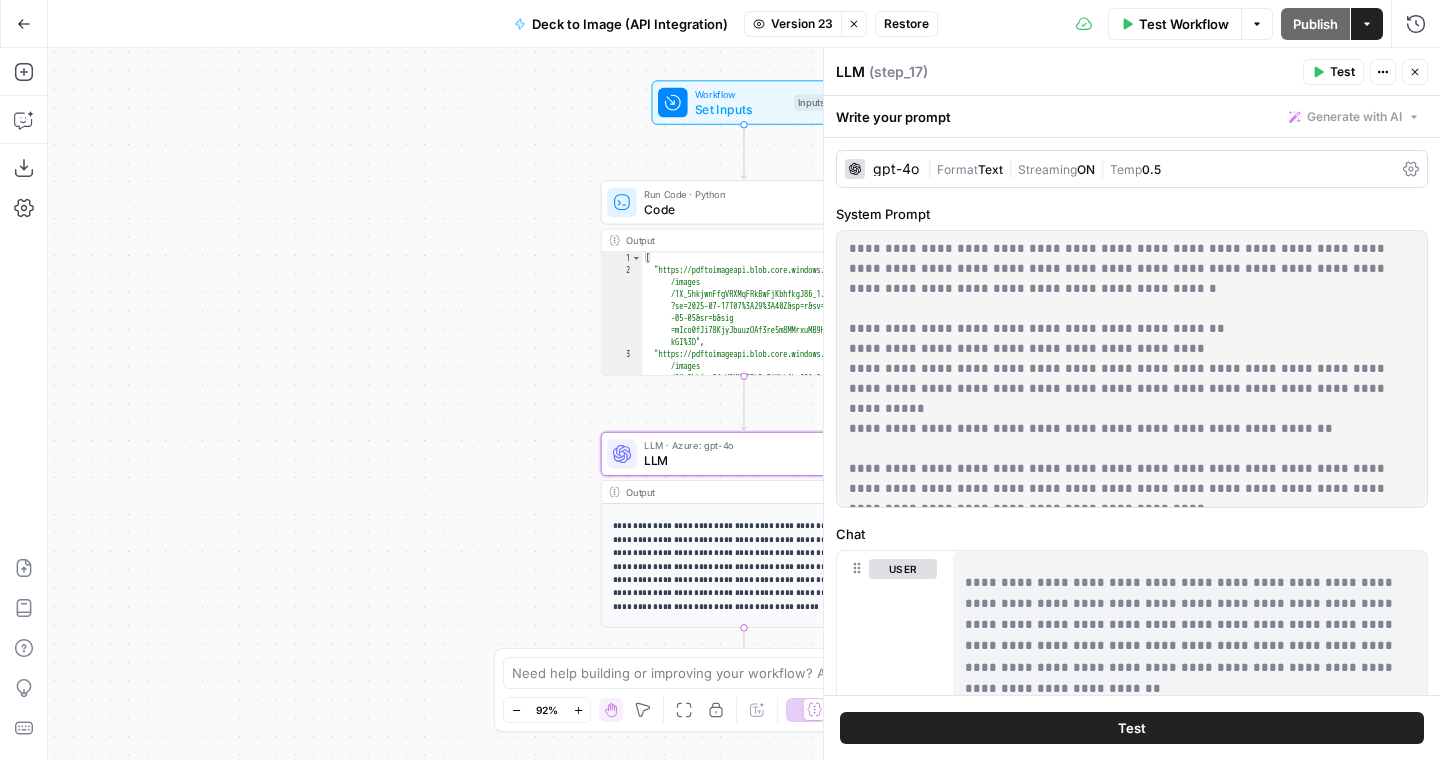click on "**********" at bounding box center [1132, 369] 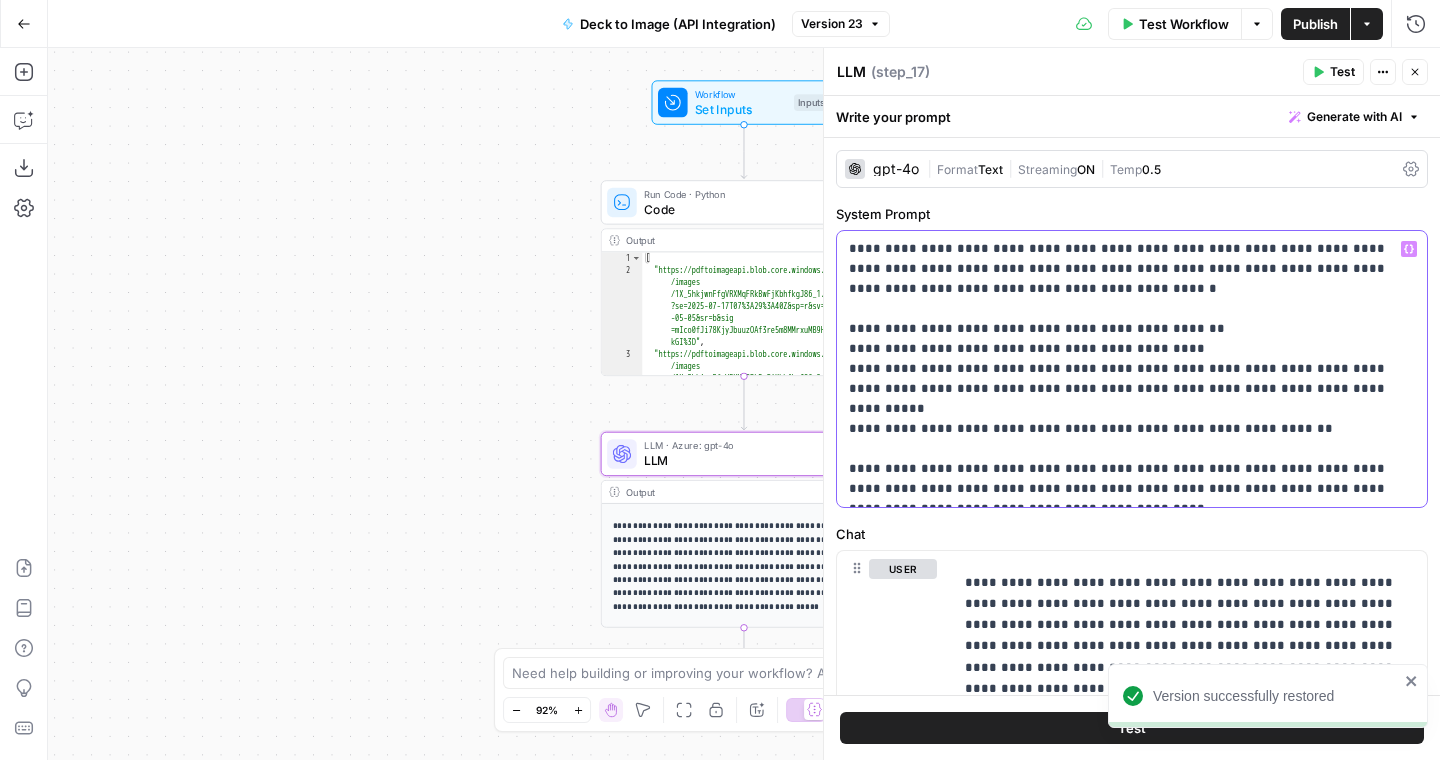 click on "**********" at bounding box center [1132, 369] 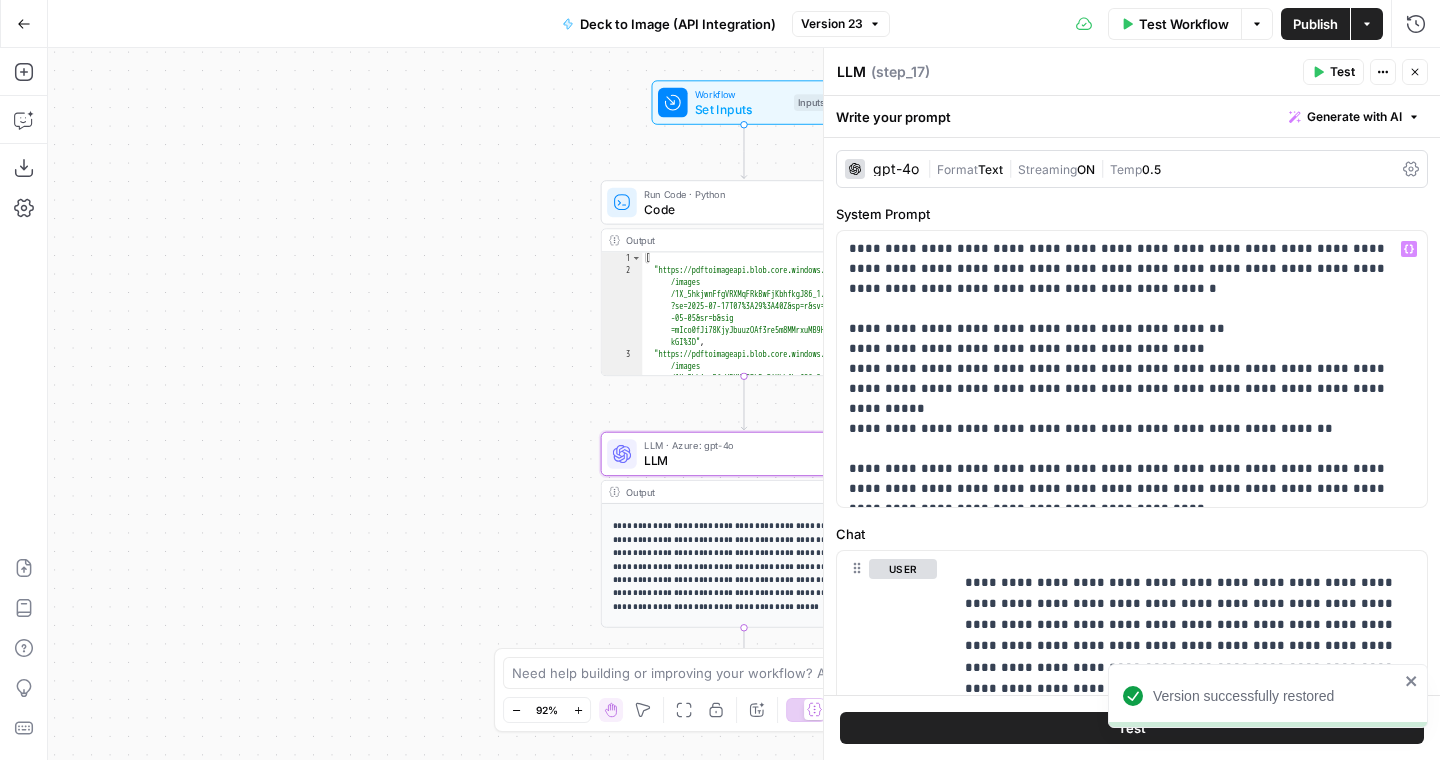 click on "Streaming" at bounding box center (1047, 169) 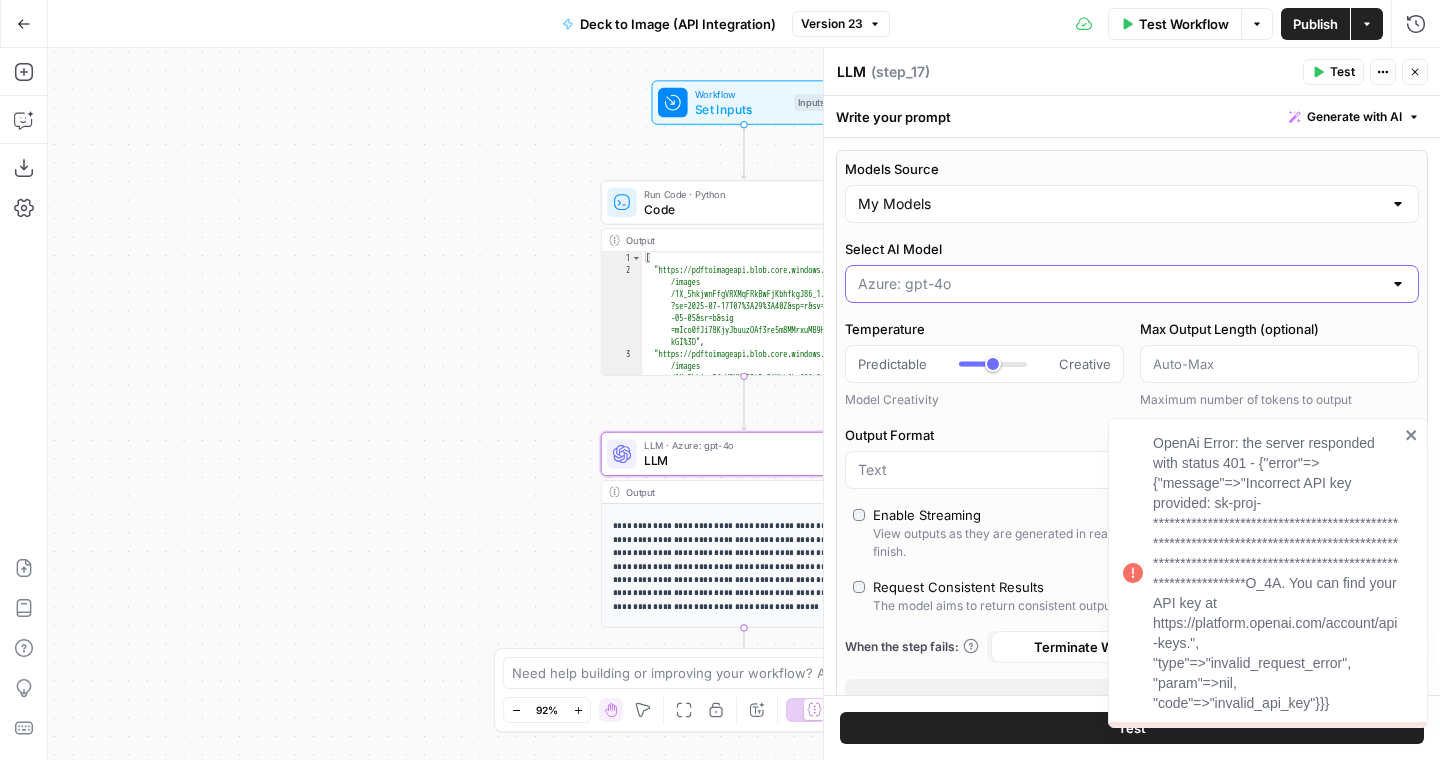 click on "Select AI Model" at bounding box center (1120, 284) 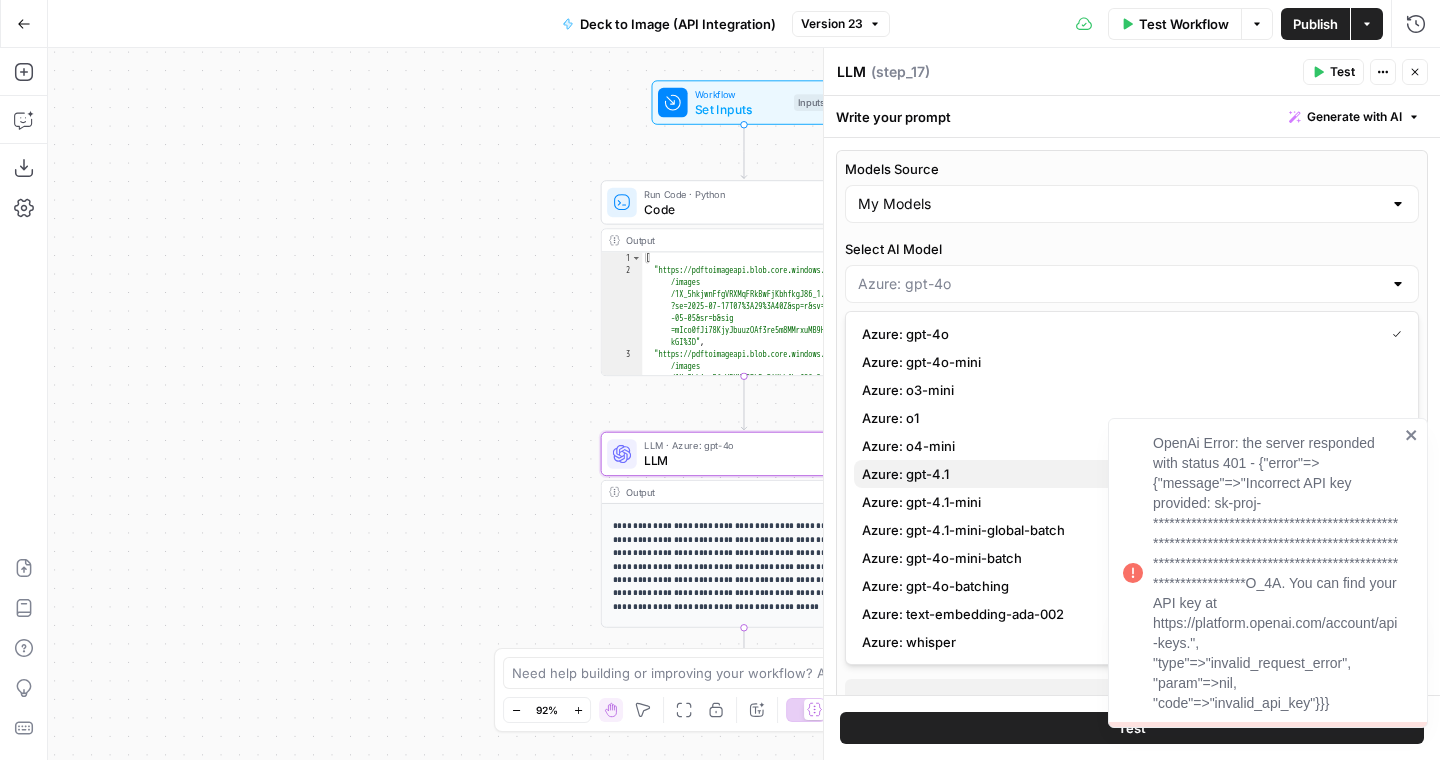 click on "Azure: gpt-4.1" at bounding box center (905, 474) 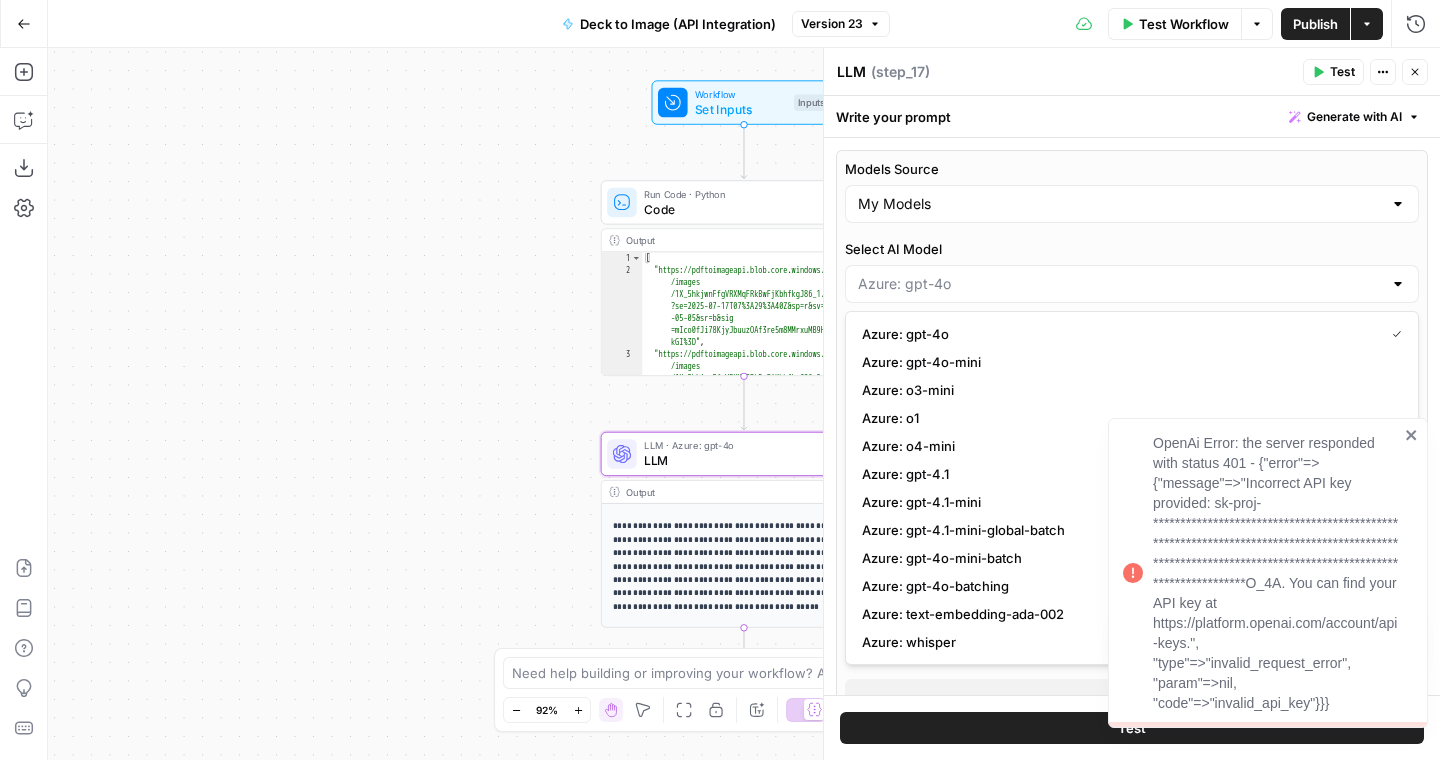 type on "Azure: gpt-4.1" 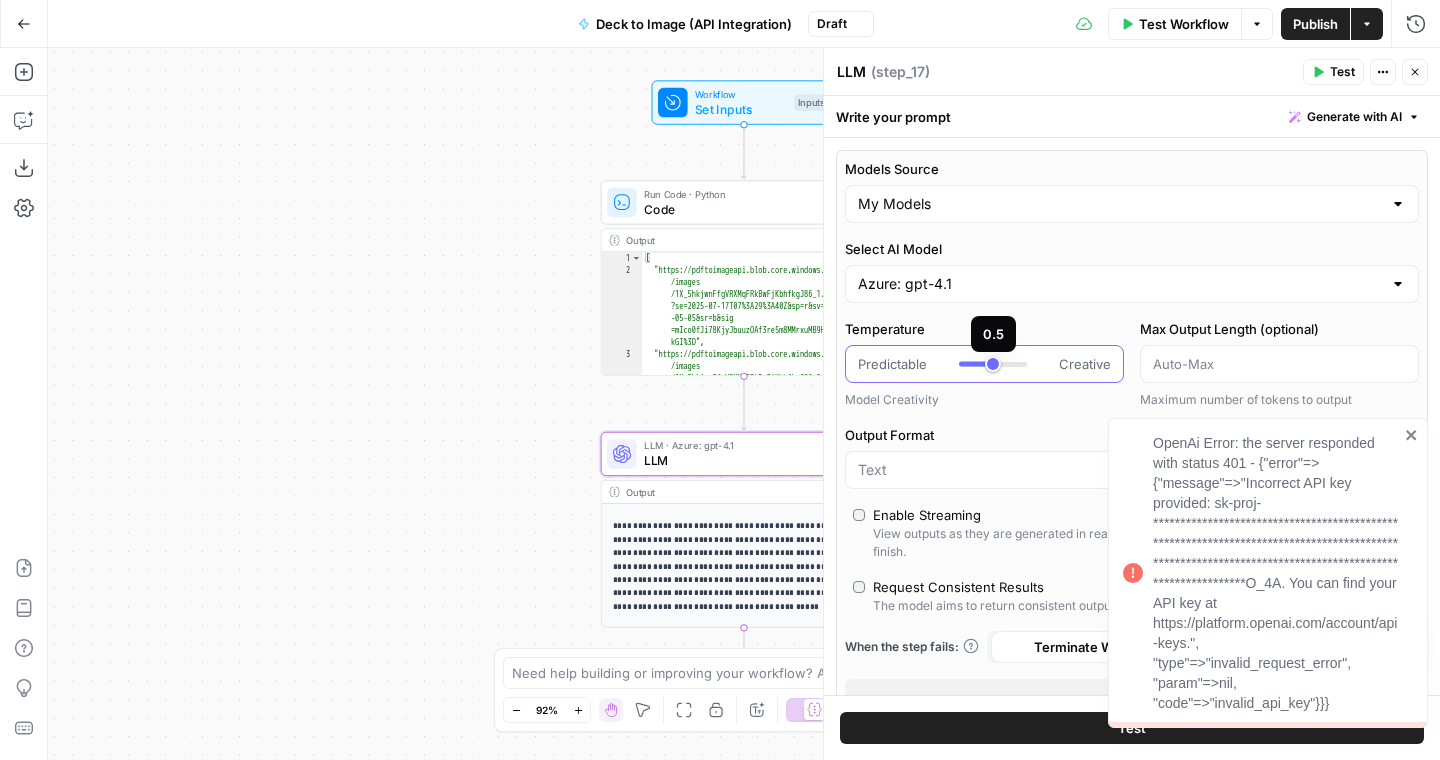 type on "***" 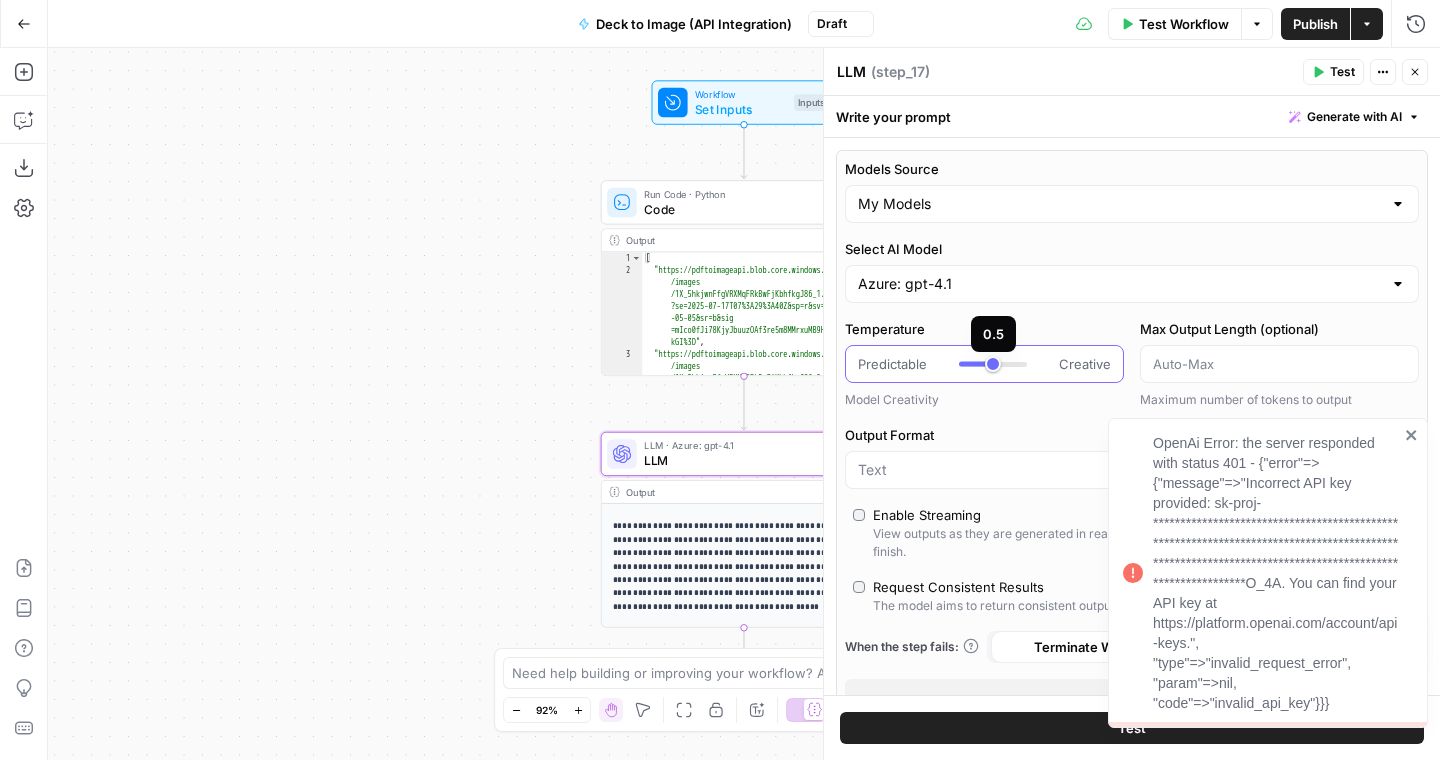 drag, startPoint x: 989, startPoint y: 369, endPoint x: 1008, endPoint y: 369, distance: 19 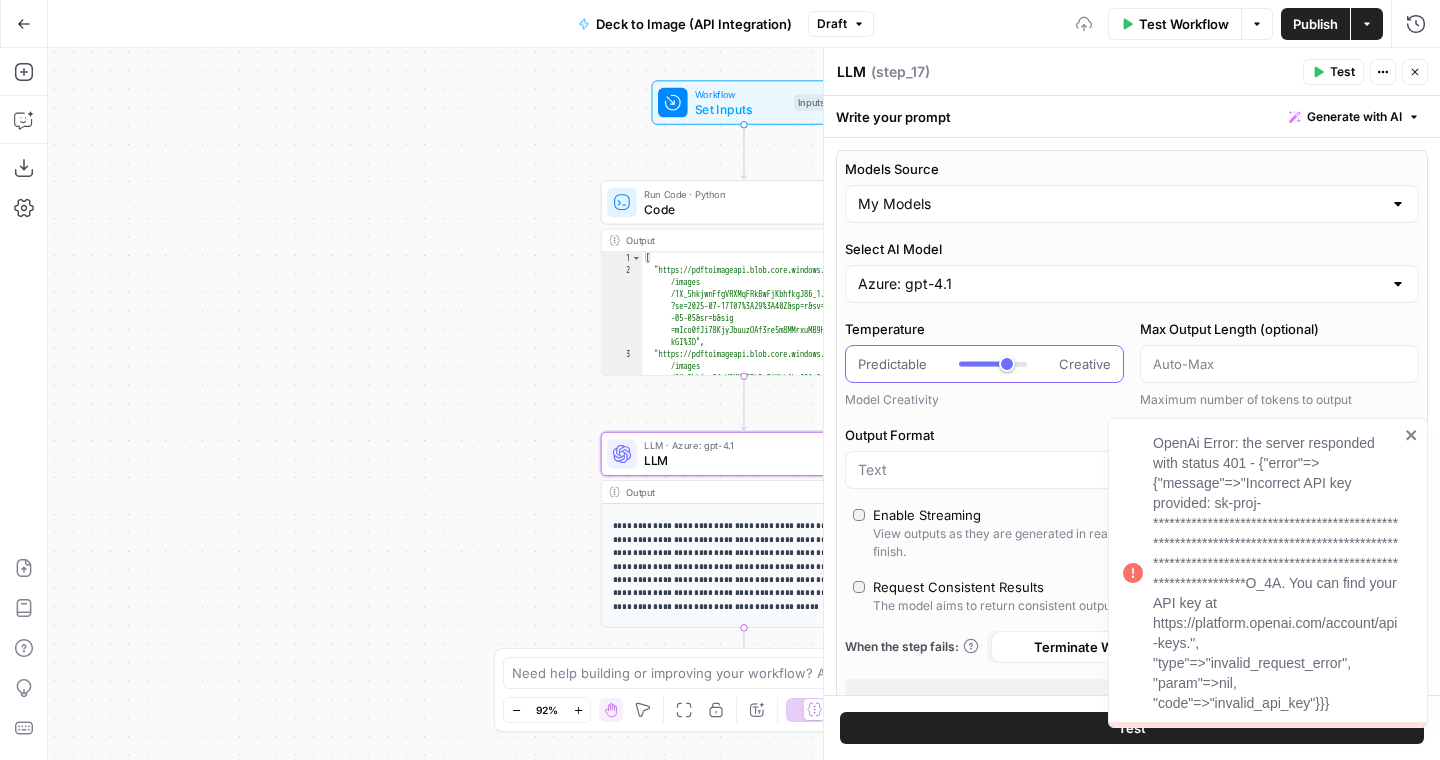 scroll, scrollTop: 34, scrollLeft: 0, axis: vertical 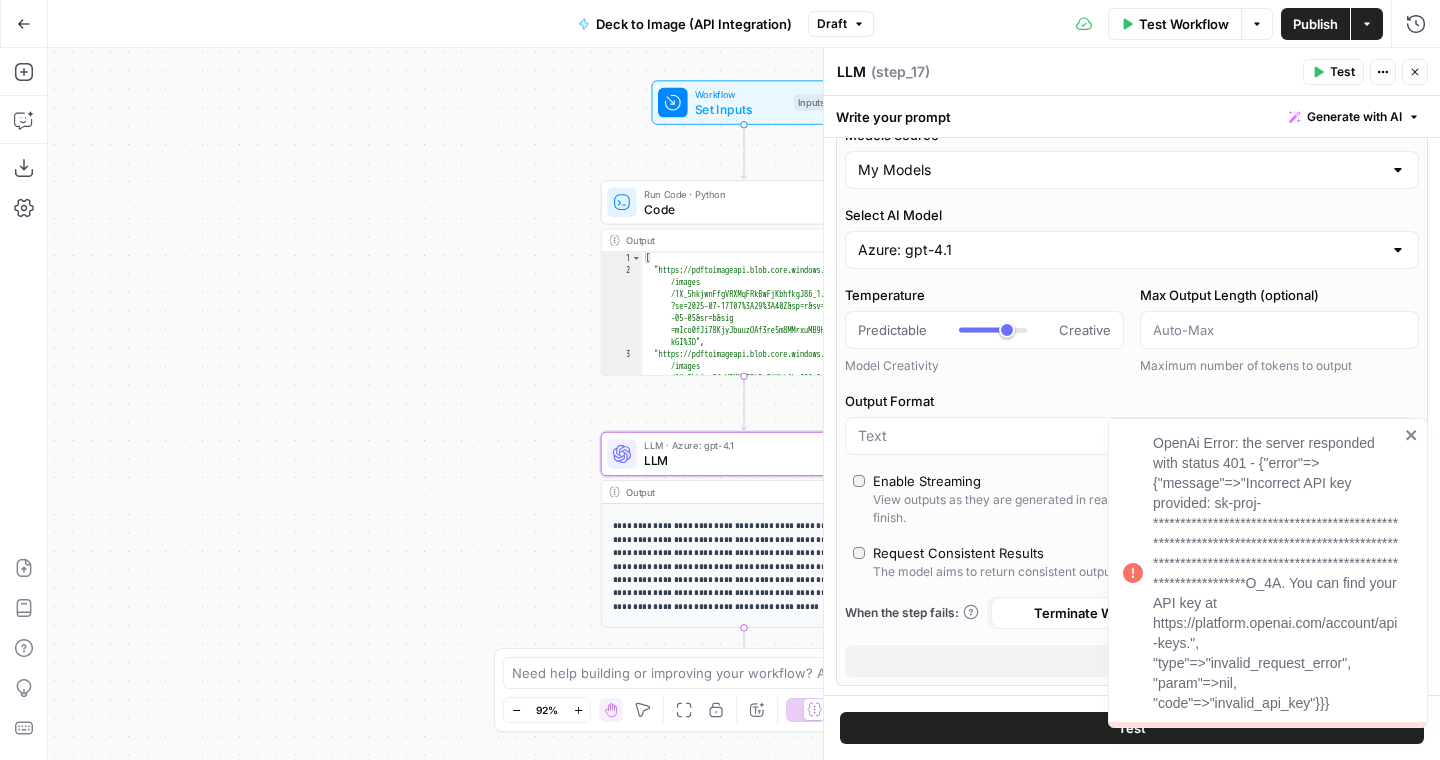 click on "Models Source My Models Select AI Model Azure: gpt-4.1 Temperature Predictable Creative Model Creativity Max Output Length (optional) Maximum number of tokens to output Output Format Enable Streaming View outputs as they are generated in real-time, rather than waiting for the entire execution to finish. Request Consistent Results The model aims to return consistent outputs when the same inputs are used repeatedly. When the step fails: Terminate Workflow Continue Close" at bounding box center (1132, 401) 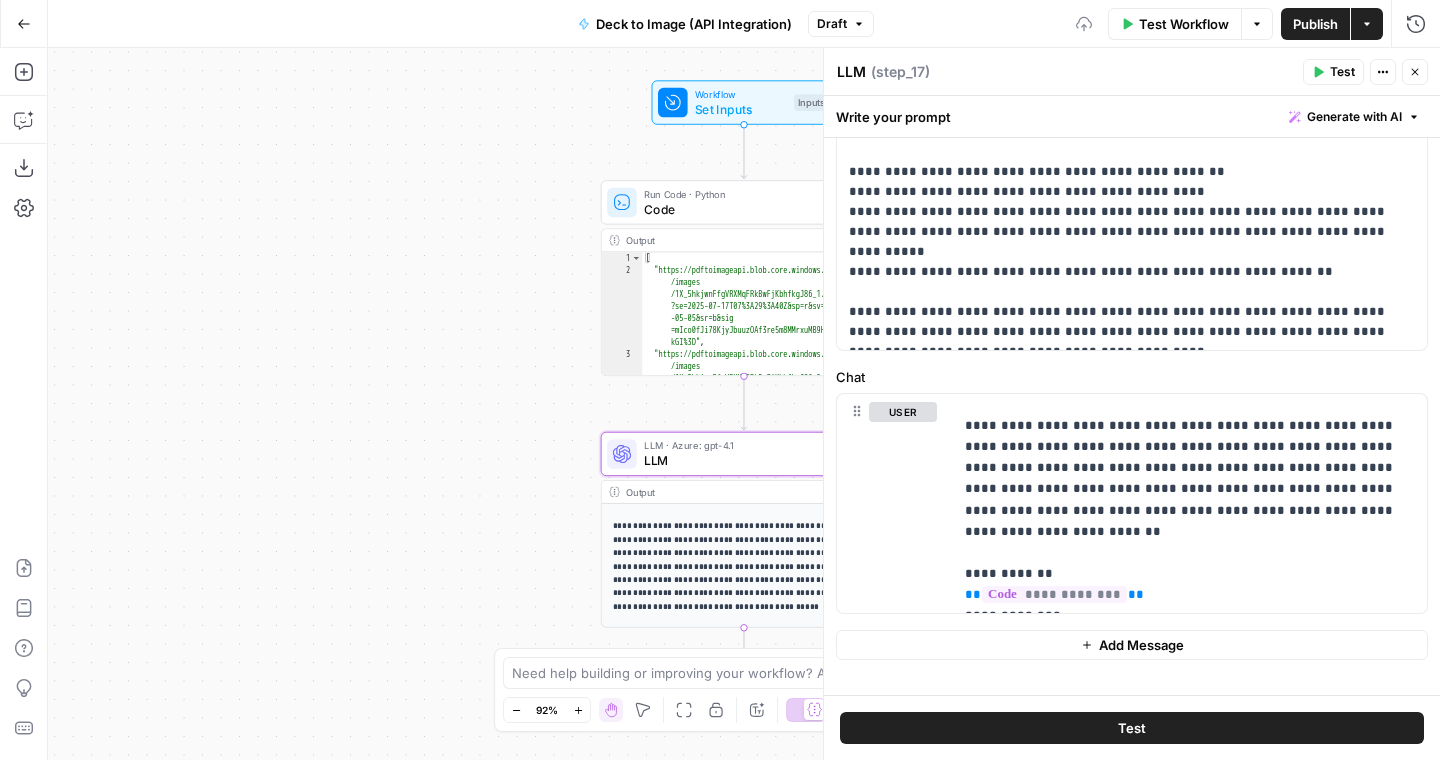 scroll, scrollTop: 698, scrollLeft: 0, axis: vertical 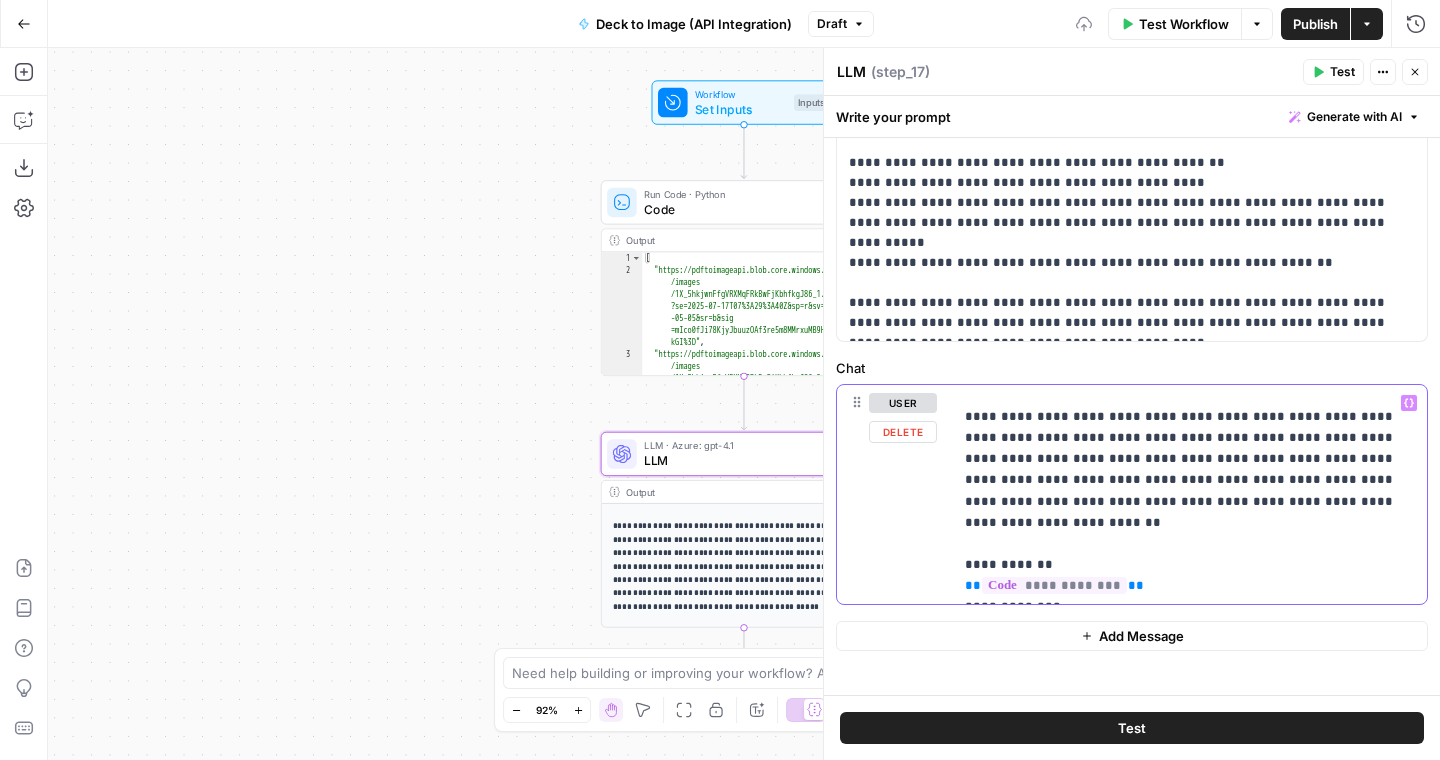 click on "**********" at bounding box center [1190, 501] 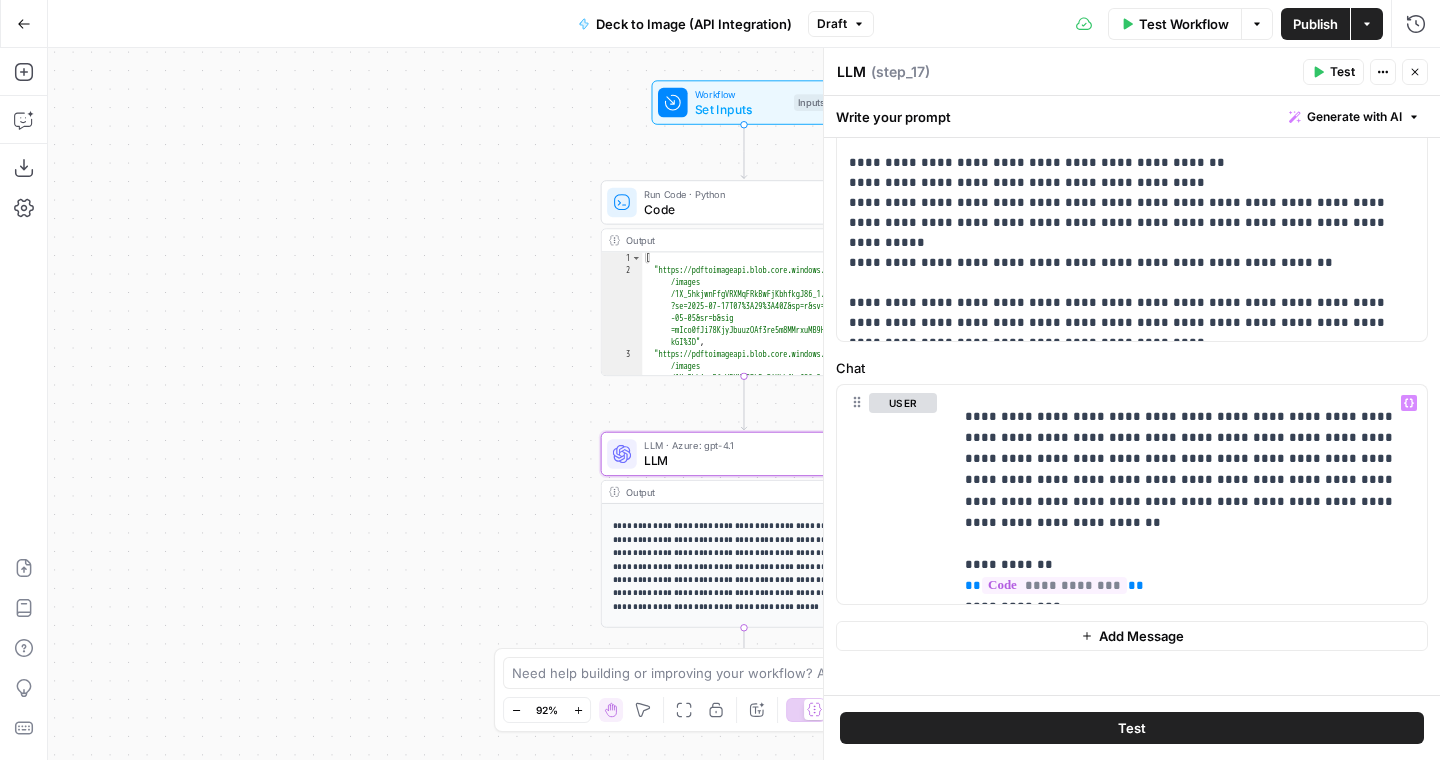 click on "Test" at bounding box center (1132, 728) 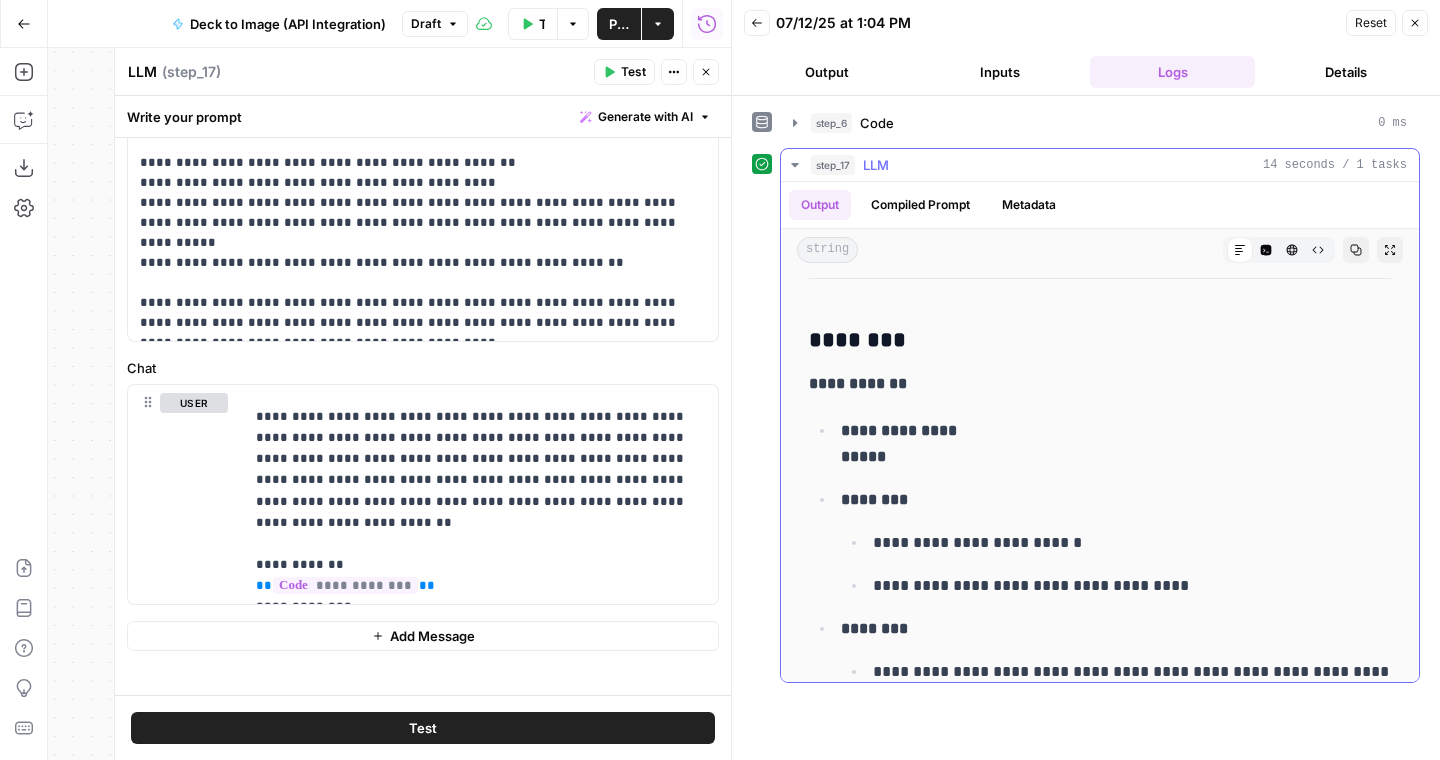 scroll, scrollTop: 8633, scrollLeft: 0, axis: vertical 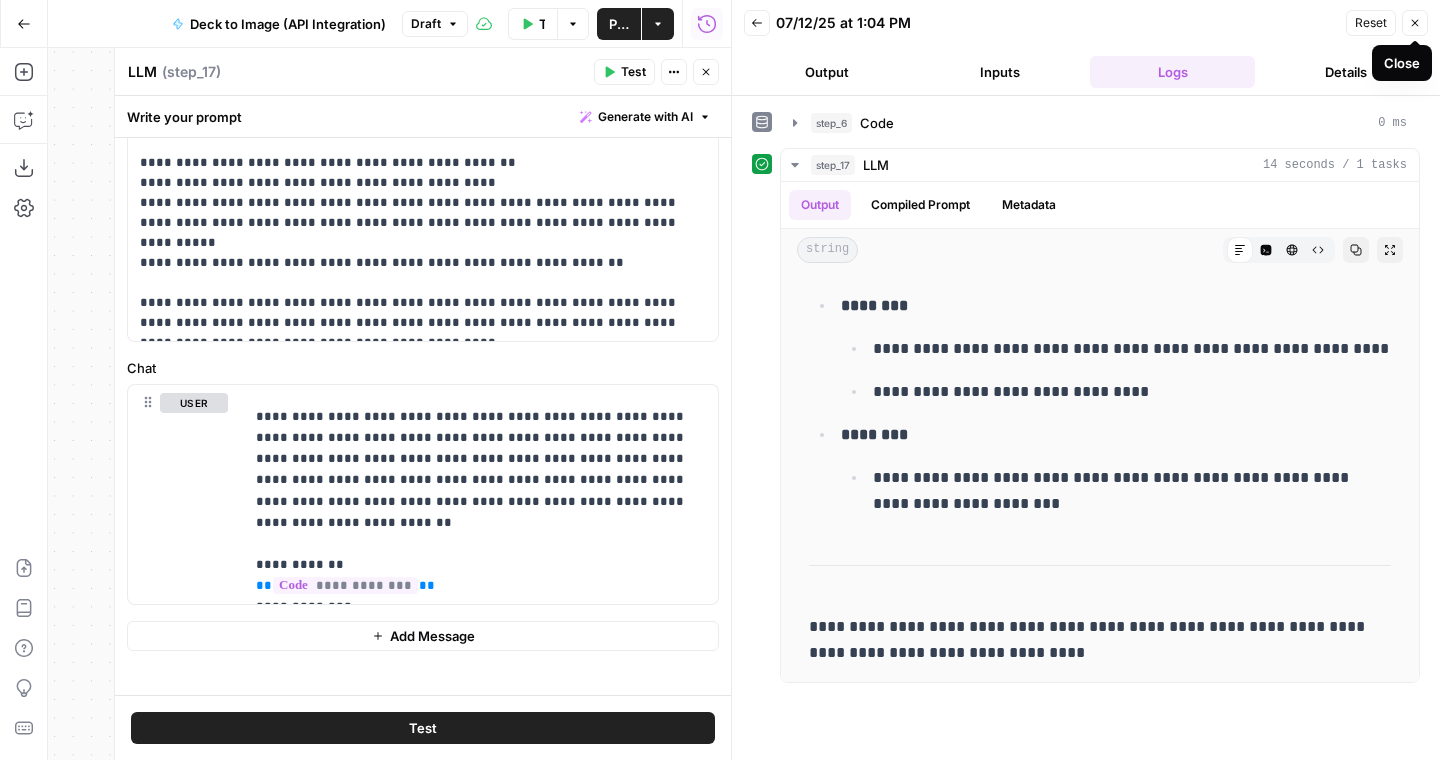 click on "Close" at bounding box center [1415, 23] 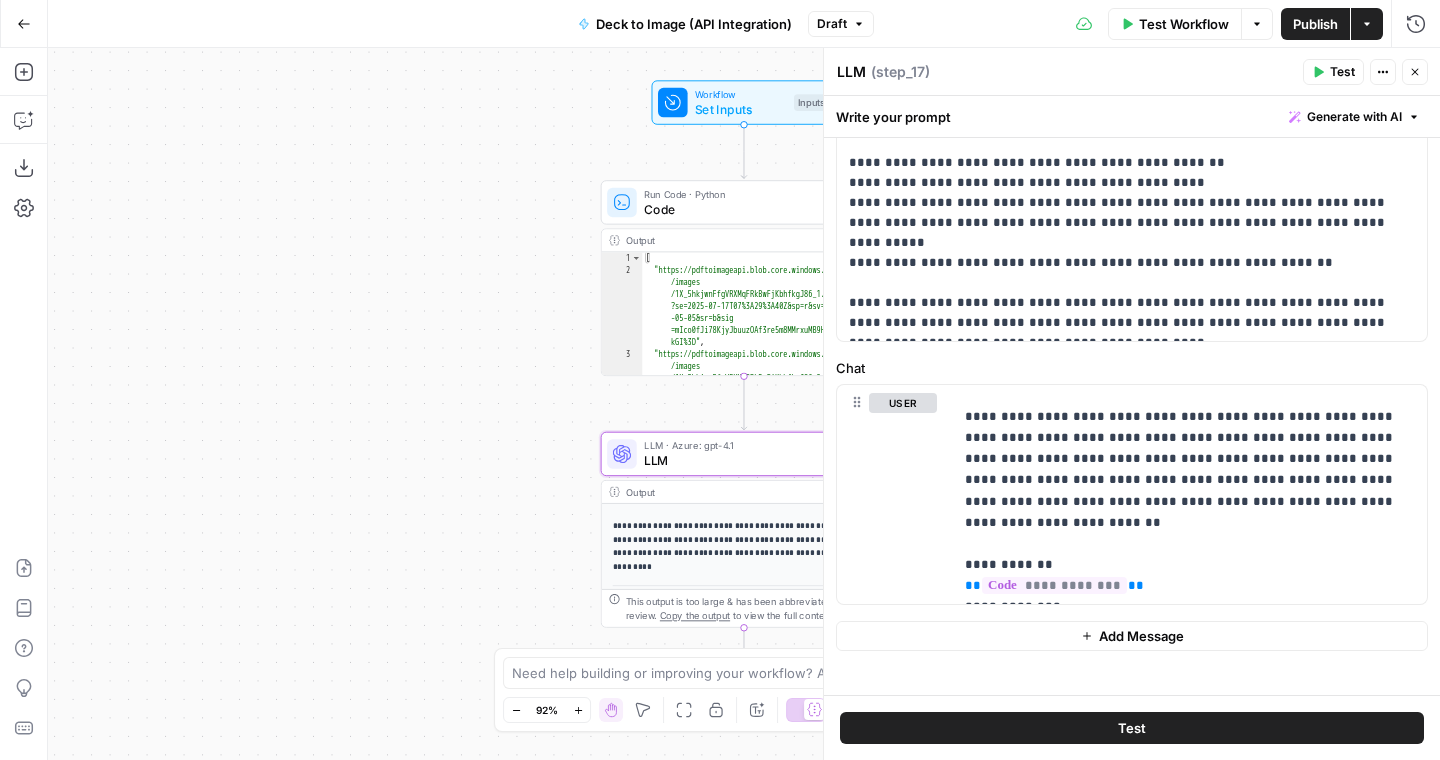 click on "Test Workflow" at bounding box center [1184, 24] 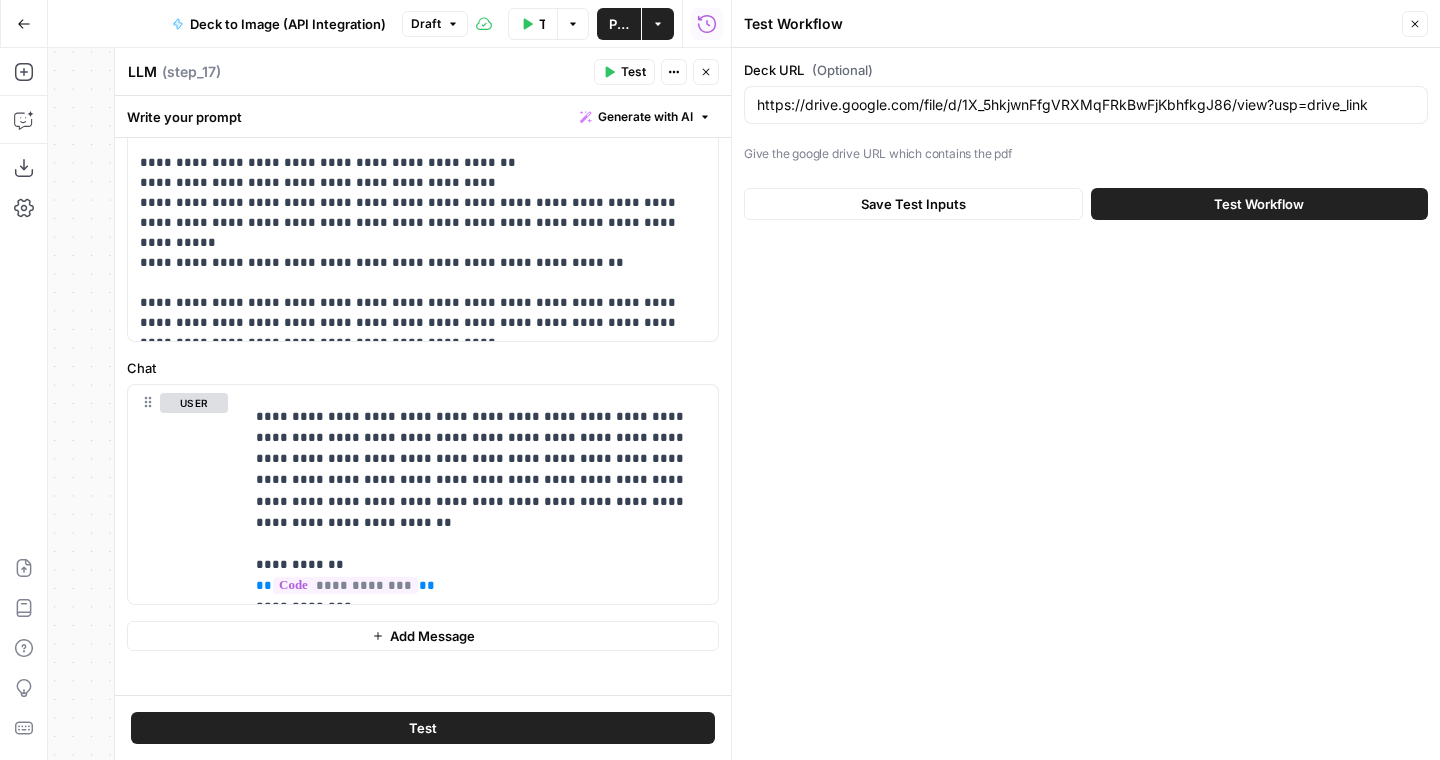 click on "https://drive.google.com/file/d/1X_5hkjwnFfgVRXMqFRkBwFjKbhfkgJ86/view?usp=drive_link" at bounding box center [1086, 105] 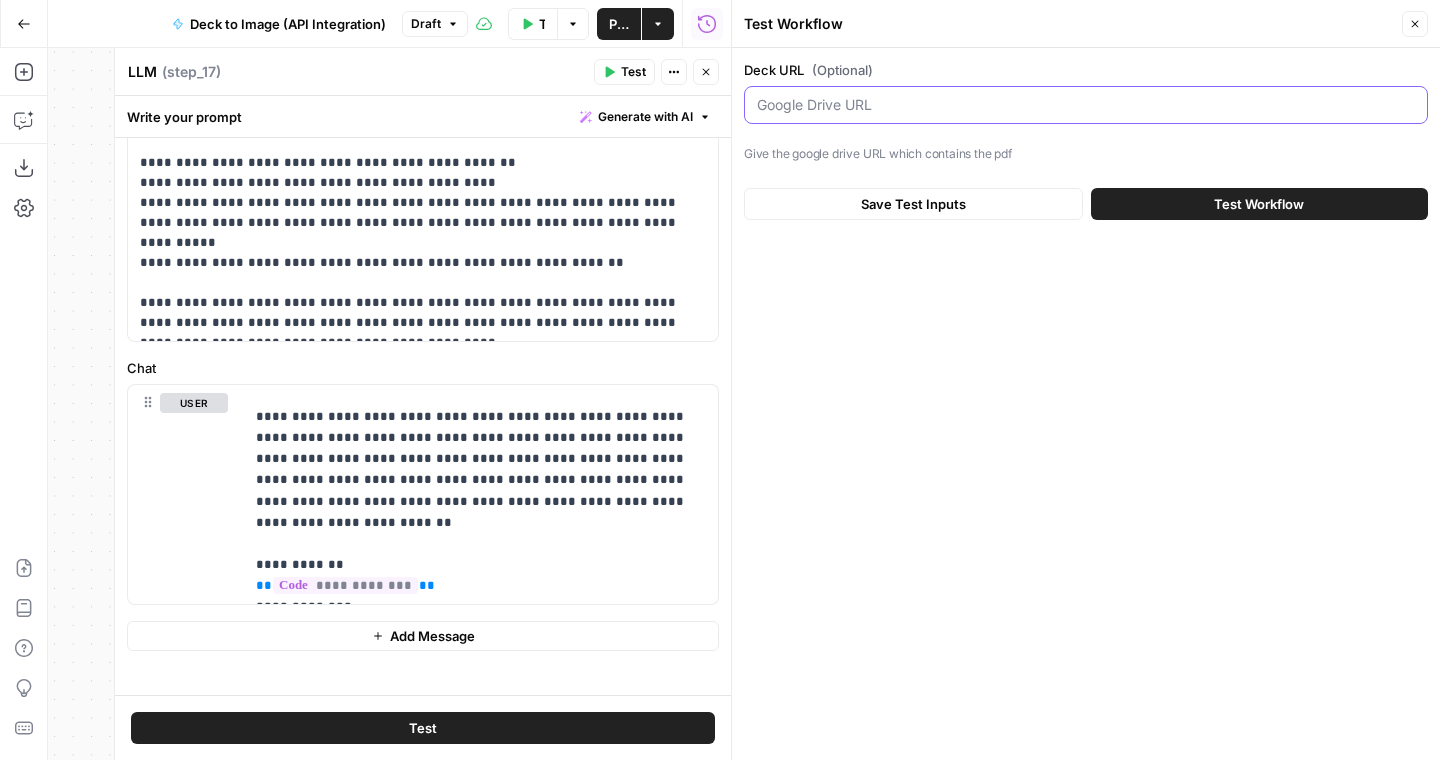 type 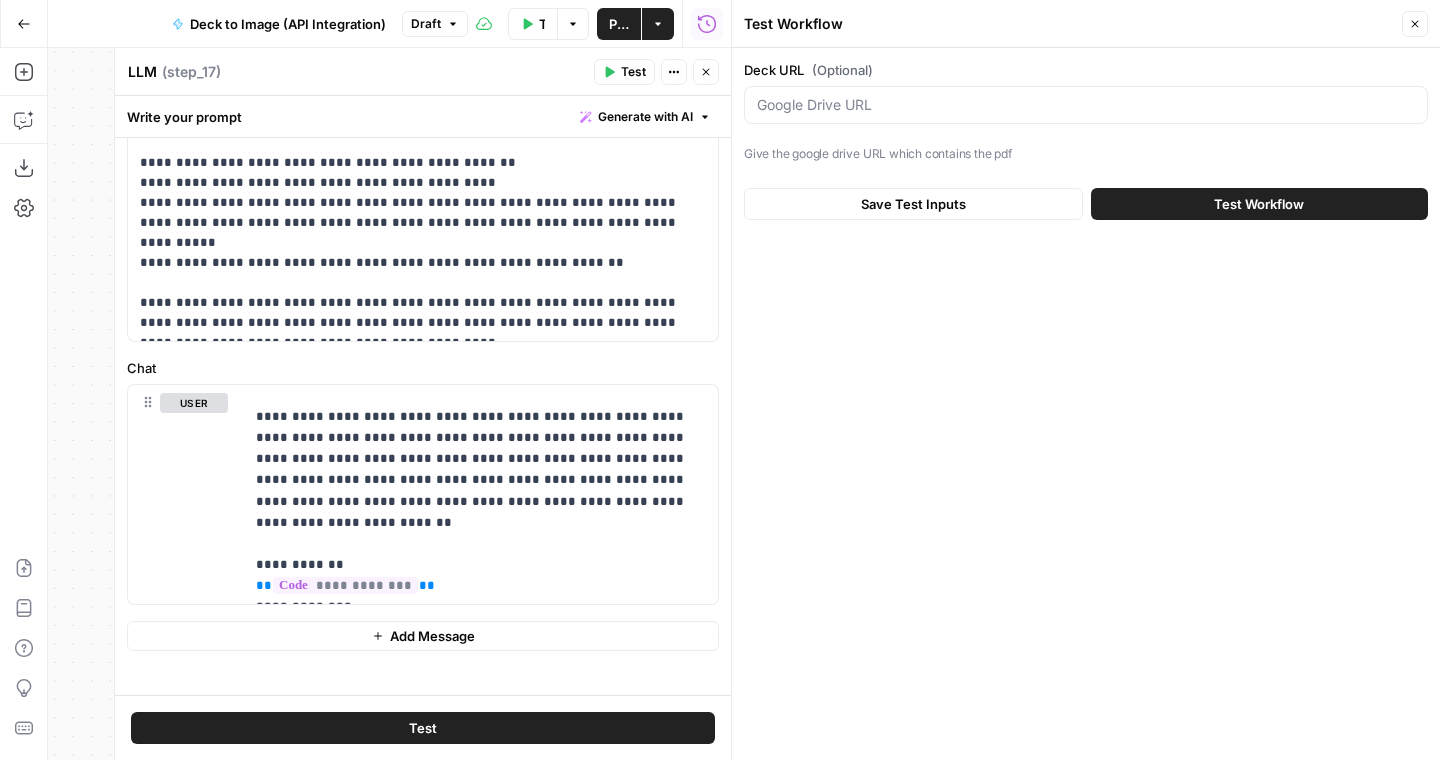 click on "Test Workflow Close" at bounding box center [1086, 24] 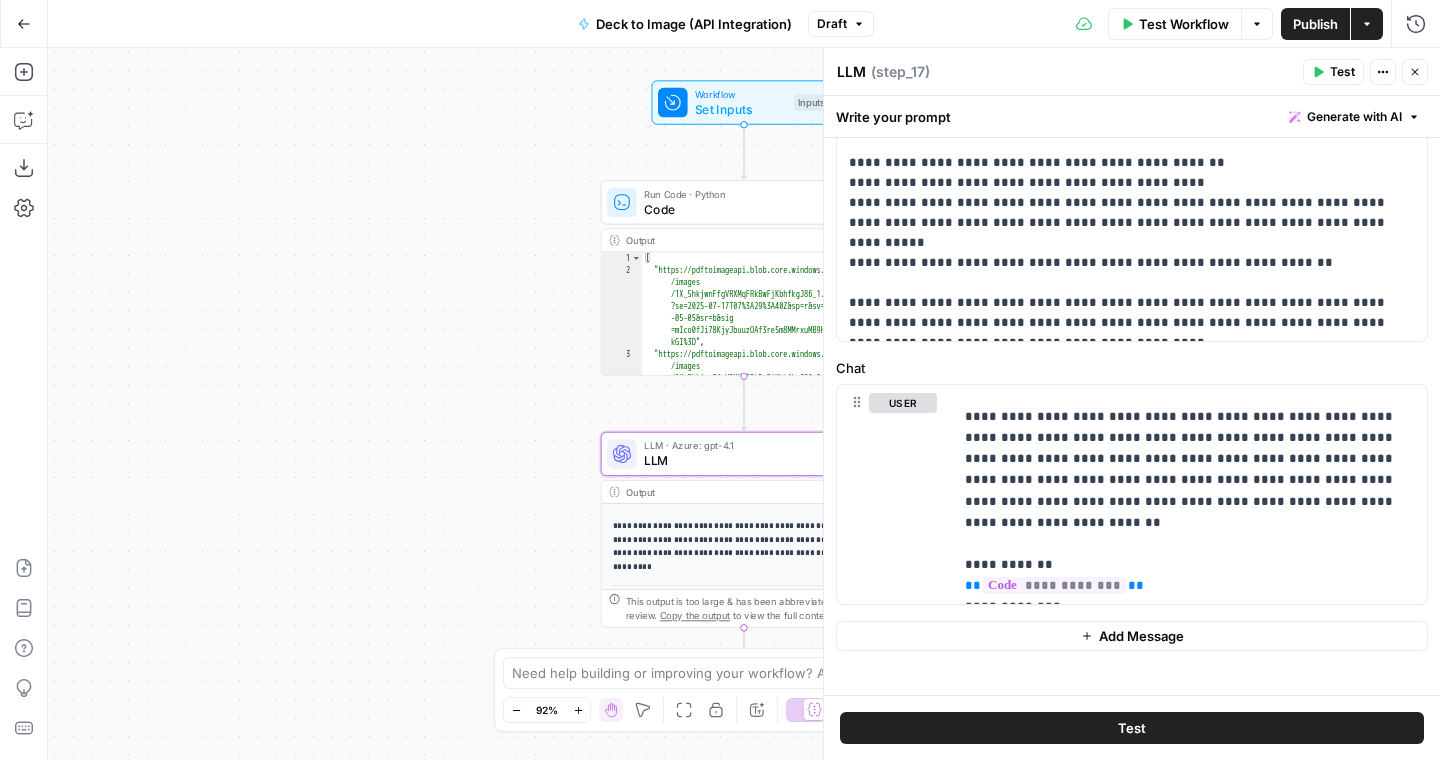 click on "Publish" at bounding box center (1315, 24) 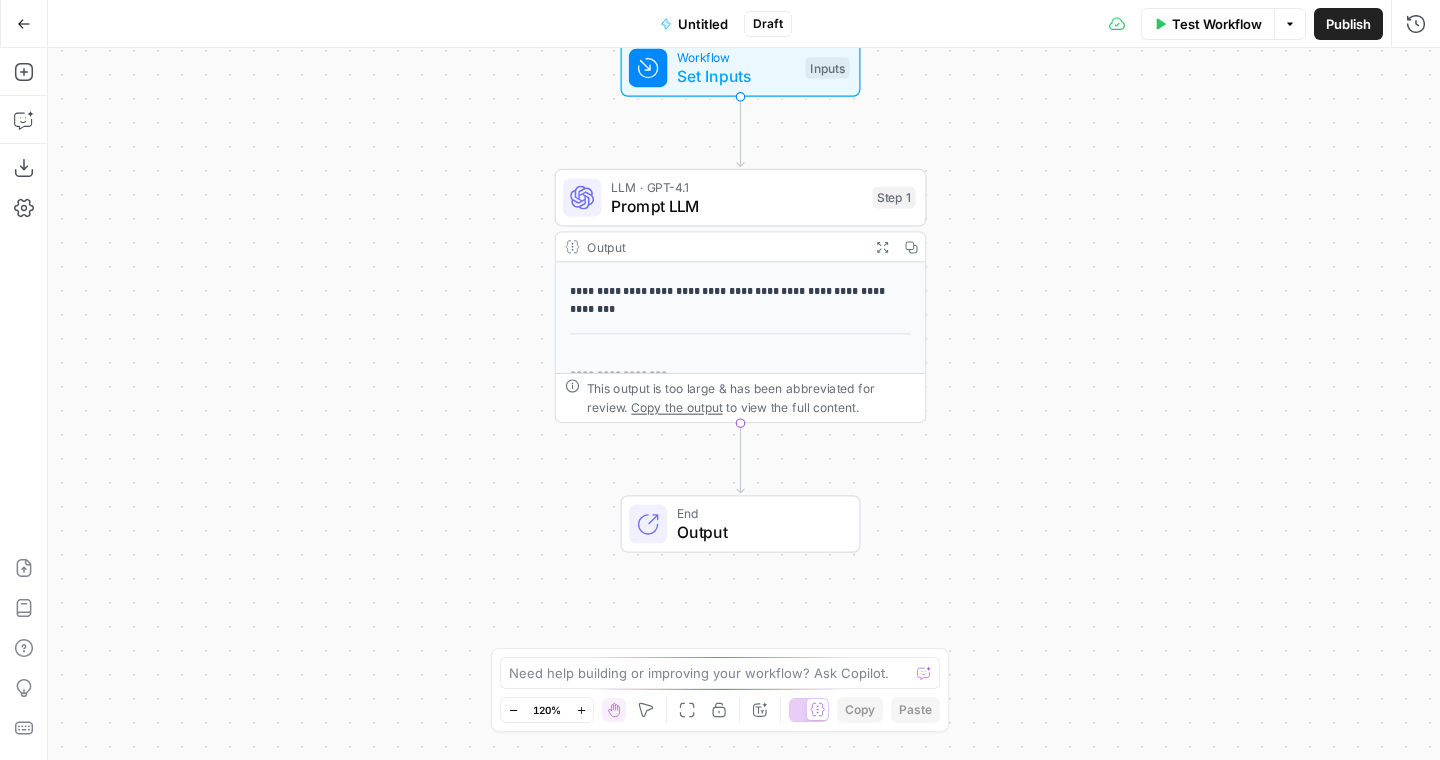 scroll, scrollTop: 0, scrollLeft: 0, axis: both 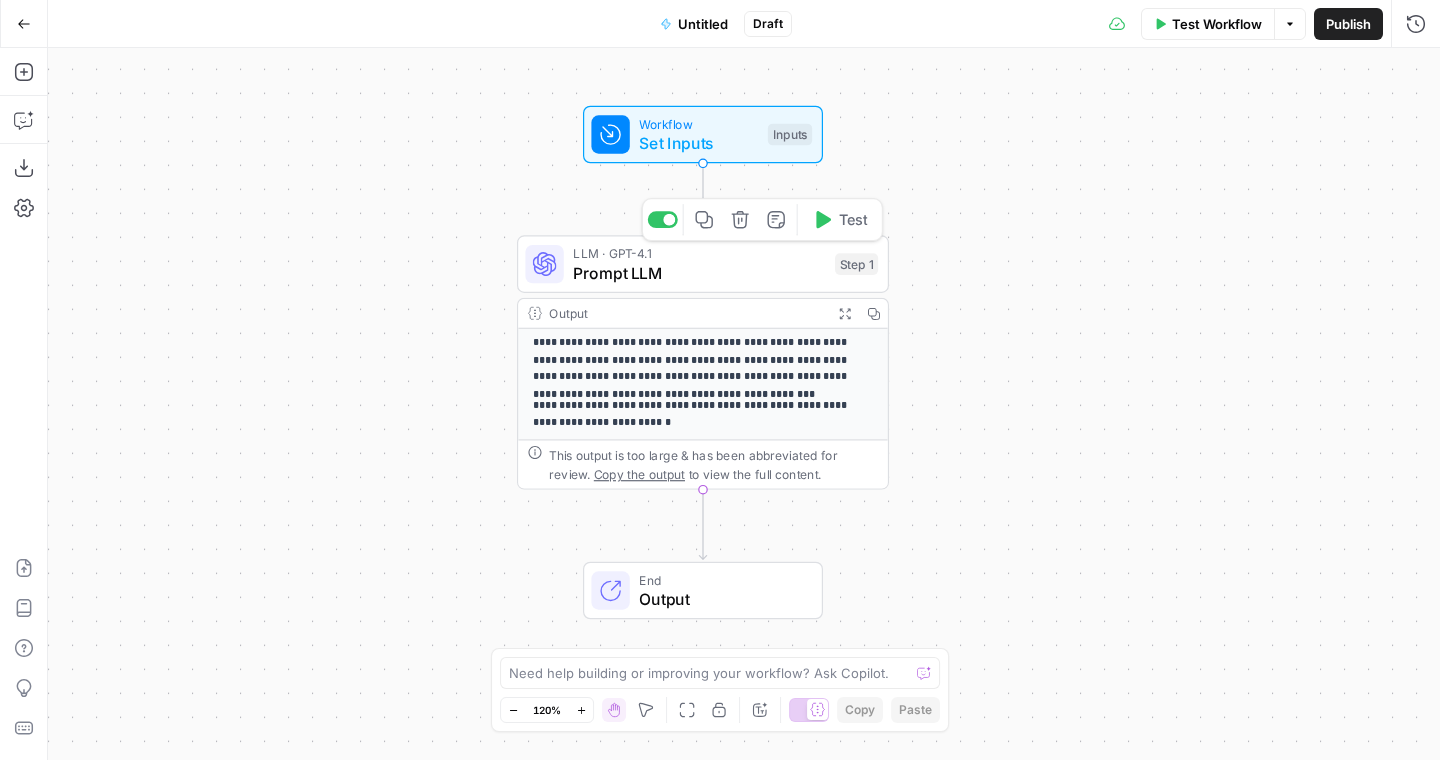 click on "Prompt LLM" at bounding box center [699, 273] 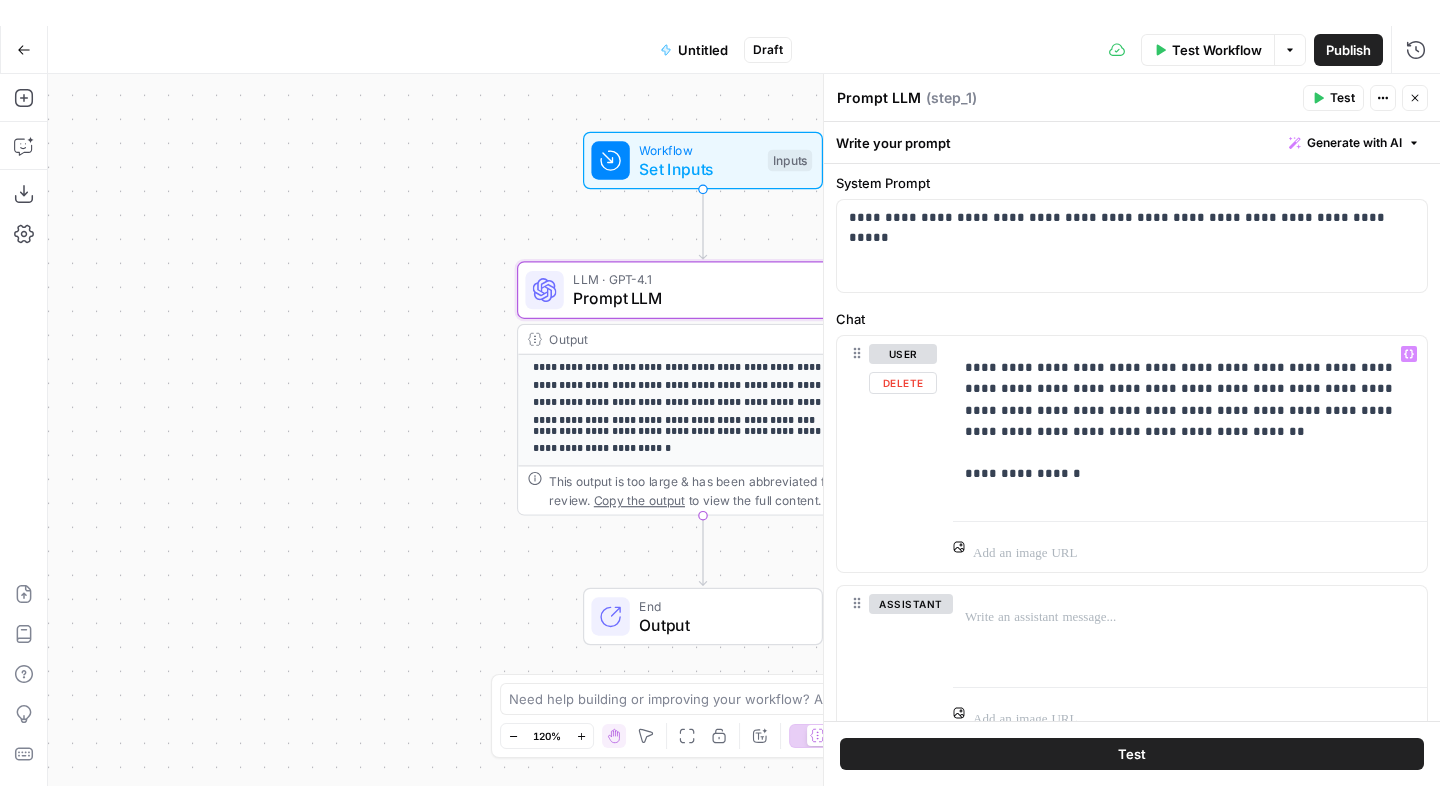 scroll, scrollTop: 53, scrollLeft: 0, axis: vertical 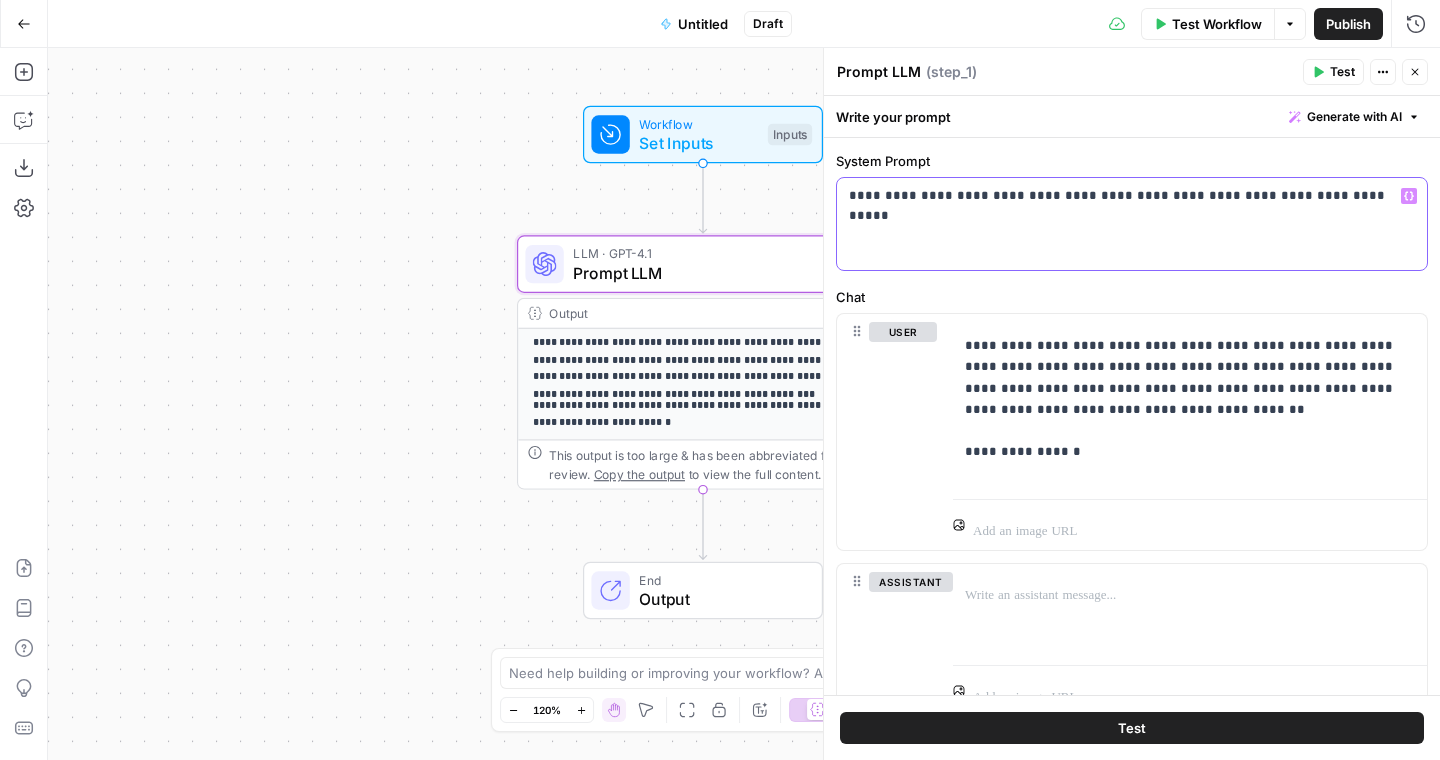 click on "**********" at bounding box center (1132, 224) 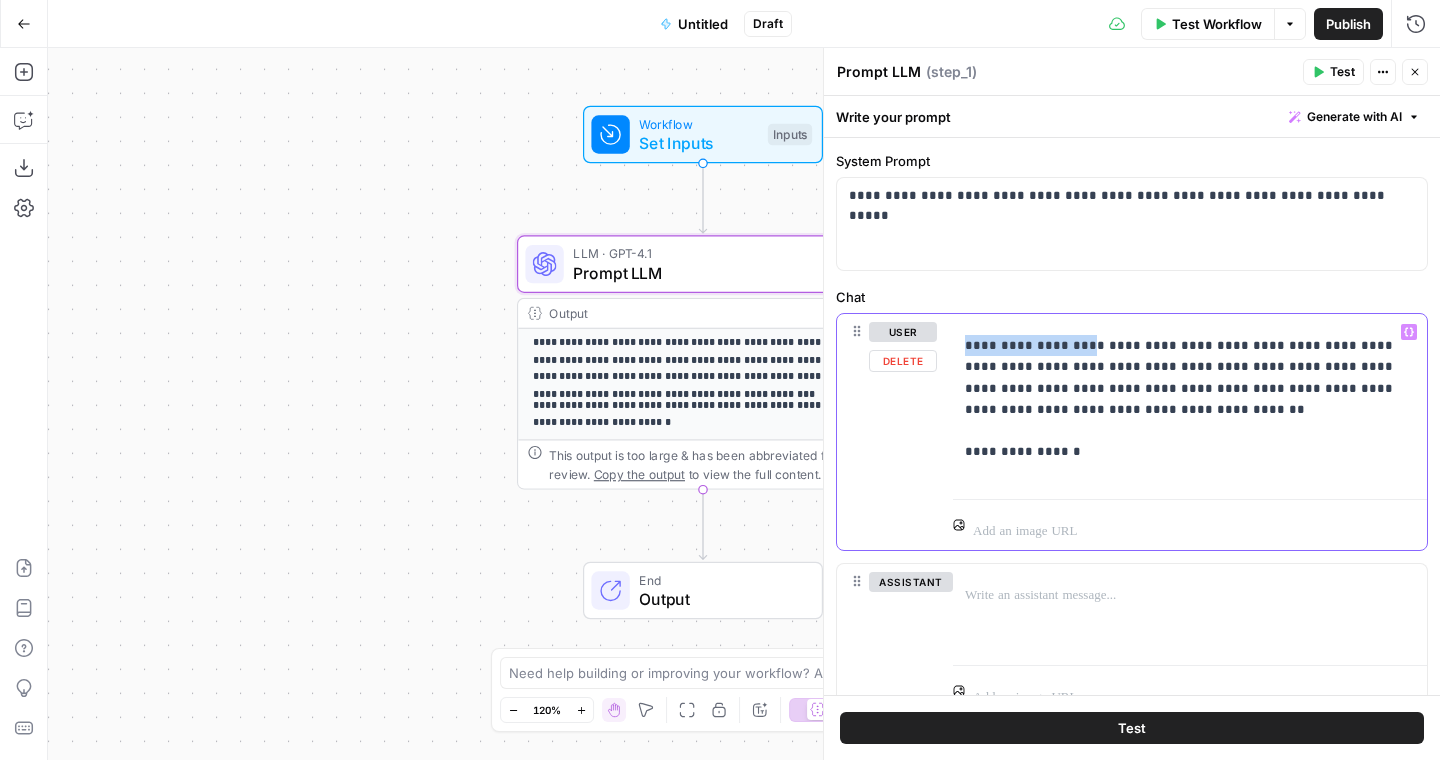 drag, startPoint x: 1004, startPoint y: 367, endPoint x: 944, endPoint y: 332, distance: 69.46222 